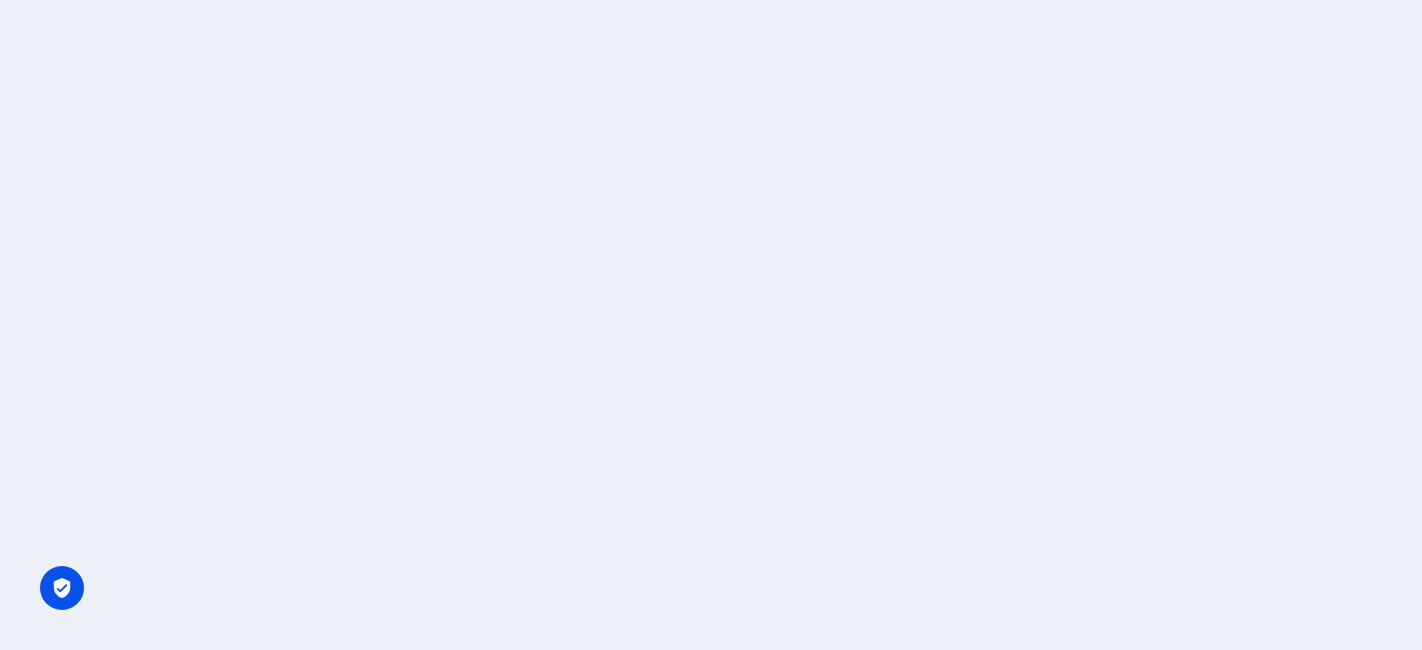 scroll, scrollTop: 0, scrollLeft: 0, axis: both 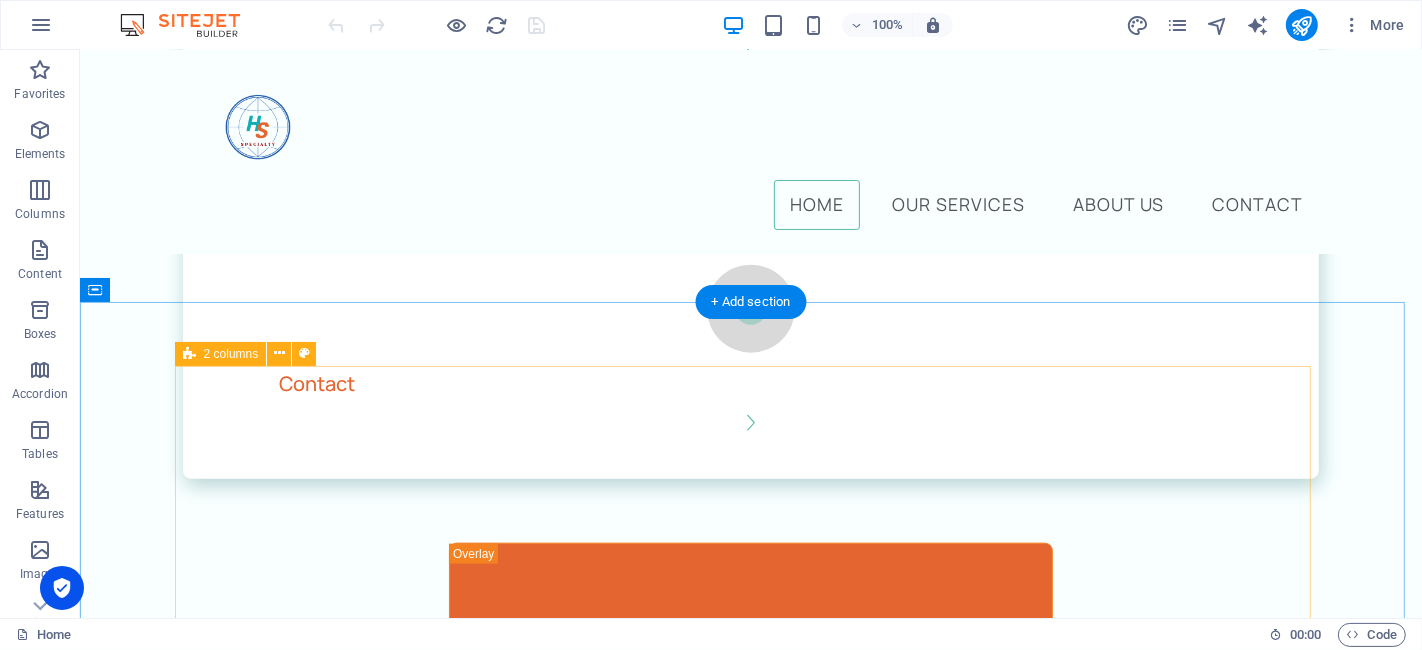 click on "Get in touch [DATE]! We would like to work with you! Do leave us any message. Full name Email Message   I have read and understand the privacy policy. Unreadable? Load new Submit" at bounding box center [750, 2635] 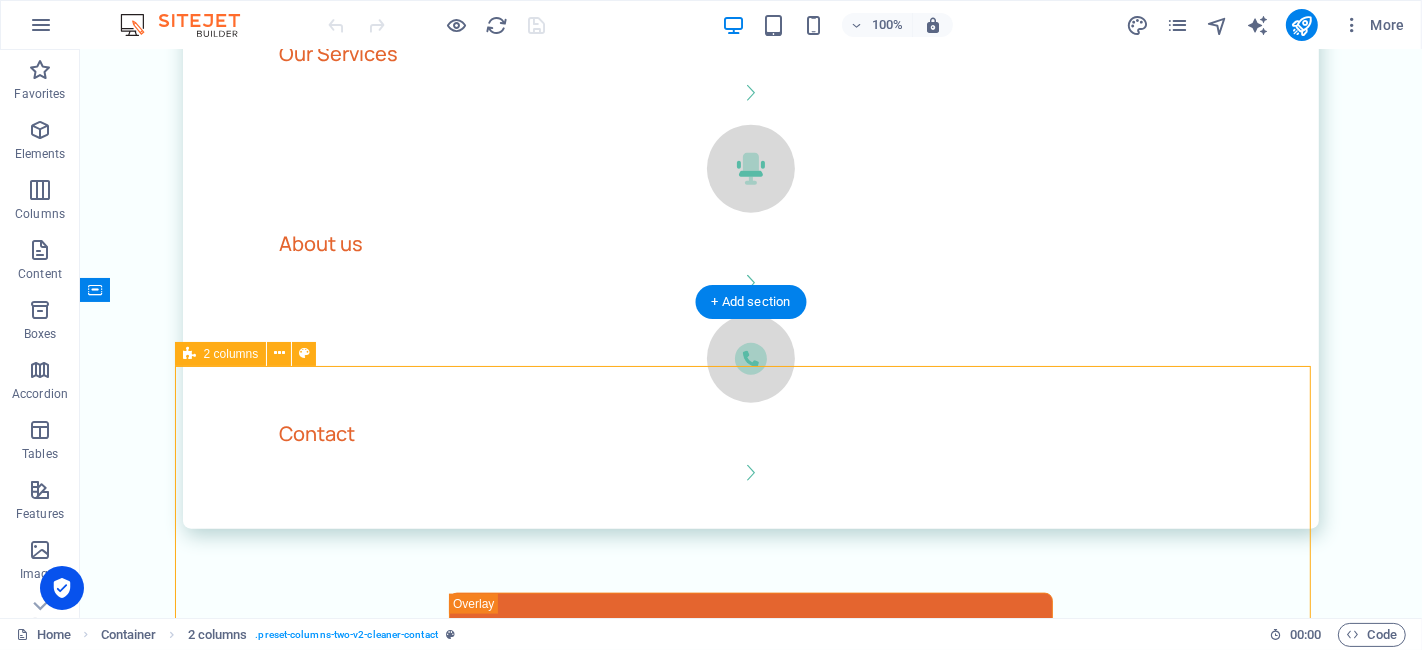 scroll, scrollTop: 2111, scrollLeft: 0, axis: vertical 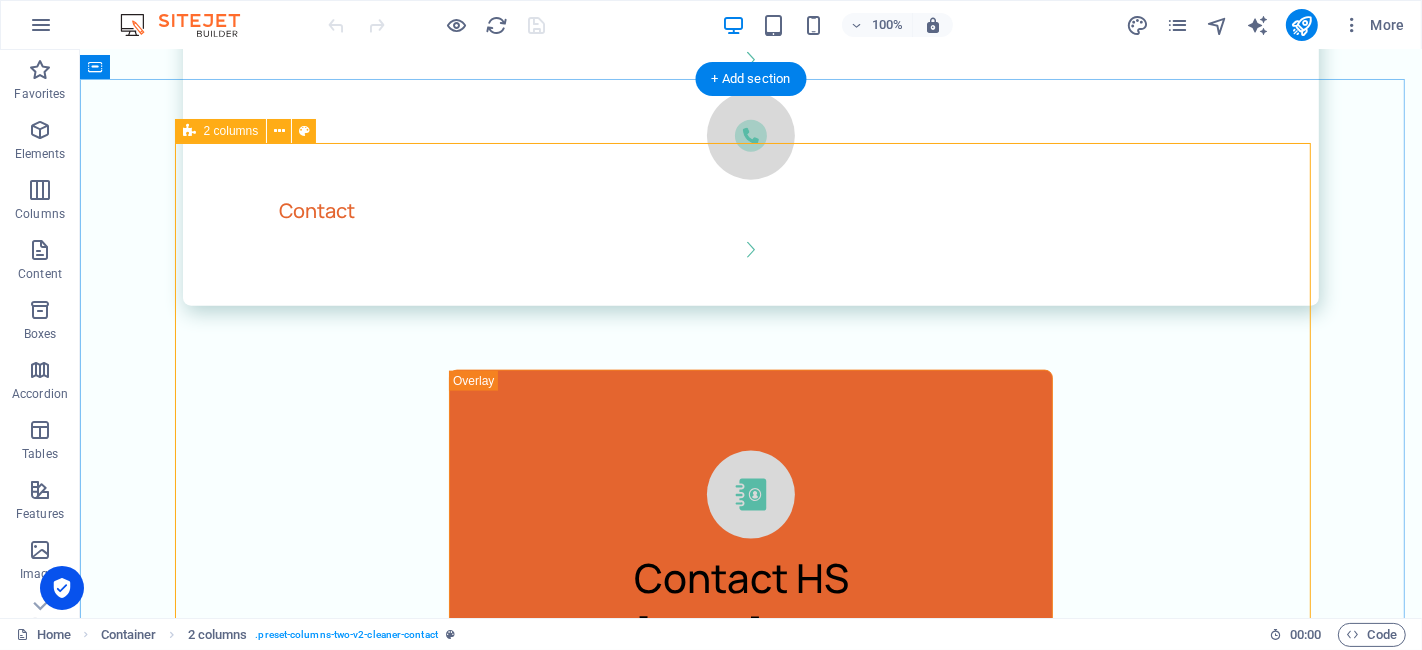 click on "Get in touch [DATE]! We would like to work with you! Do leave us any message. Full name Email Message   I have read and understand the privacy policy. Unreadable? Load new Submit" at bounding box center (750, 2461) 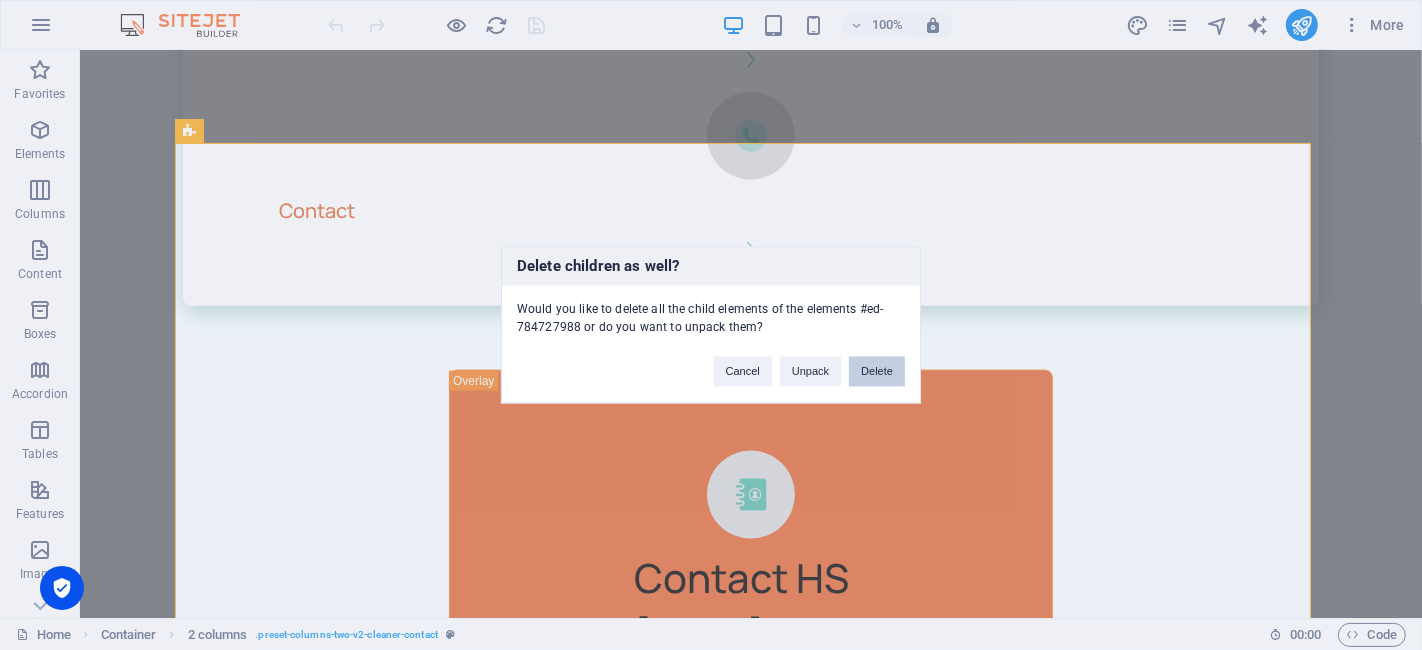click on "Delete" at bounding box center (877, 372) 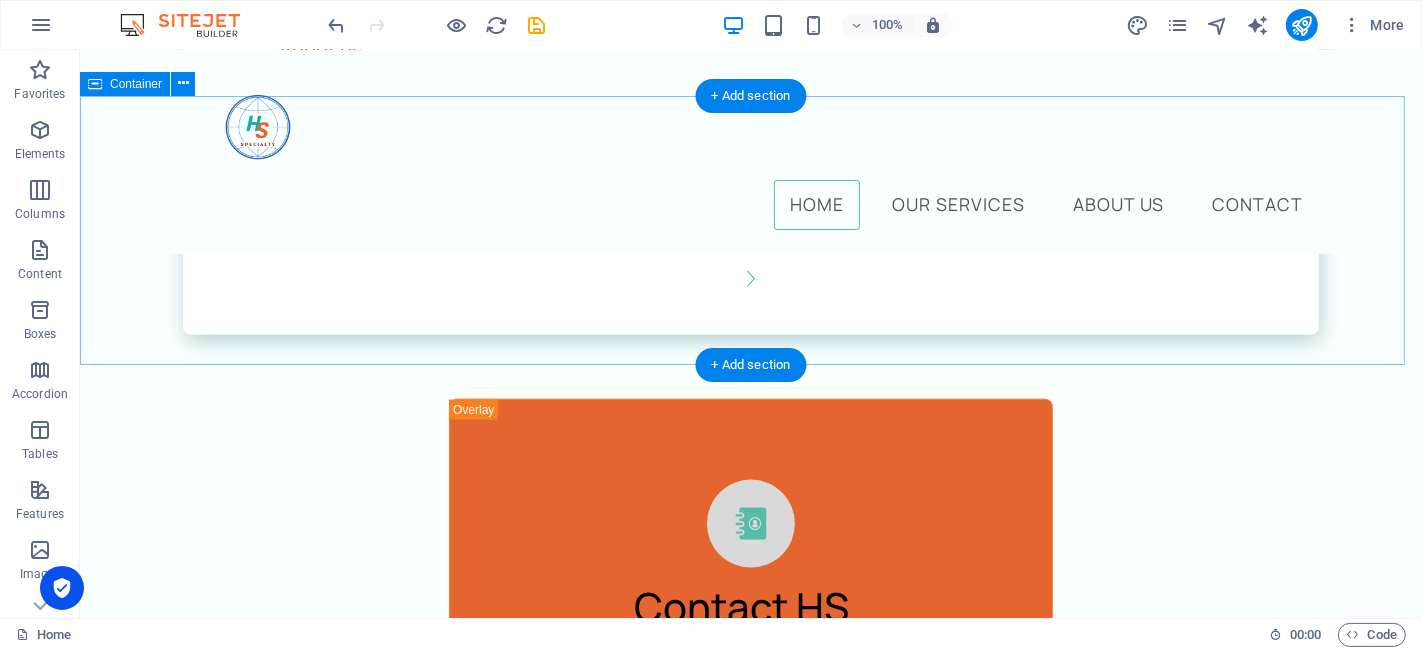 scroll, scrollTop: 2000, scrollLeft: 0, axis: vertical 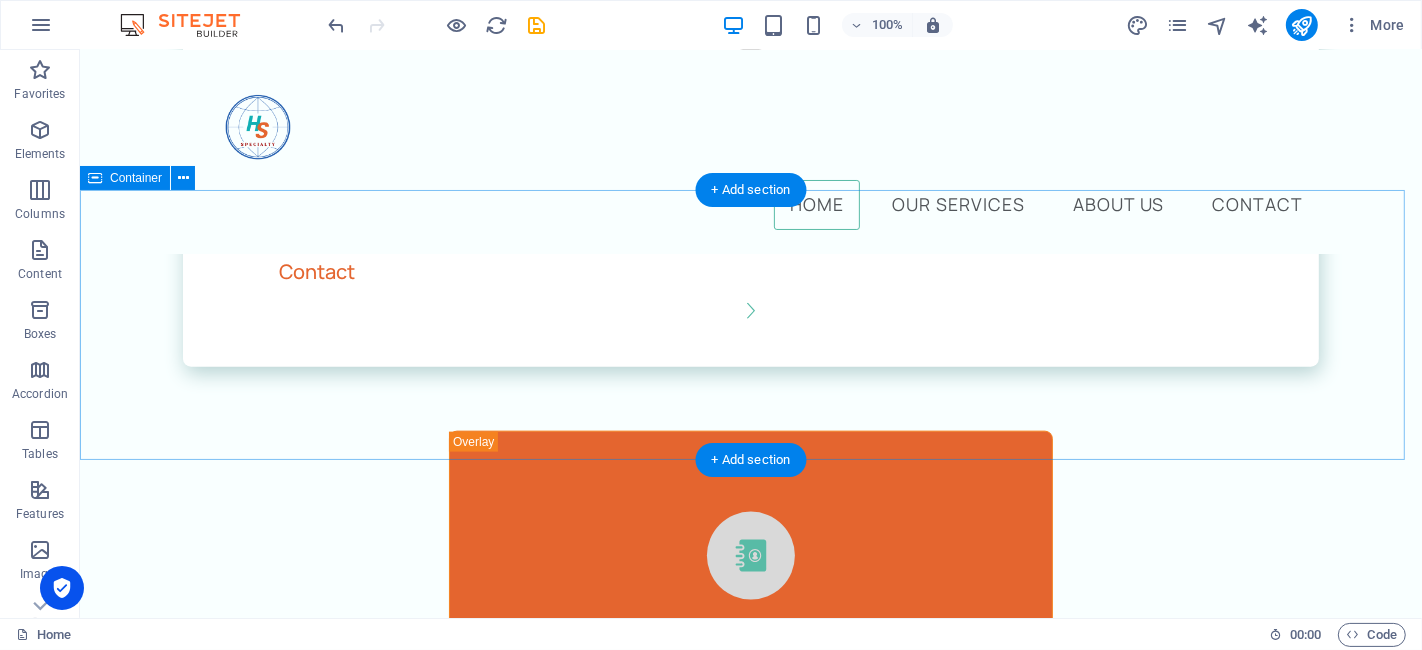 click on "Drop content here or  Add elements  Paste clipboard" at bounding box center [750, 1788] 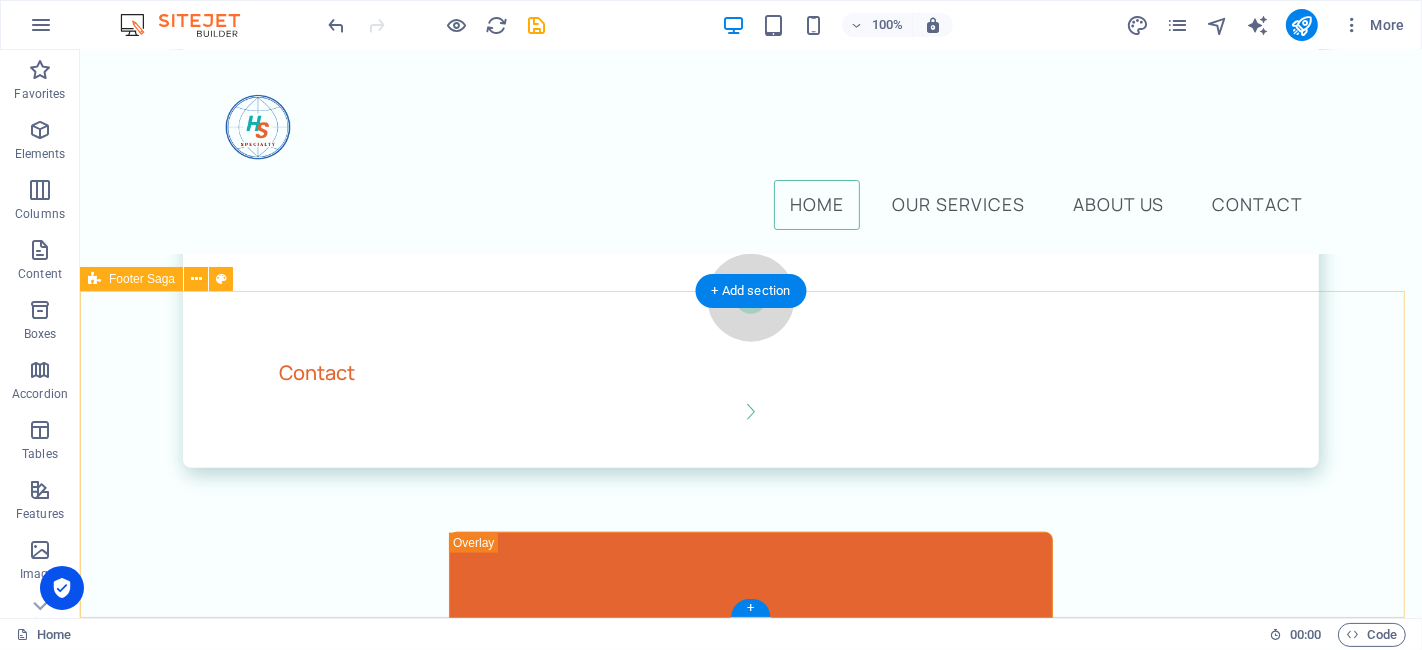 scroll, scrollTop: 1788, scrollLeft: 0, axis: vertical 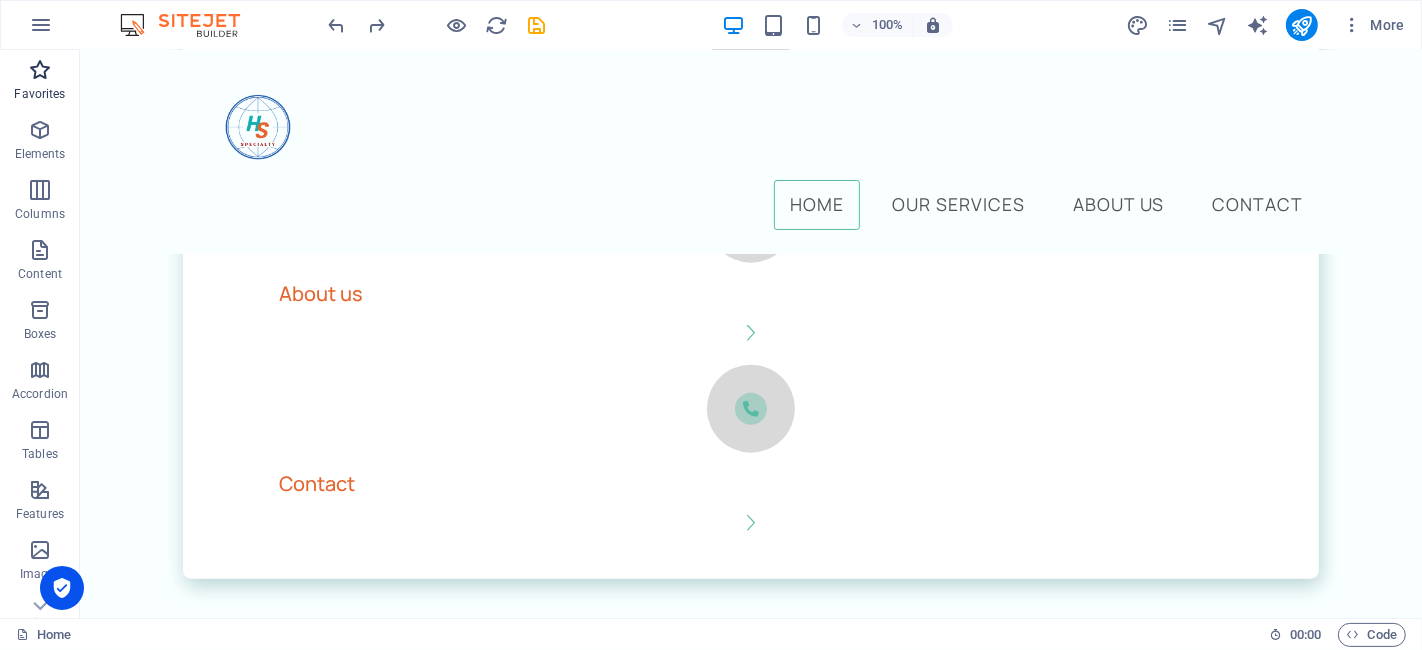 click at bounding box center [40, 70] 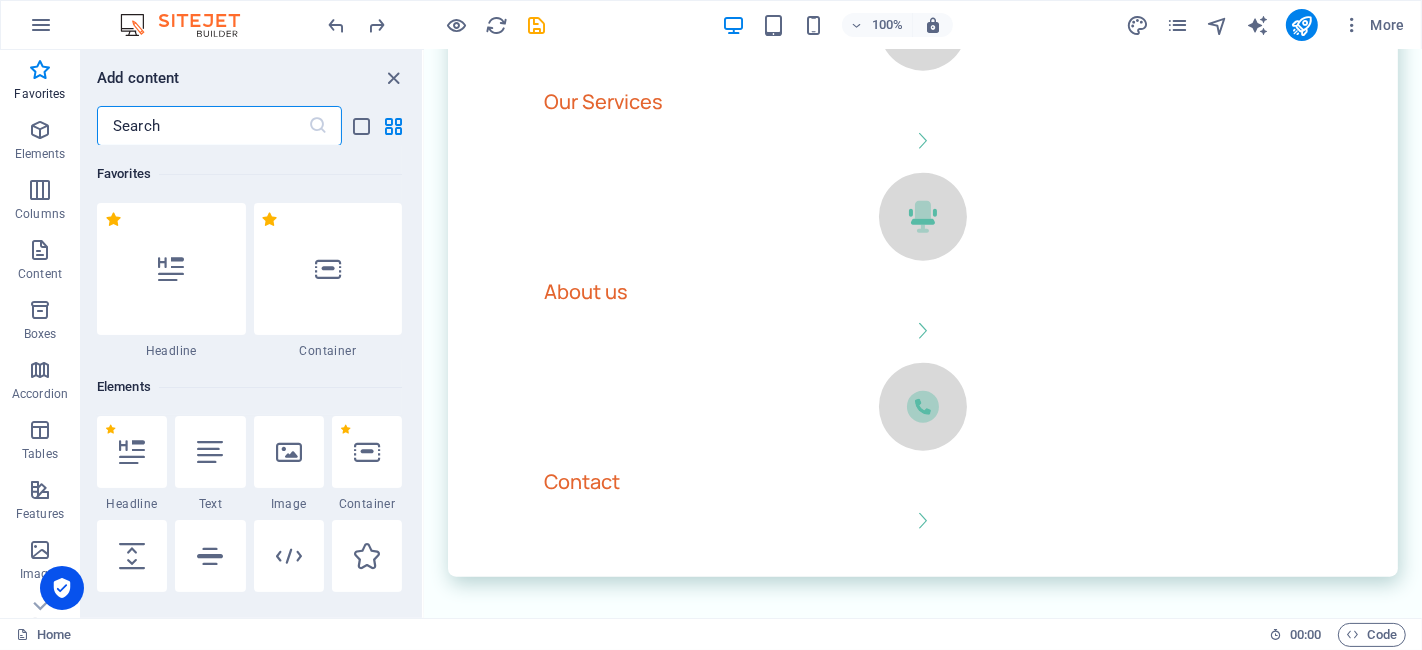 scroll, scrollTop: 1957, scrollLeft: 0, axis: vertical 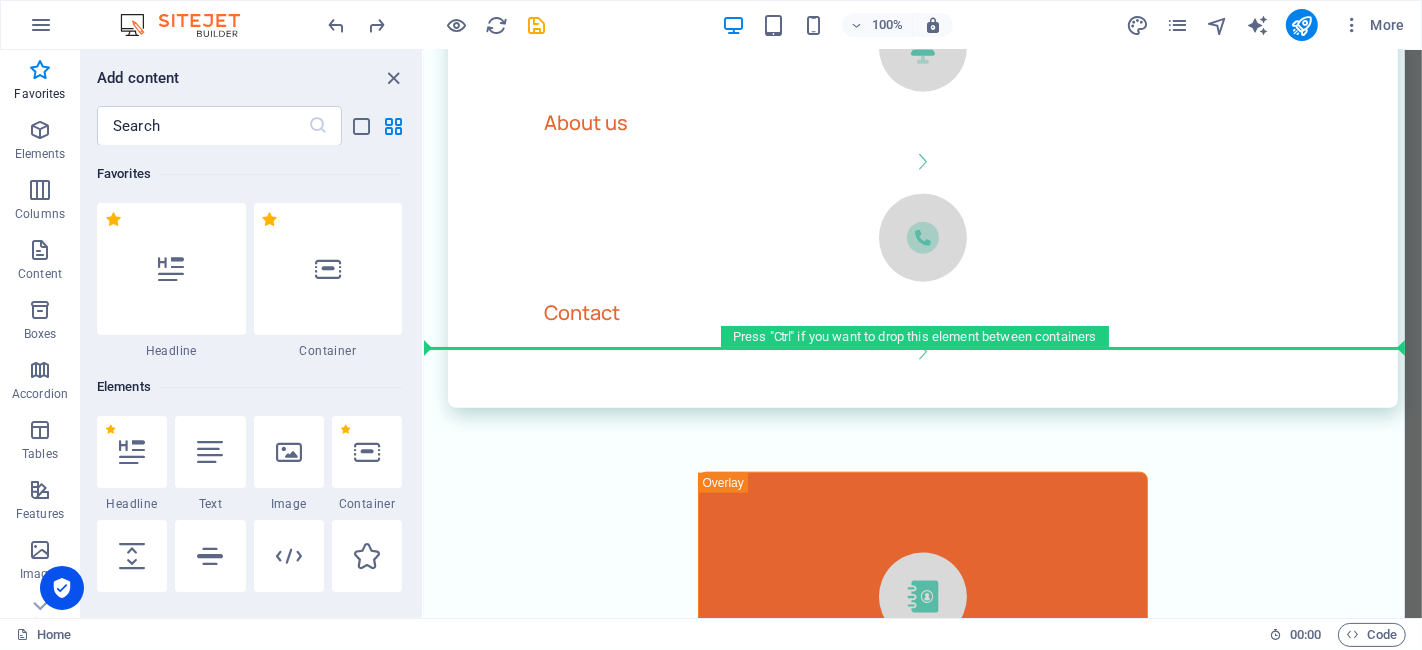 select on "px" 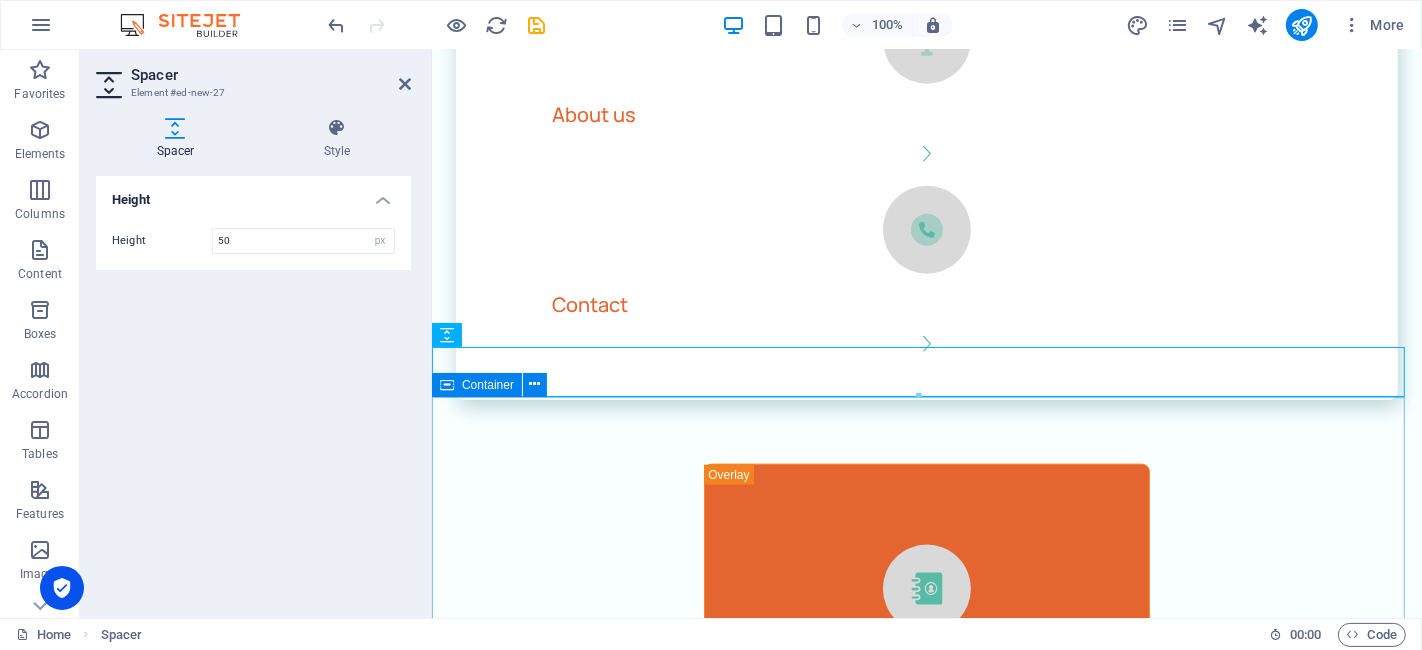 click on "Drop content here or  Add elements  Paste clipboard" at bounding box center (926, 1920) 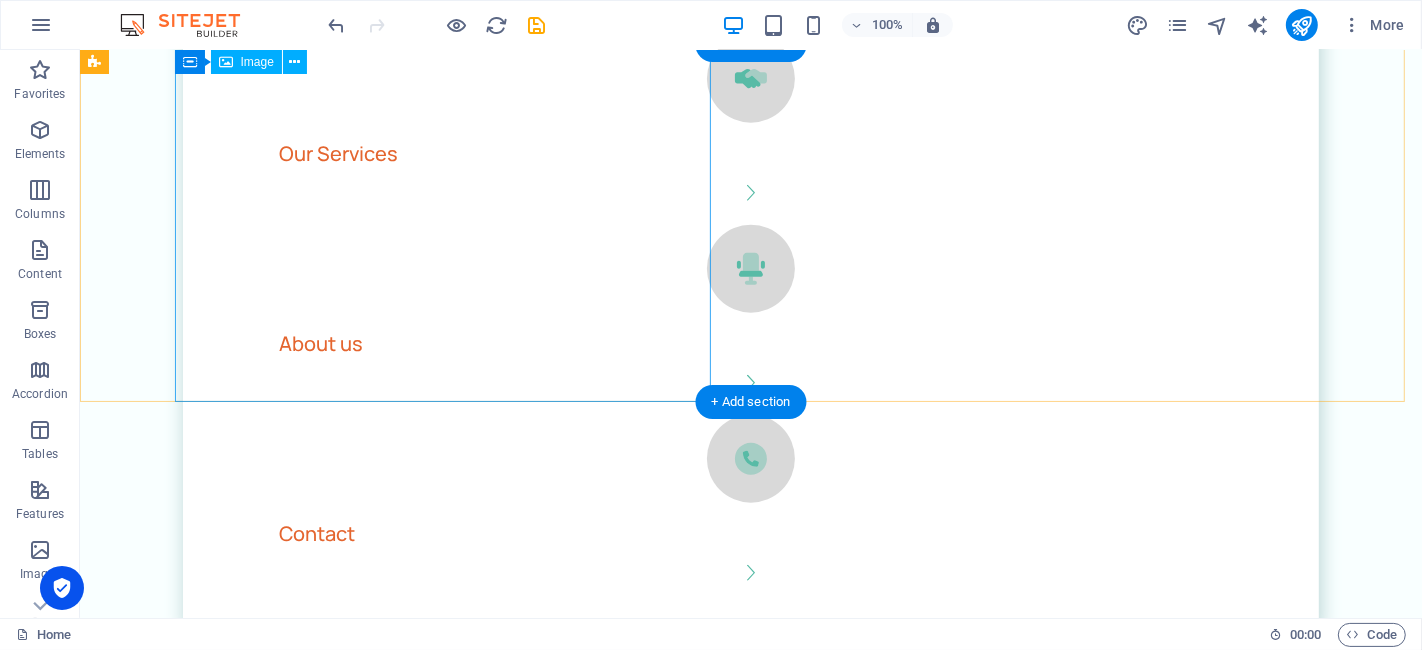scroll, scrollTop: 1454, scrollLeft: 0, axis: vertical 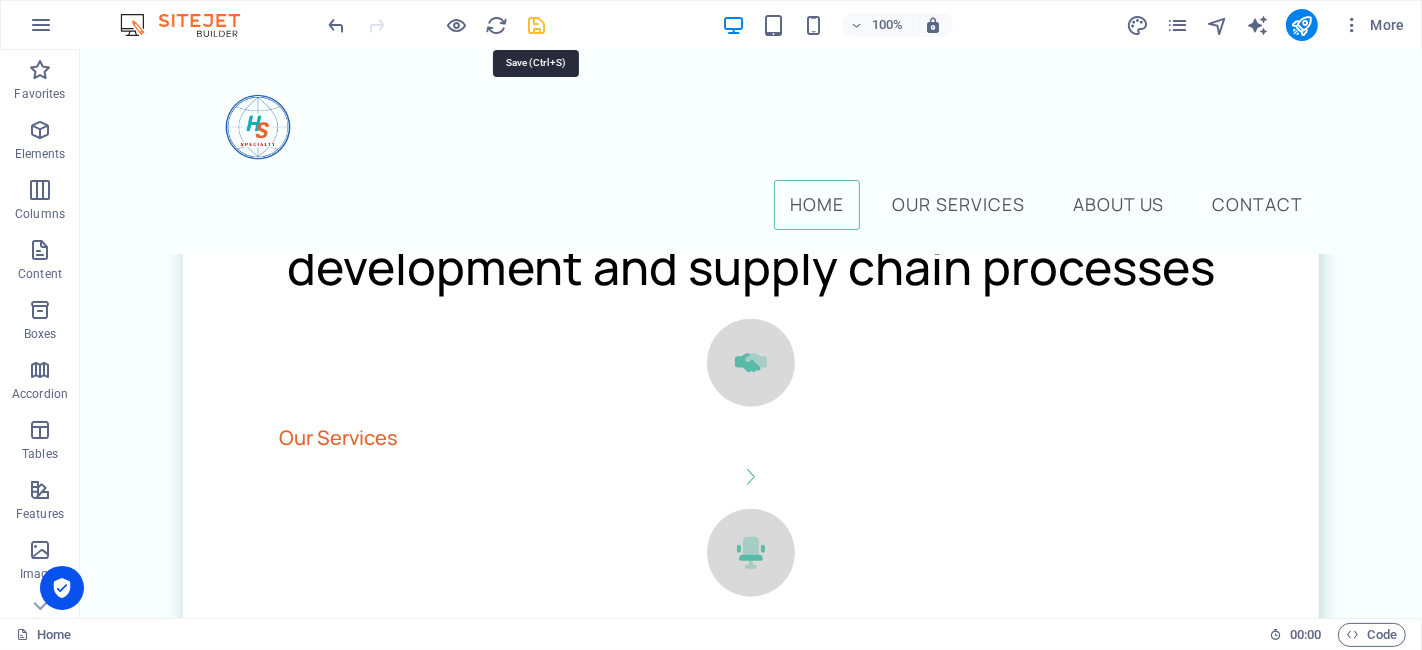 click at bounding box center (537, 25) 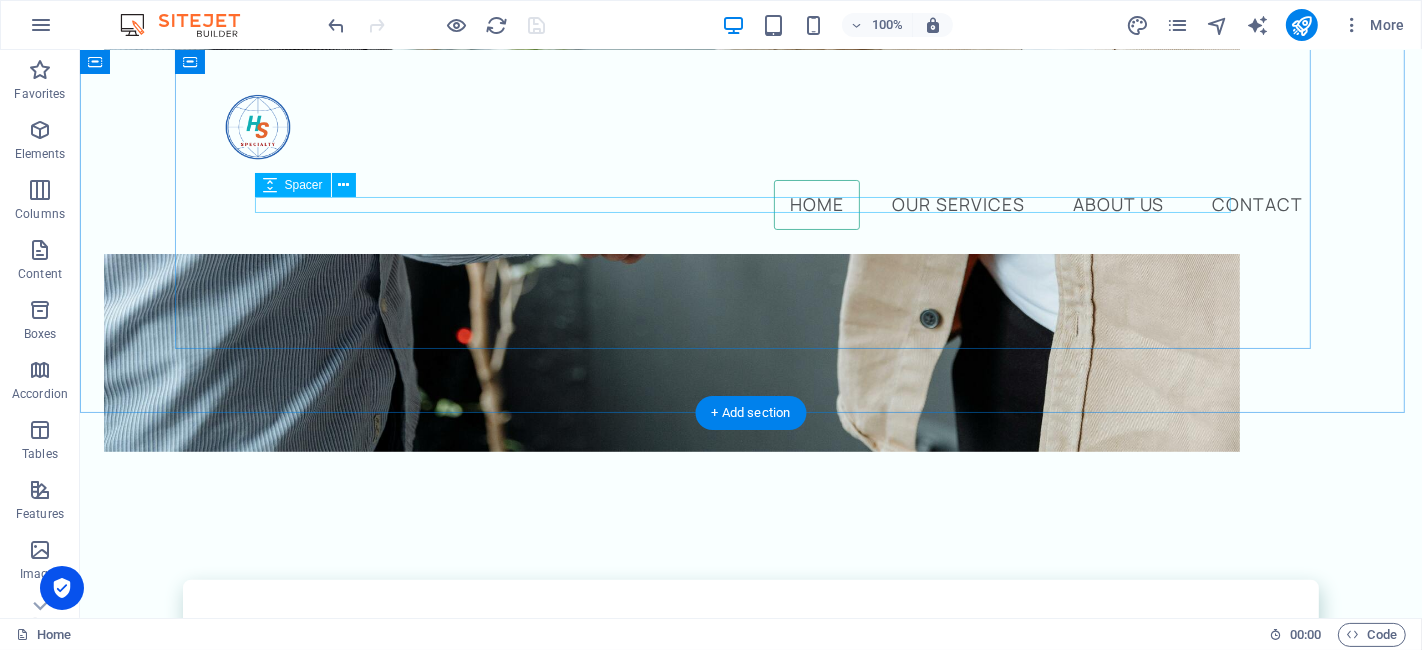 scroll, scrollTop: 565, scrollLeft: 0, axis: vertical 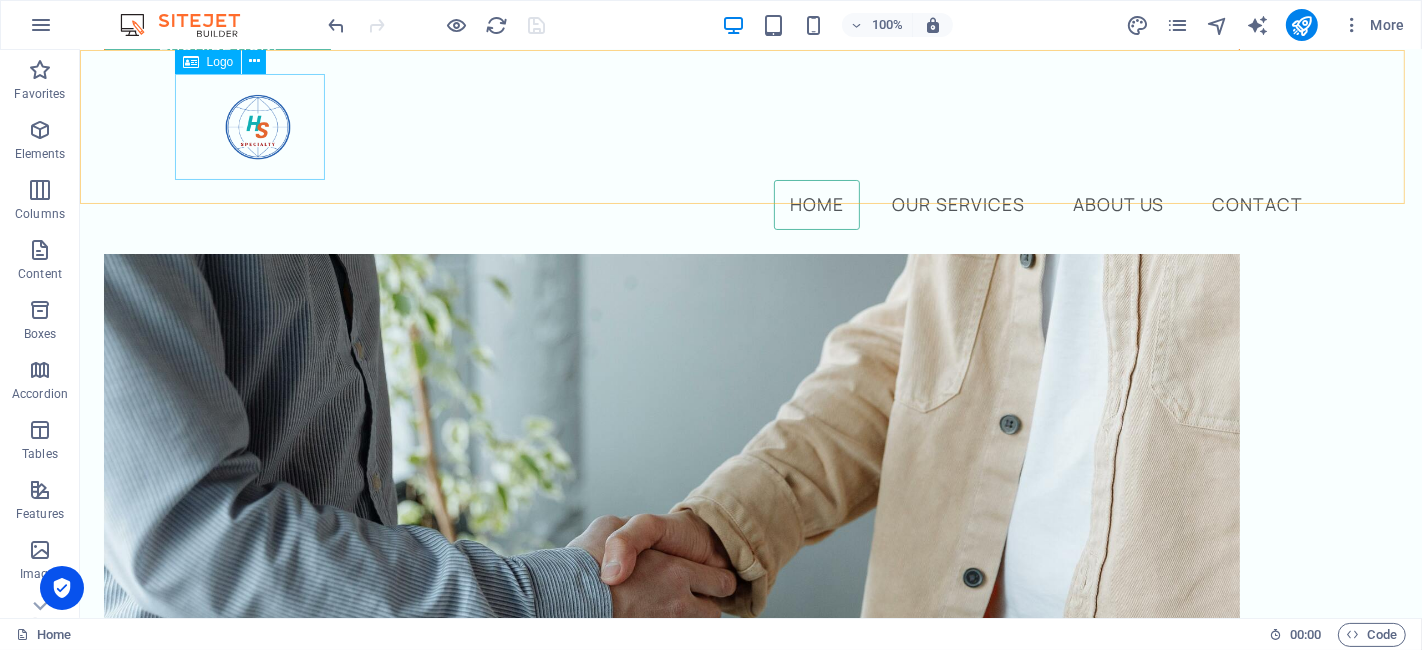 click at bounding box center [750, 127] 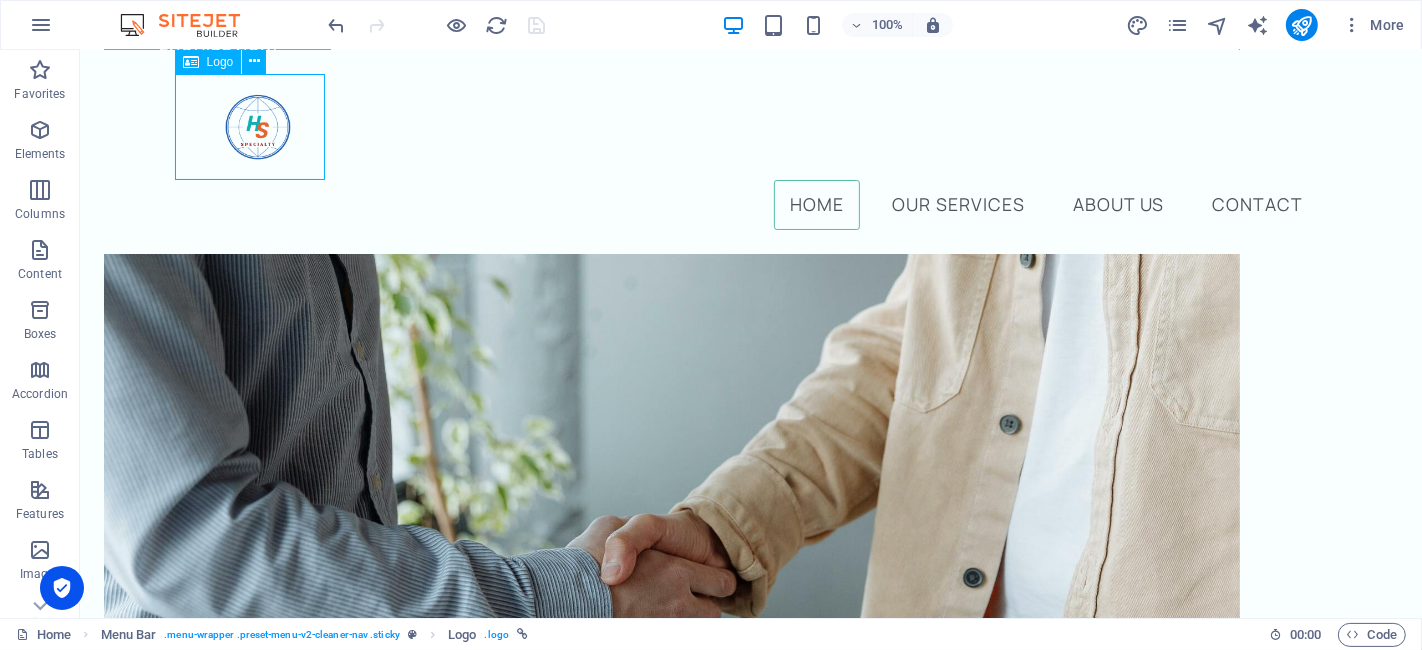 click at bounding box center [750, 127] 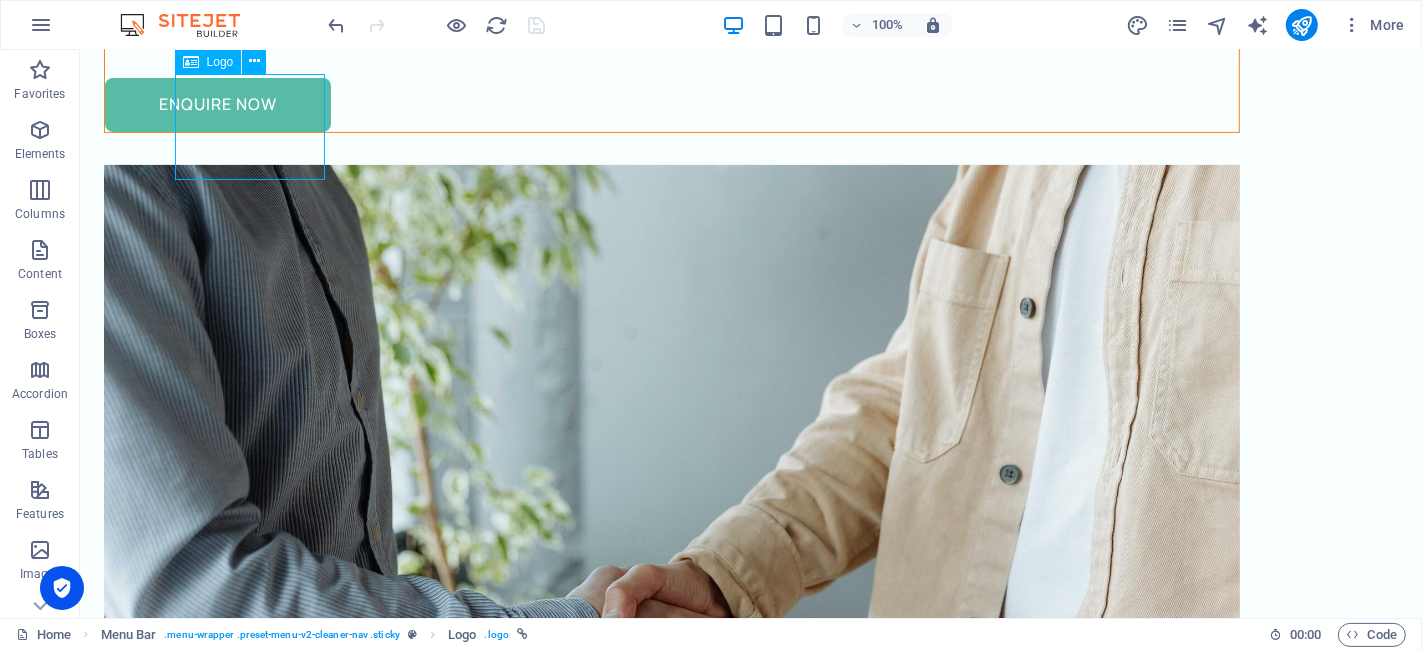 select on "px" 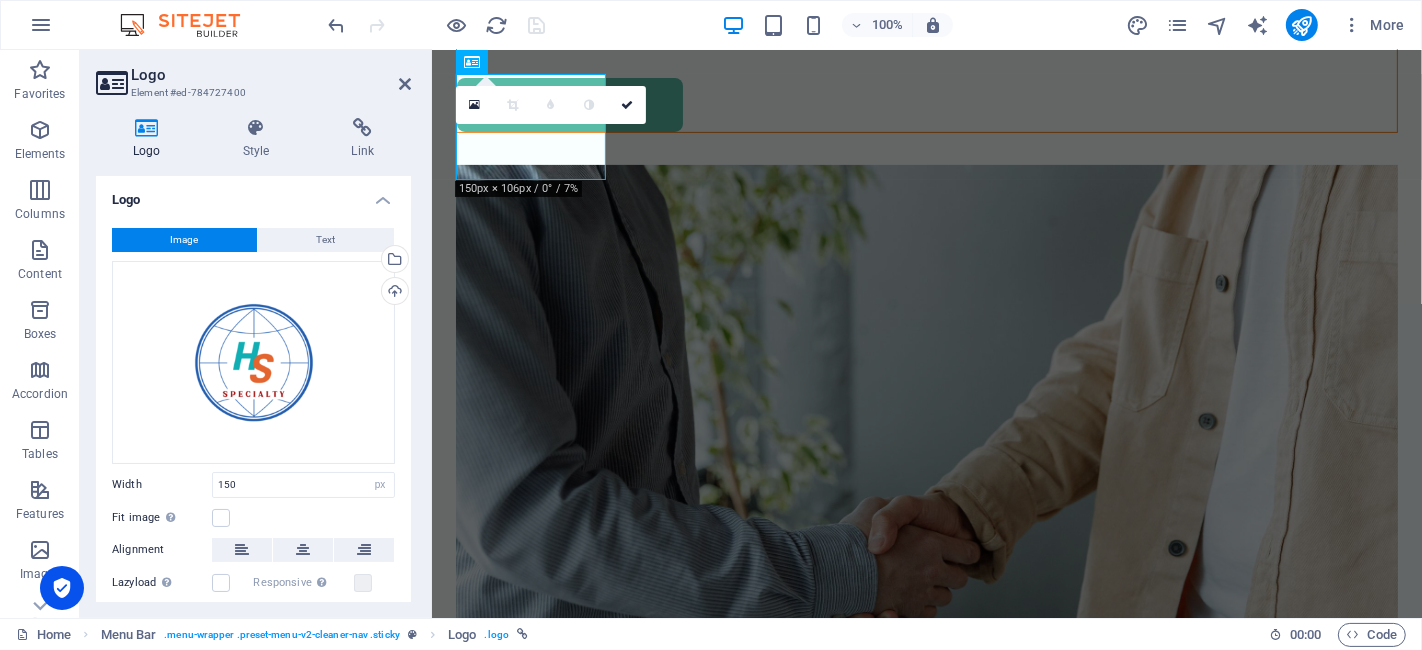 scroll, scrollTop: 0, scrollLeft: 0, axis: both 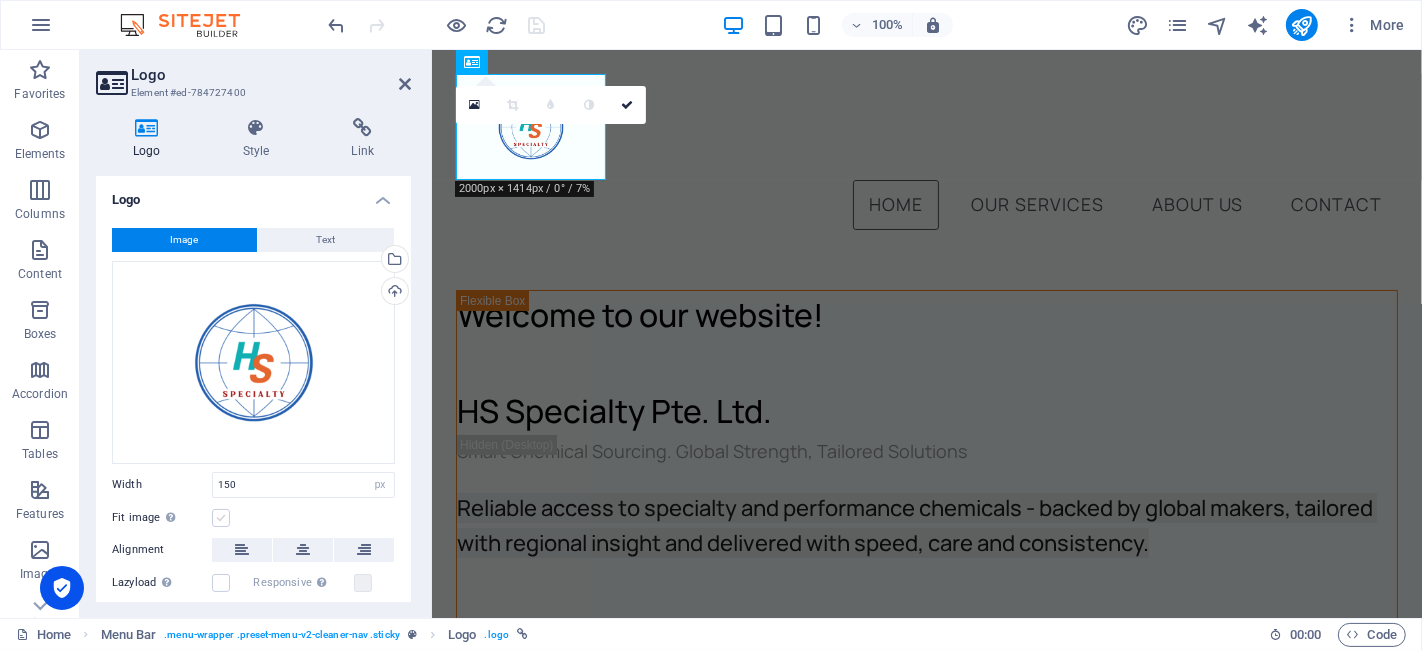 click at bounding box center [221, 518] 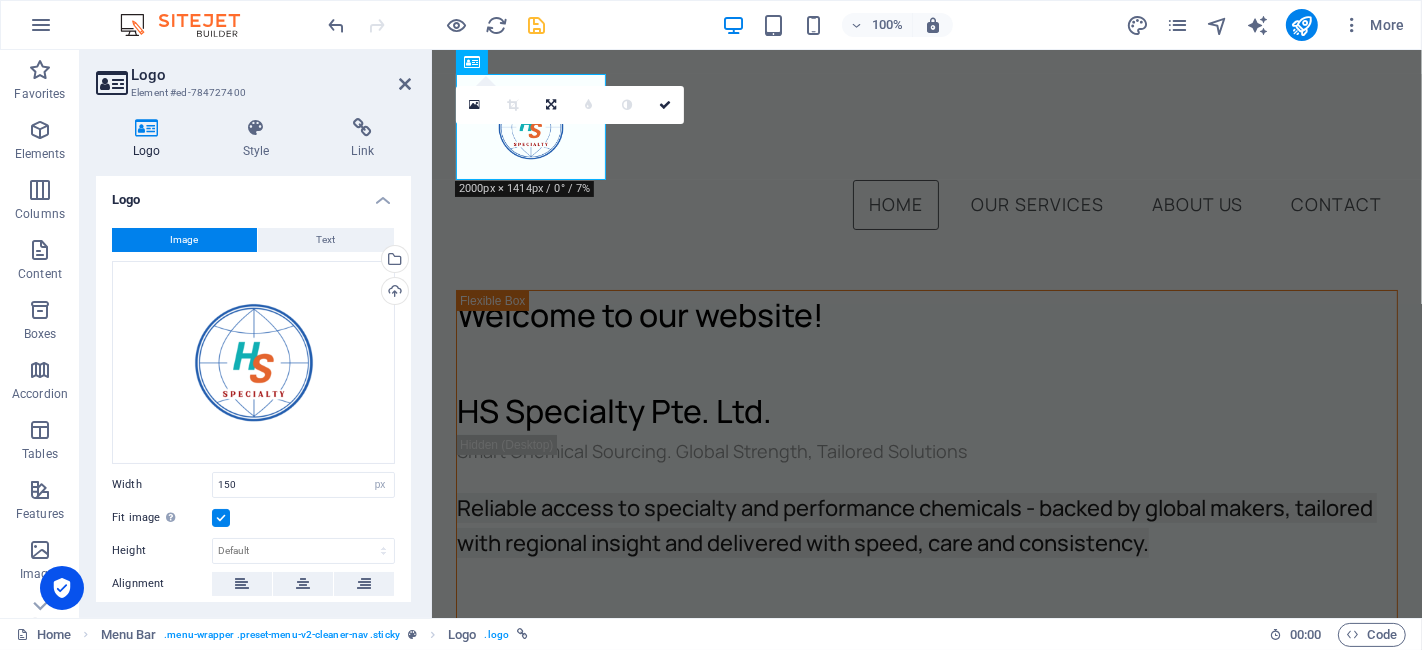 click at bounding box center (221, 518) 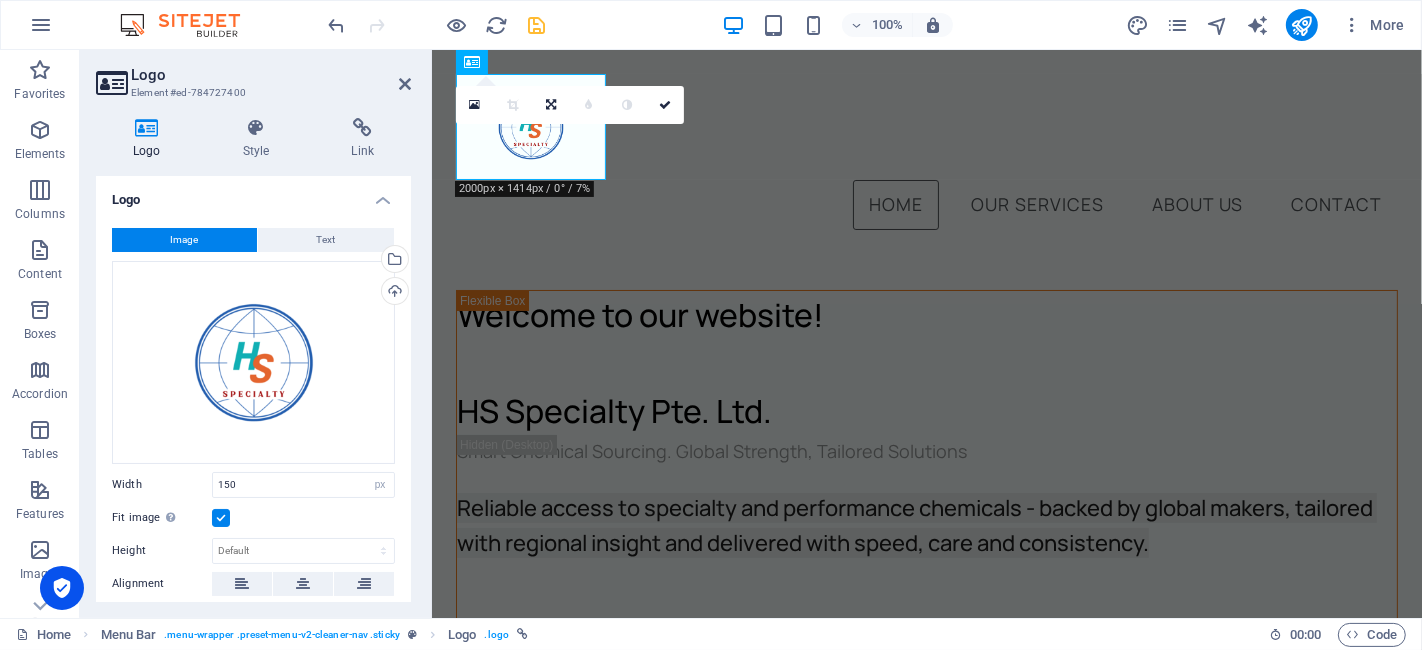 click on "Fit image Automatically fit image to a fixed width and height" at bounding box center (0, 0) 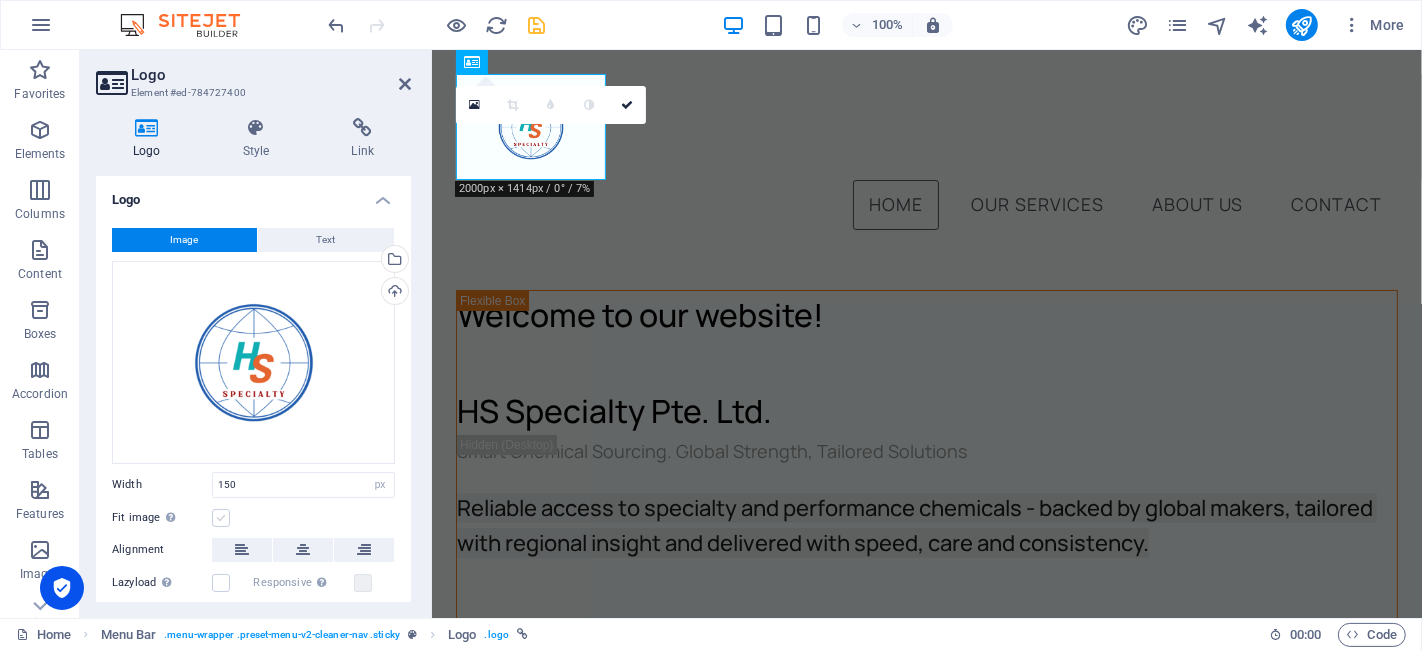 click at bounding box center (221, 518) 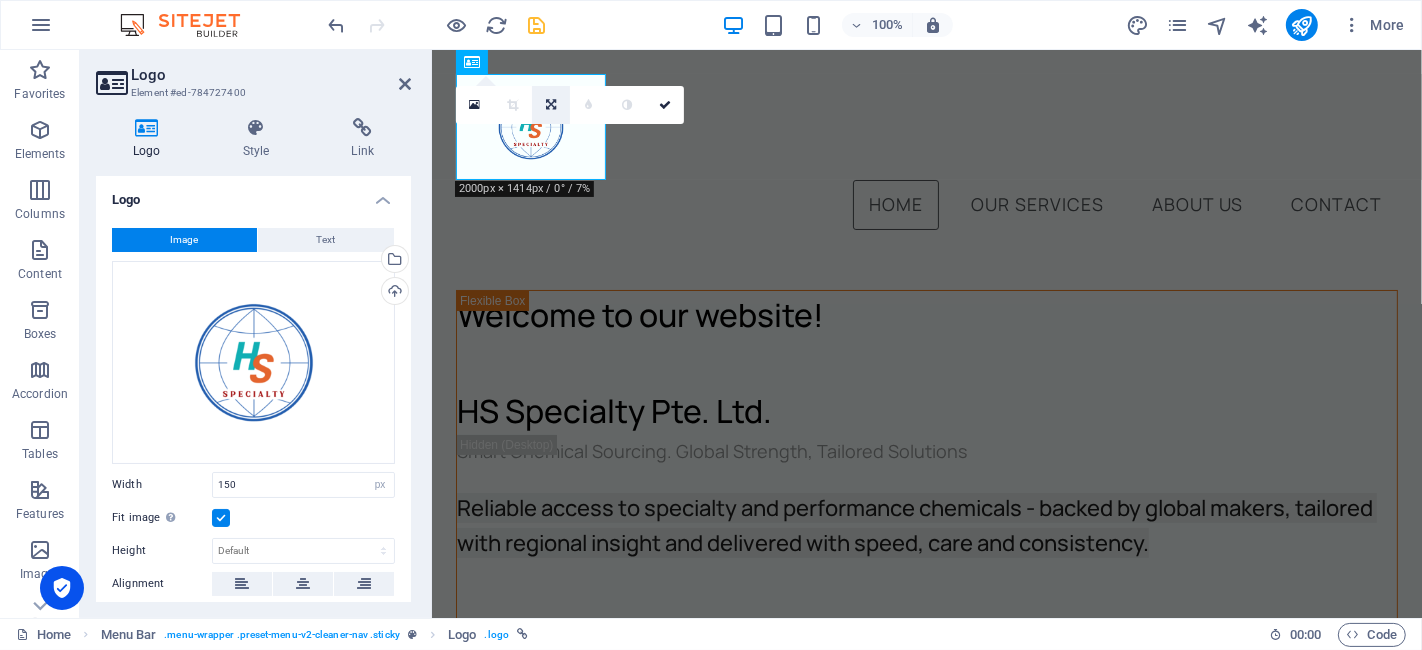 click at bounding box center (551, 105) 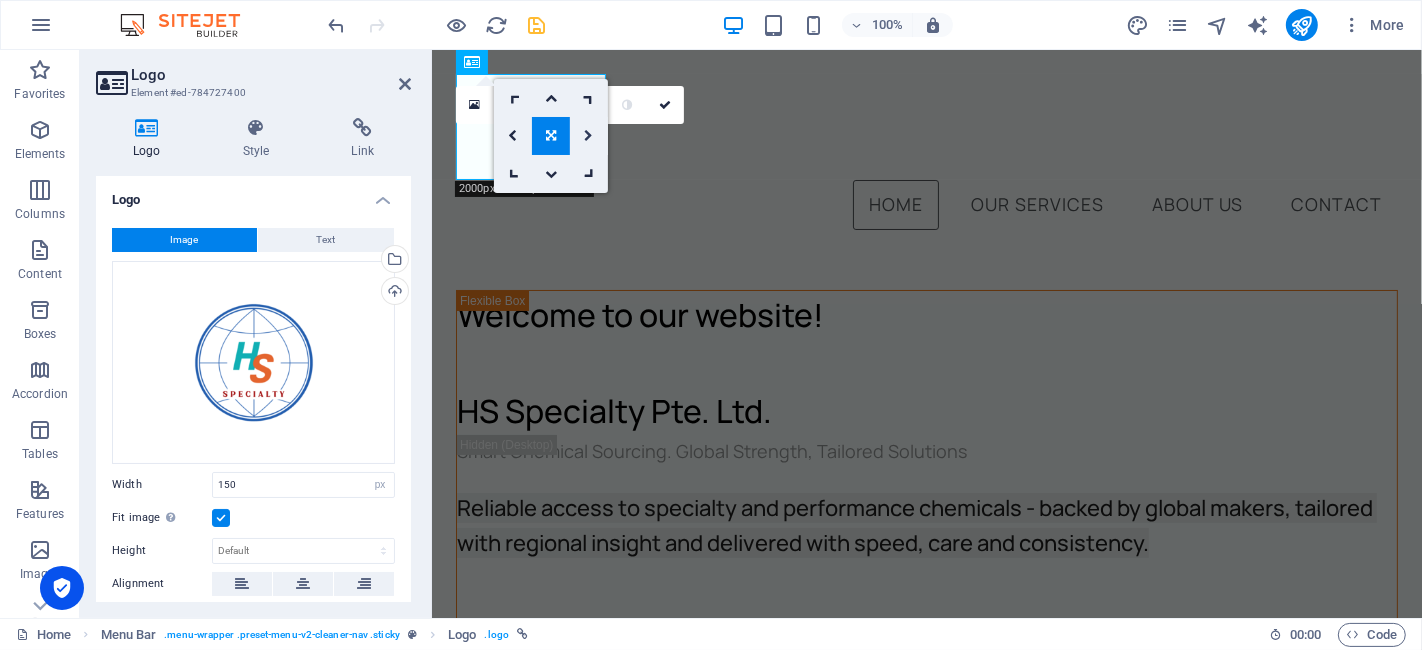 click at bounding box center [589, 136] 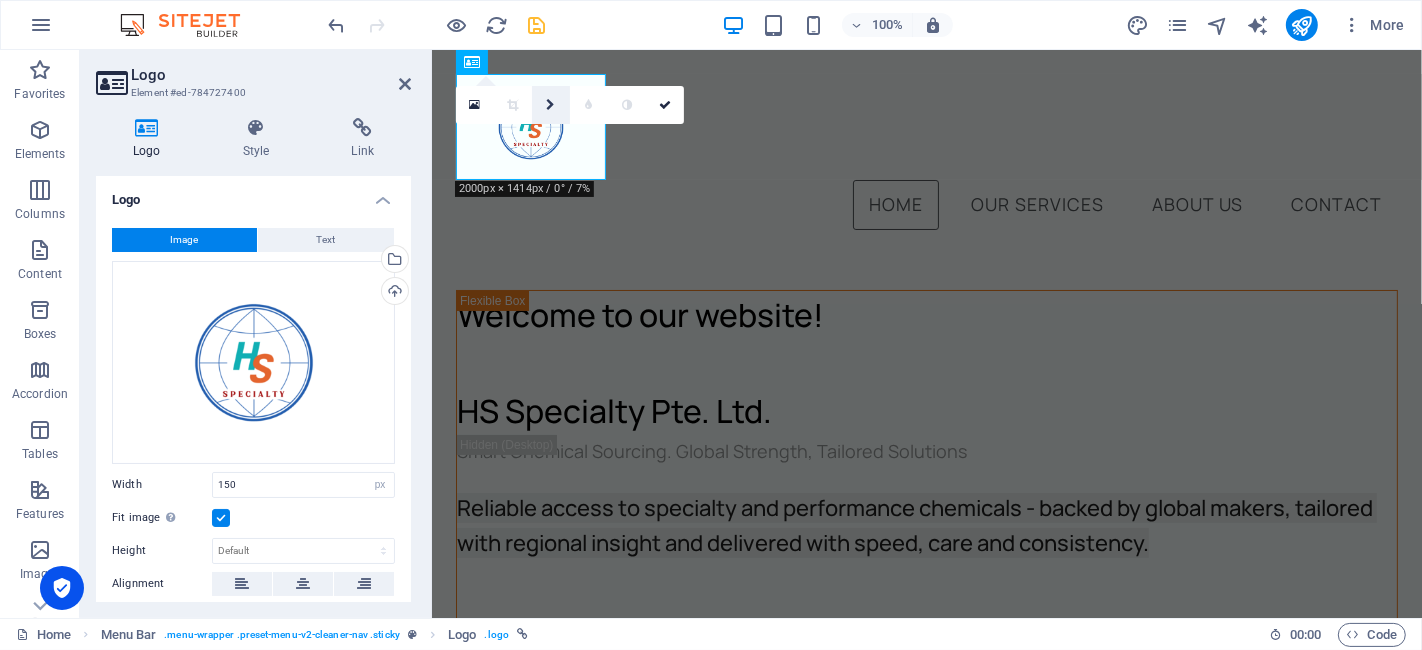 click at bounding box center (550, 105) 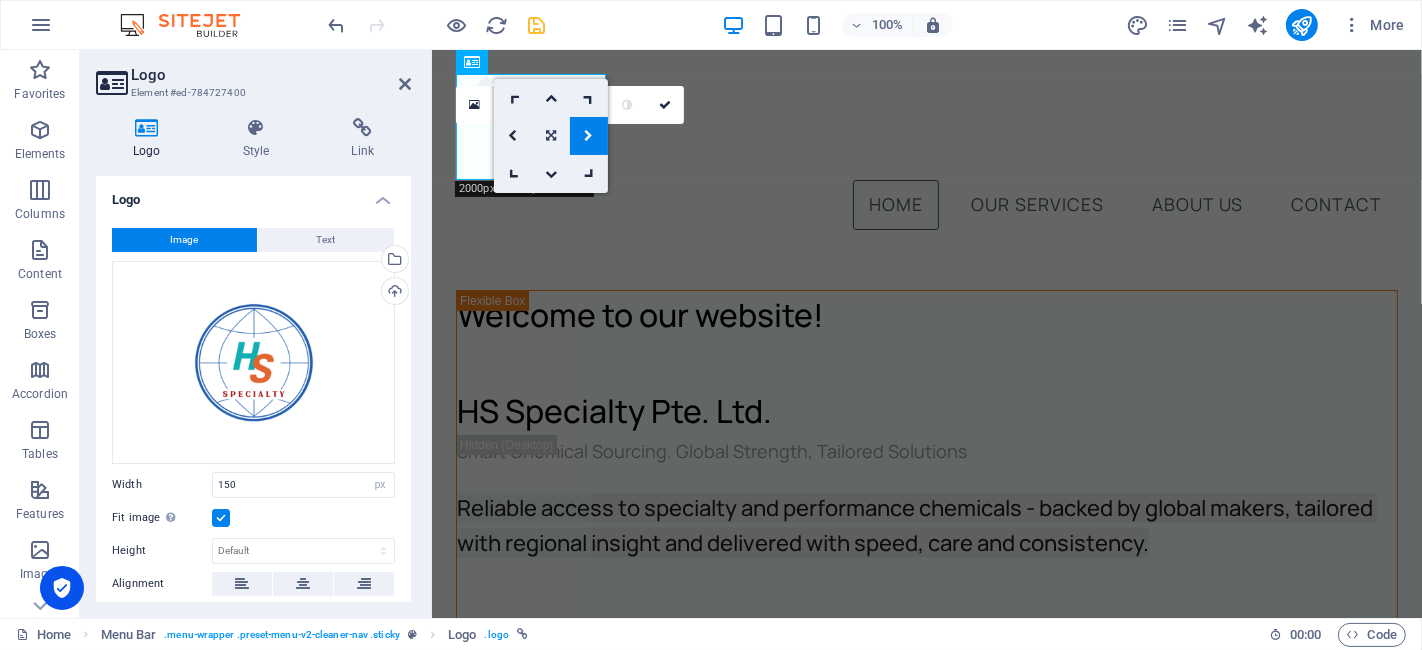 click at bounding box center (551, 136) 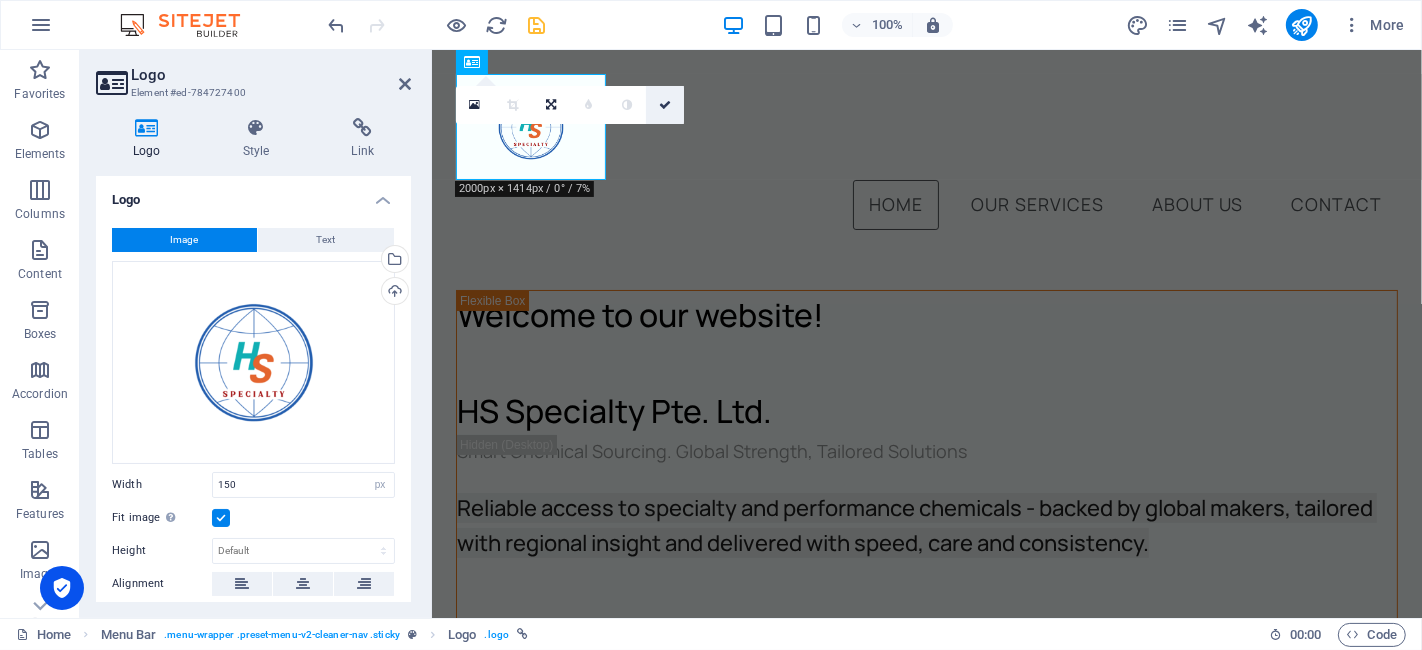 click at bounding box center [665, 105] 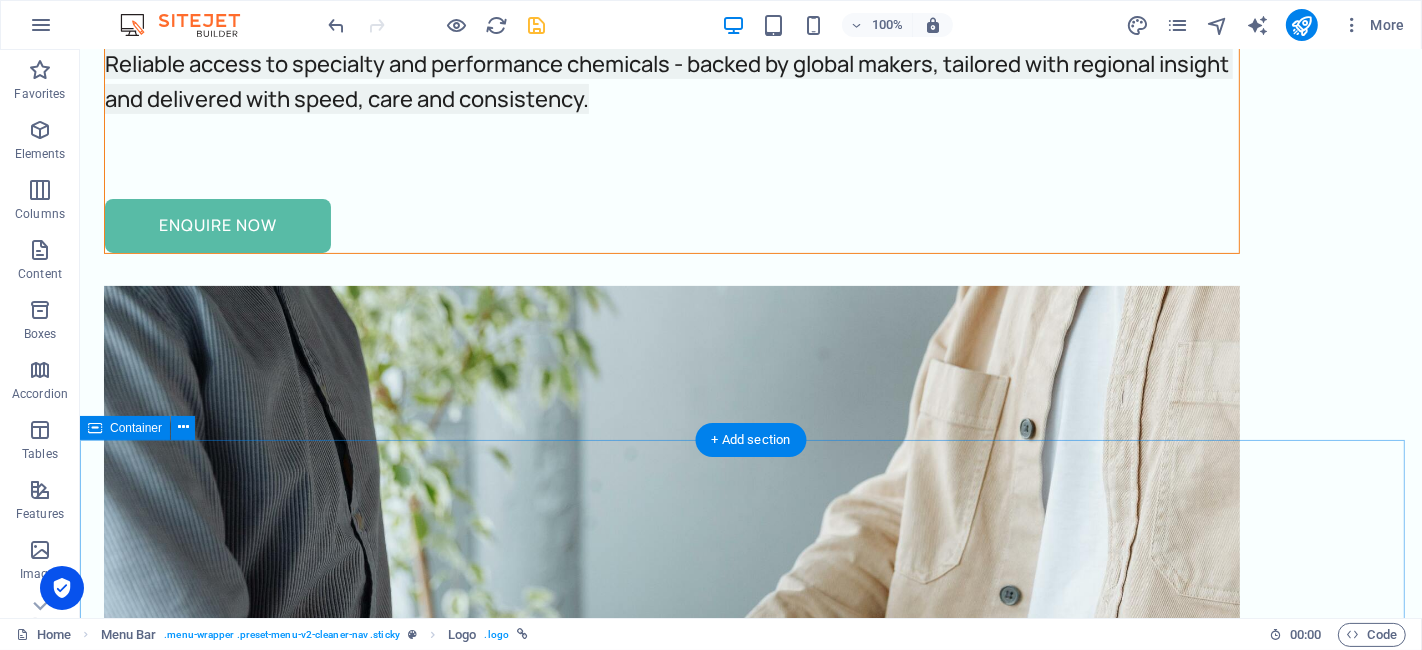 scroll, scrollTop: 777, scrollLeft: 0, axis: vertical 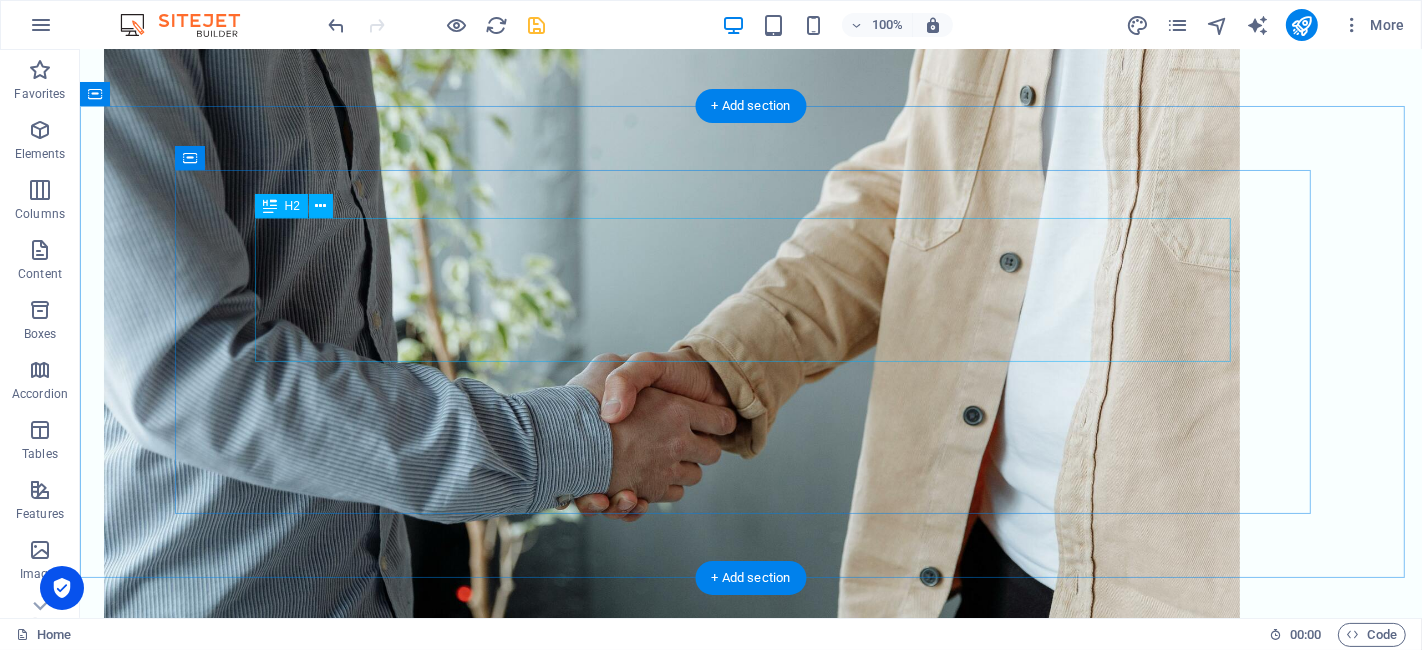 click on "Your trusted technical partner in product development and supply chain processes" at bounding box center [750, 958] 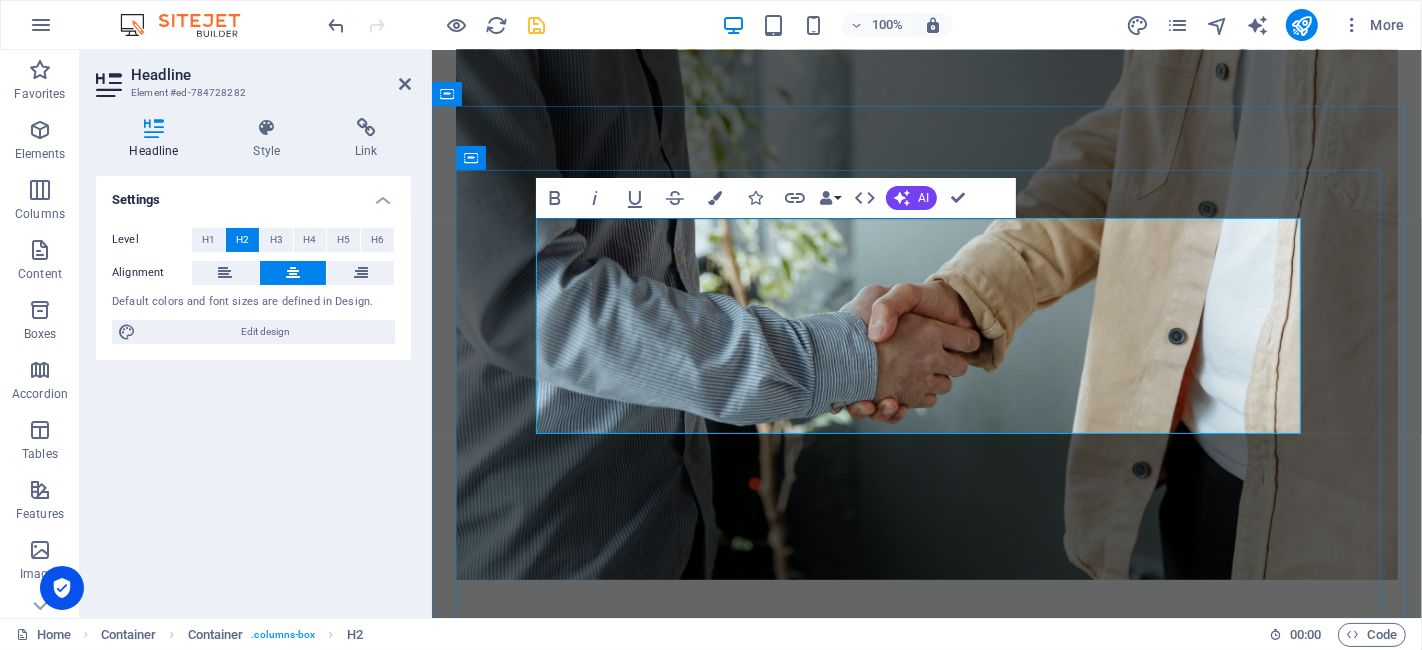 click on "Your trusted technical partner in product development and supply chain processes" at bounding box center (926, 864) 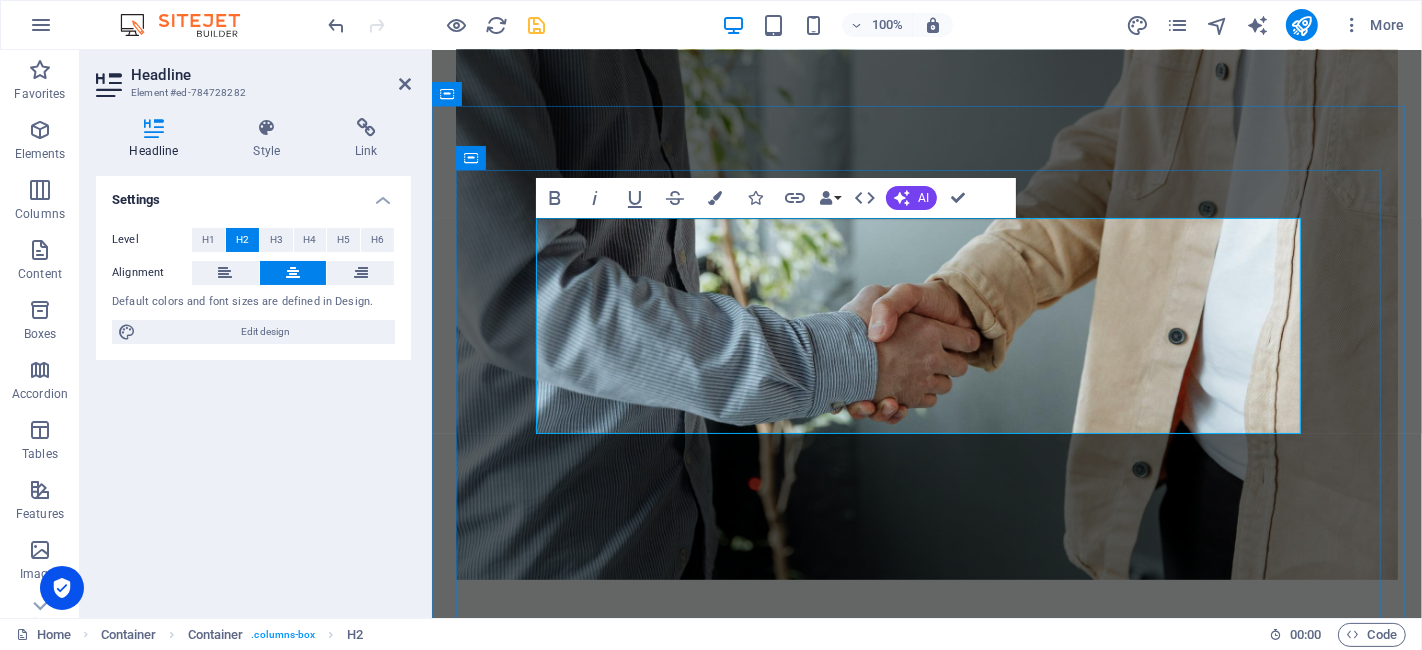 drag, startPoint x: 1104, startPoint y: 412, endPoint x: 874, endPoint y: 322, distance: 246.98178 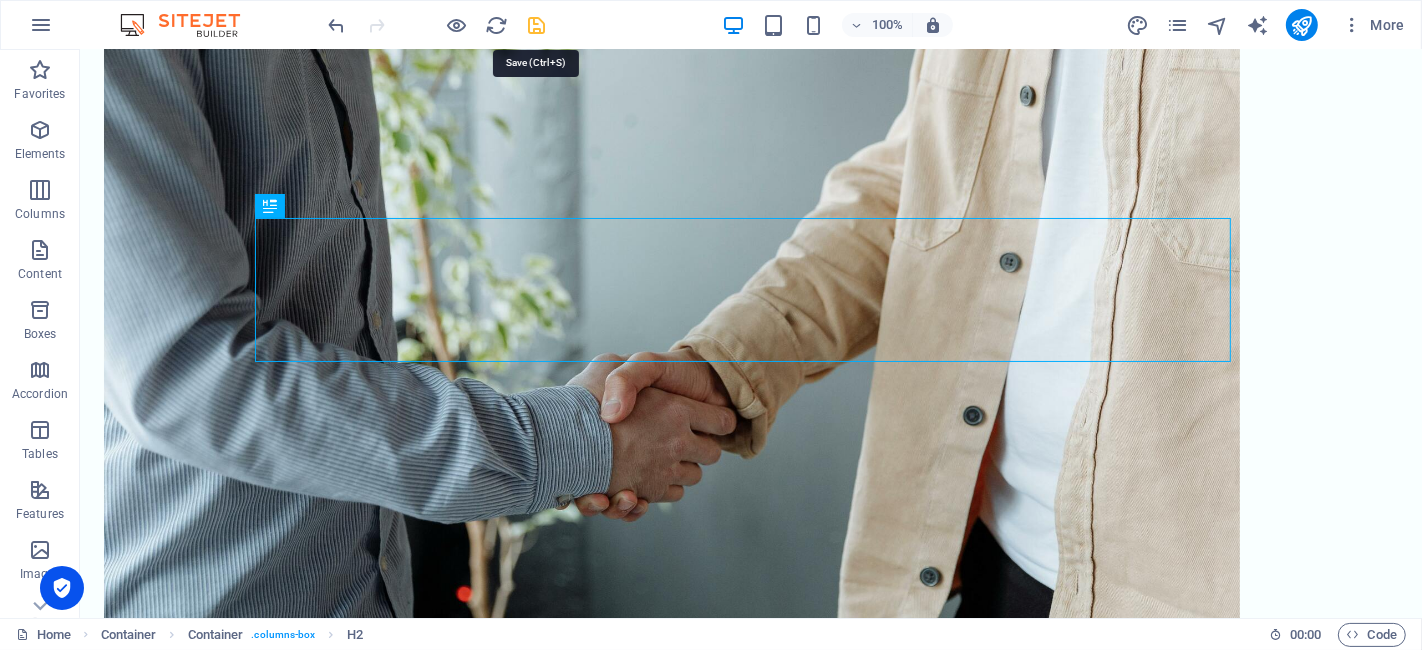 click at bounding box center (537, 25) 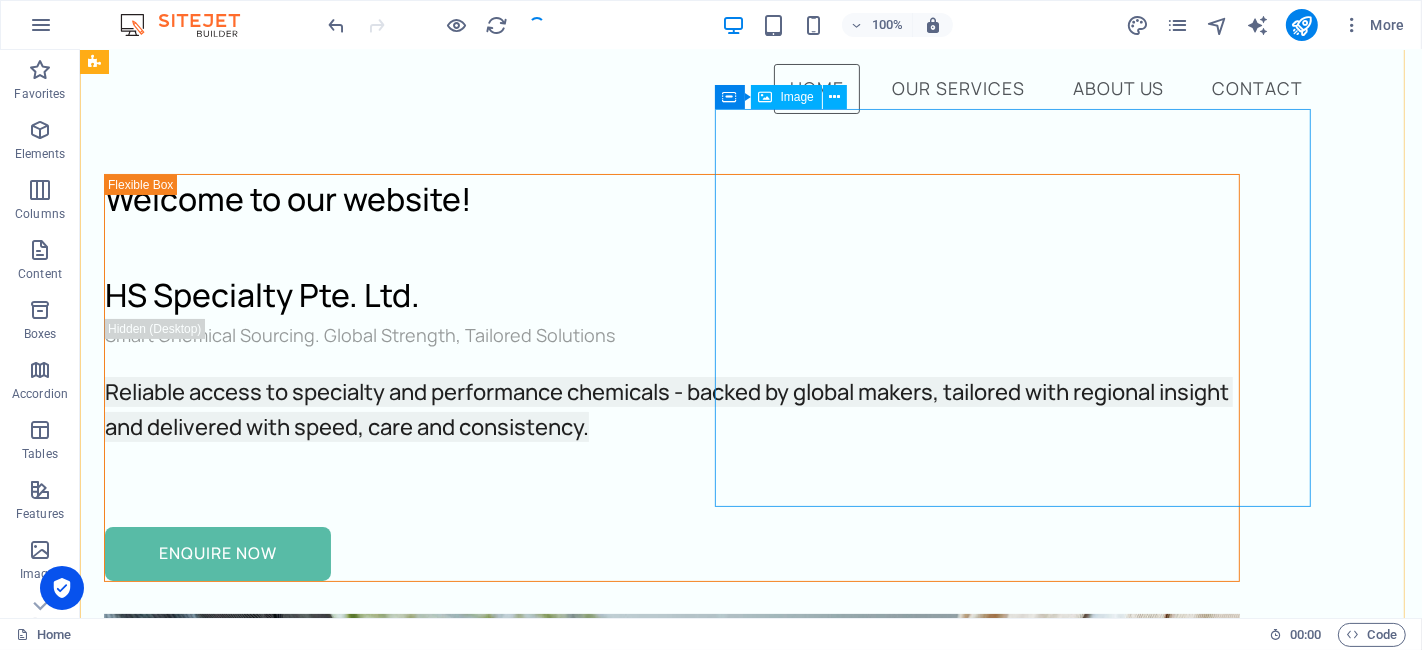 scroll, scrollTop: 0, scrollLeft: 0, axis: both 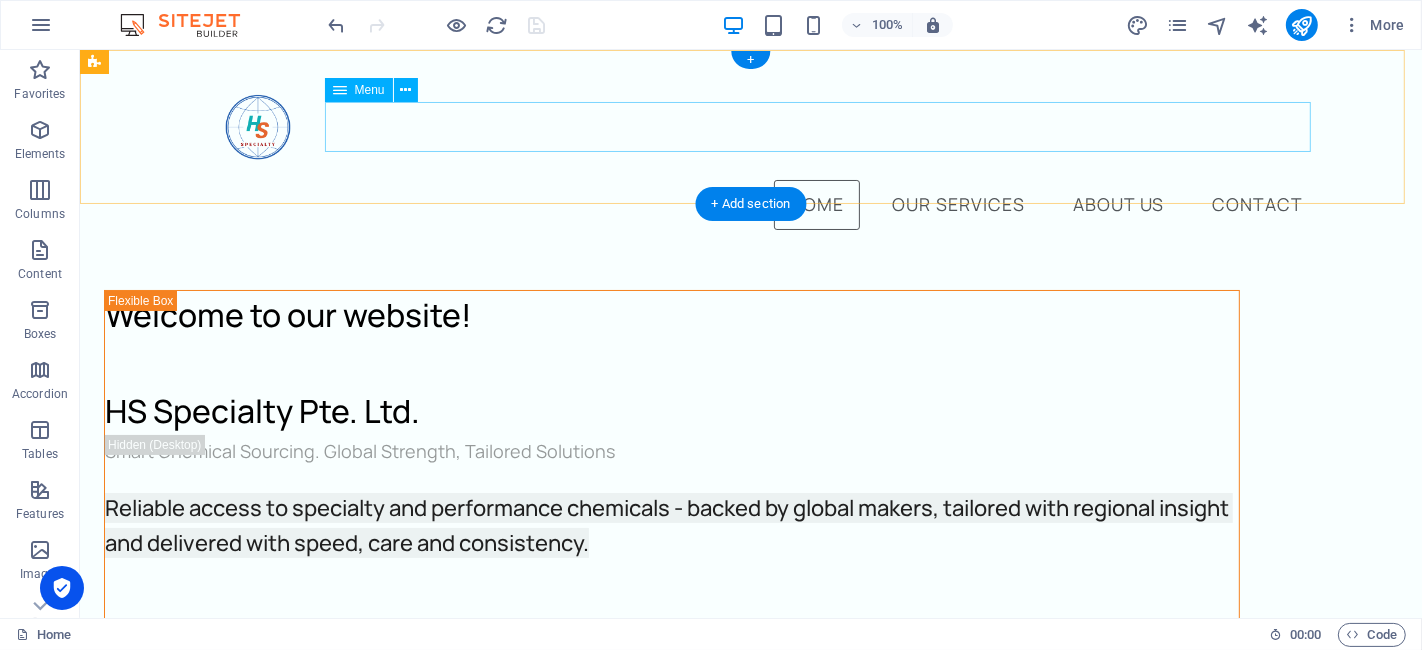 click on "Home Our Services About us Contact" at bounding box center (750, 205) 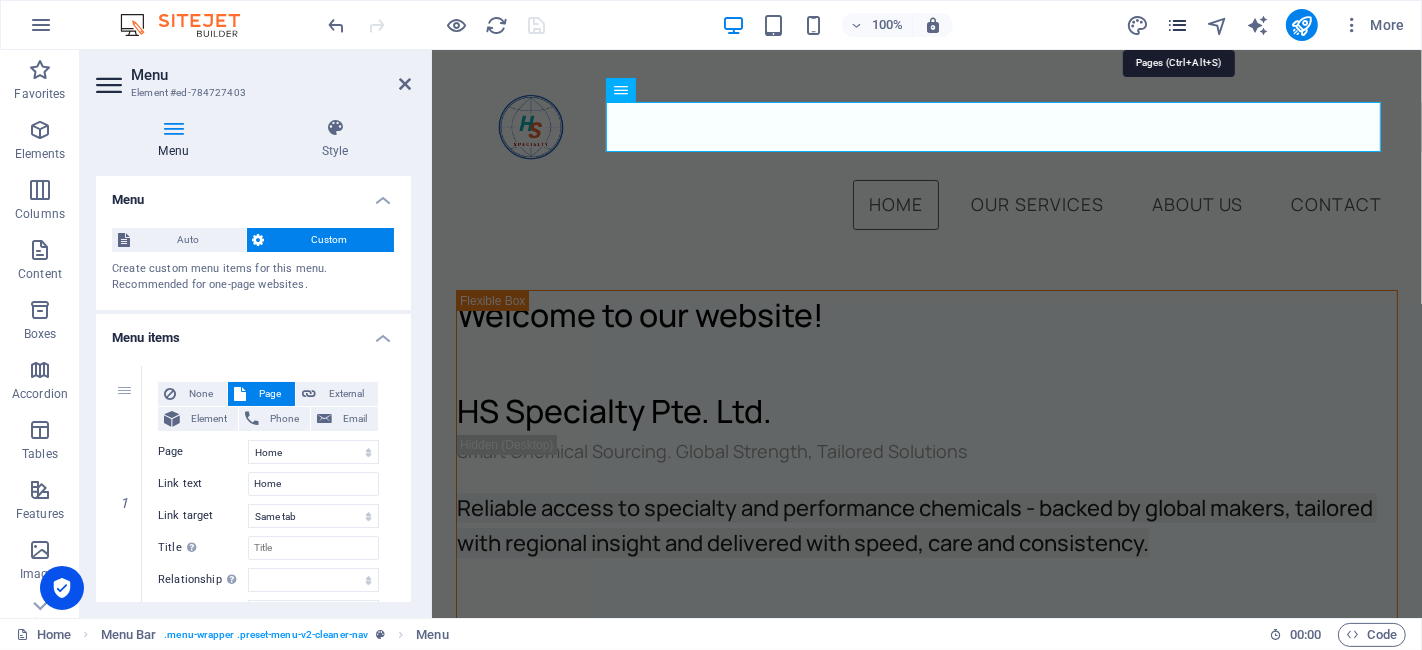 click at bounding box center (1177, 25) 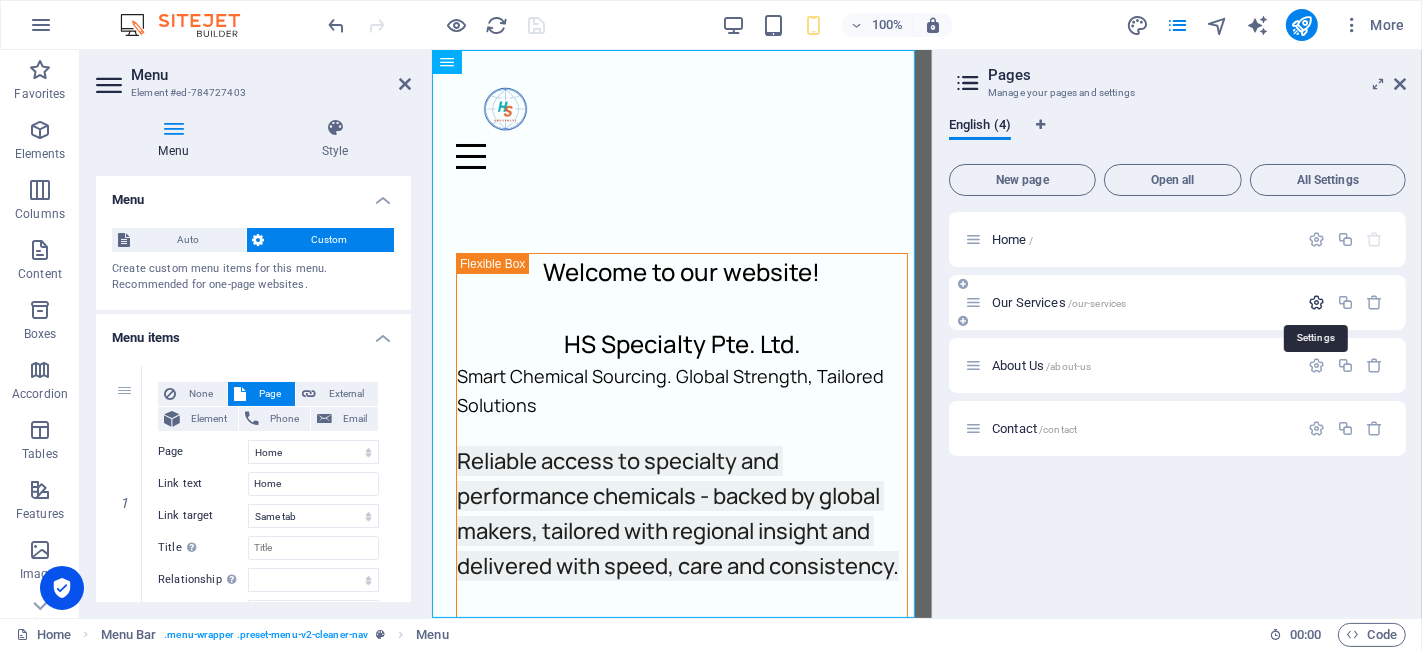 click at bounding box center (1316, 302) 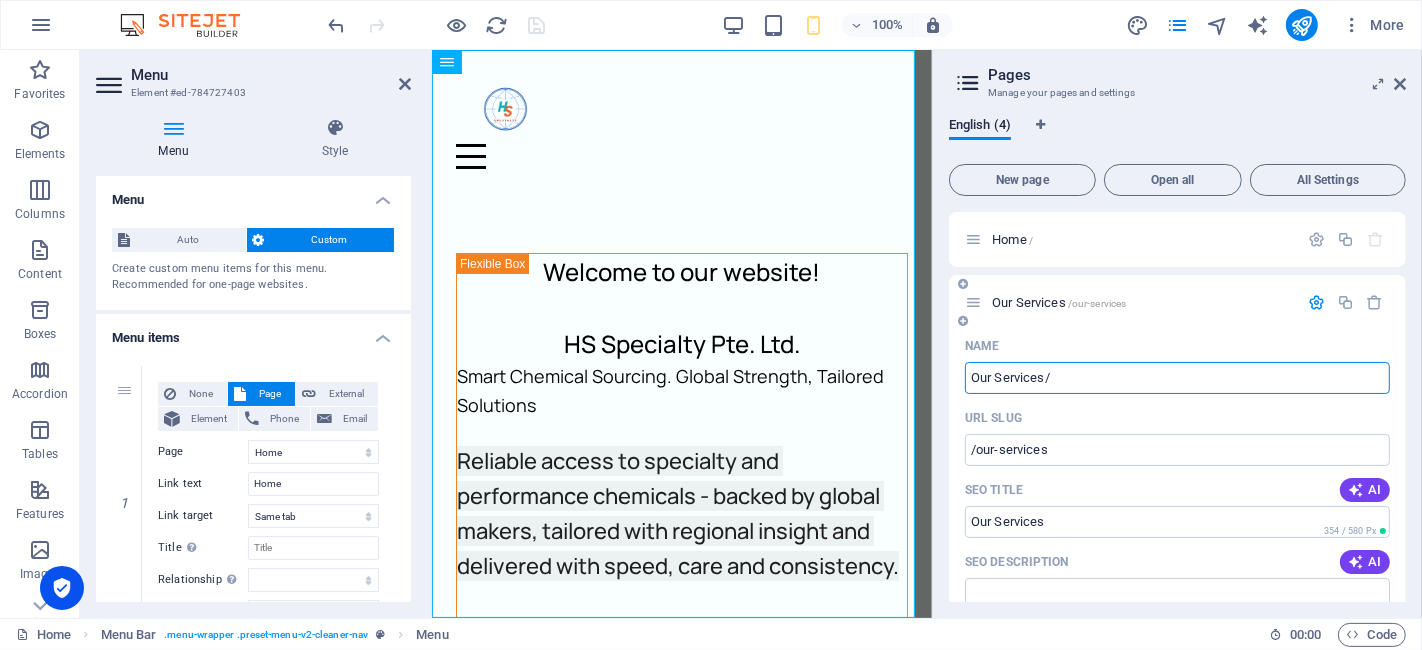 type on "Our Services/" 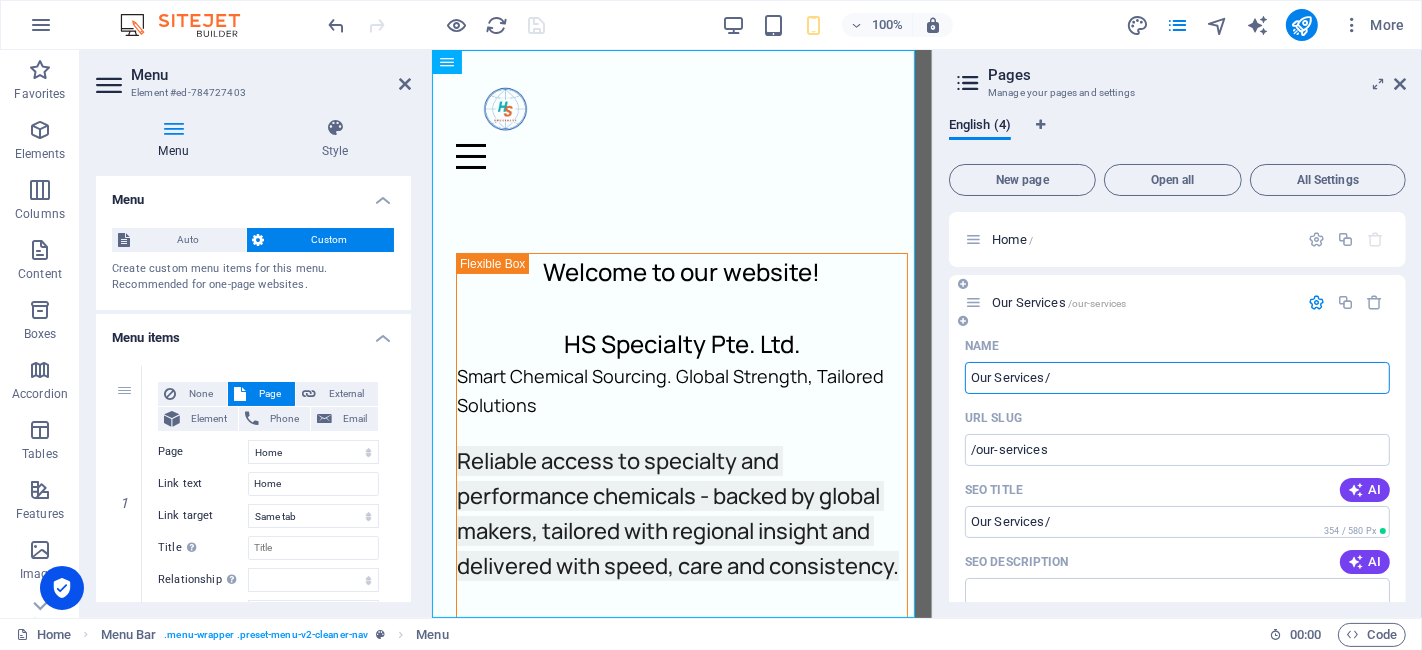 select on "1" 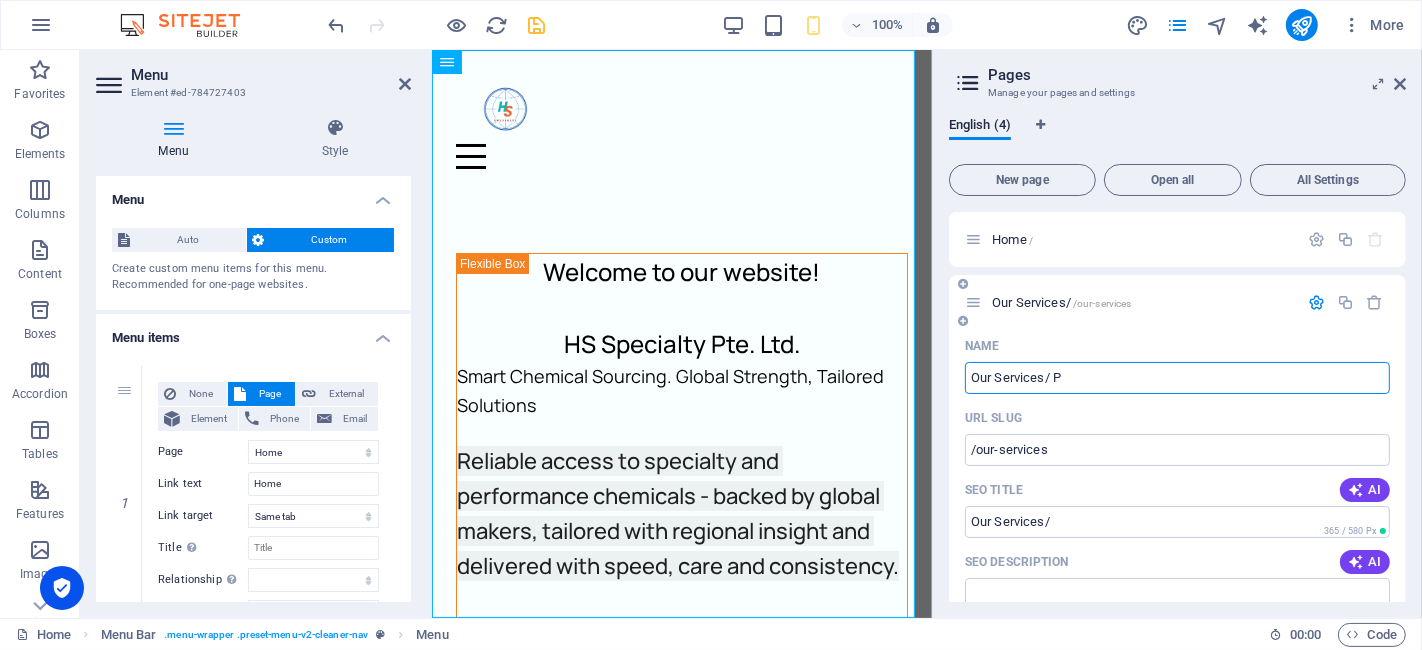 type on "Our Services/ P" 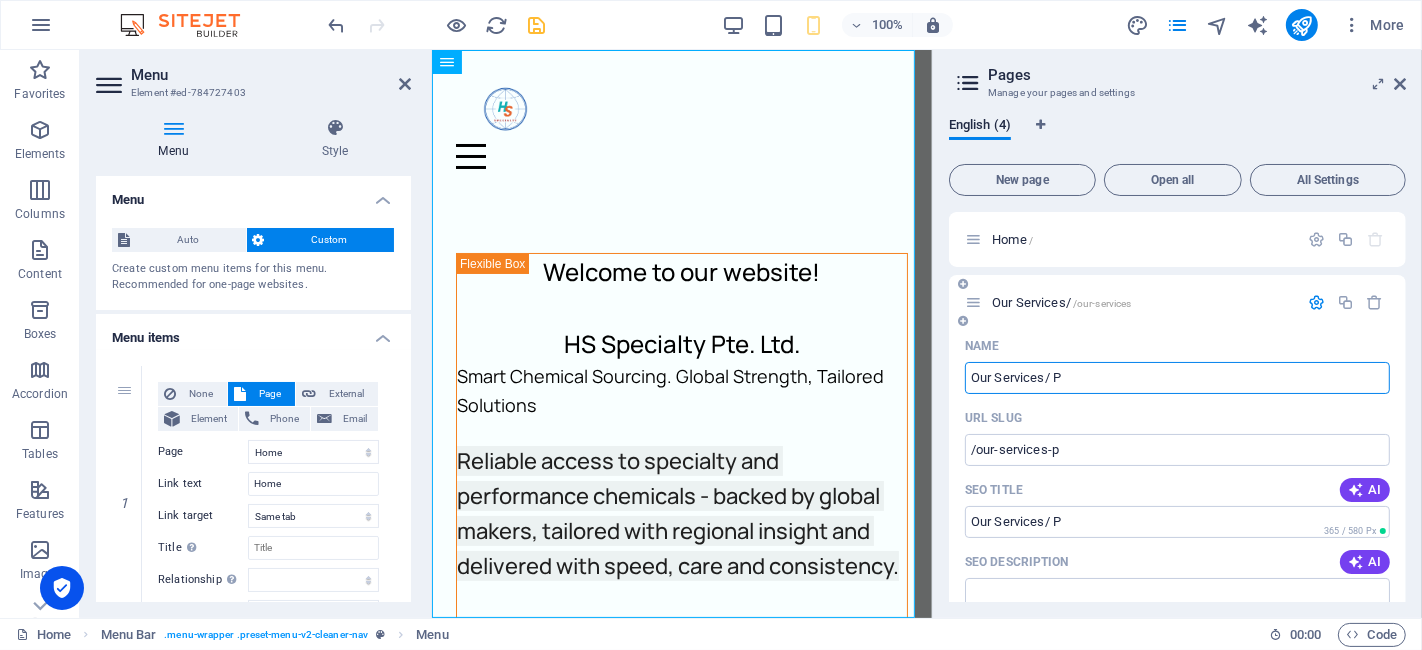 select on "1" 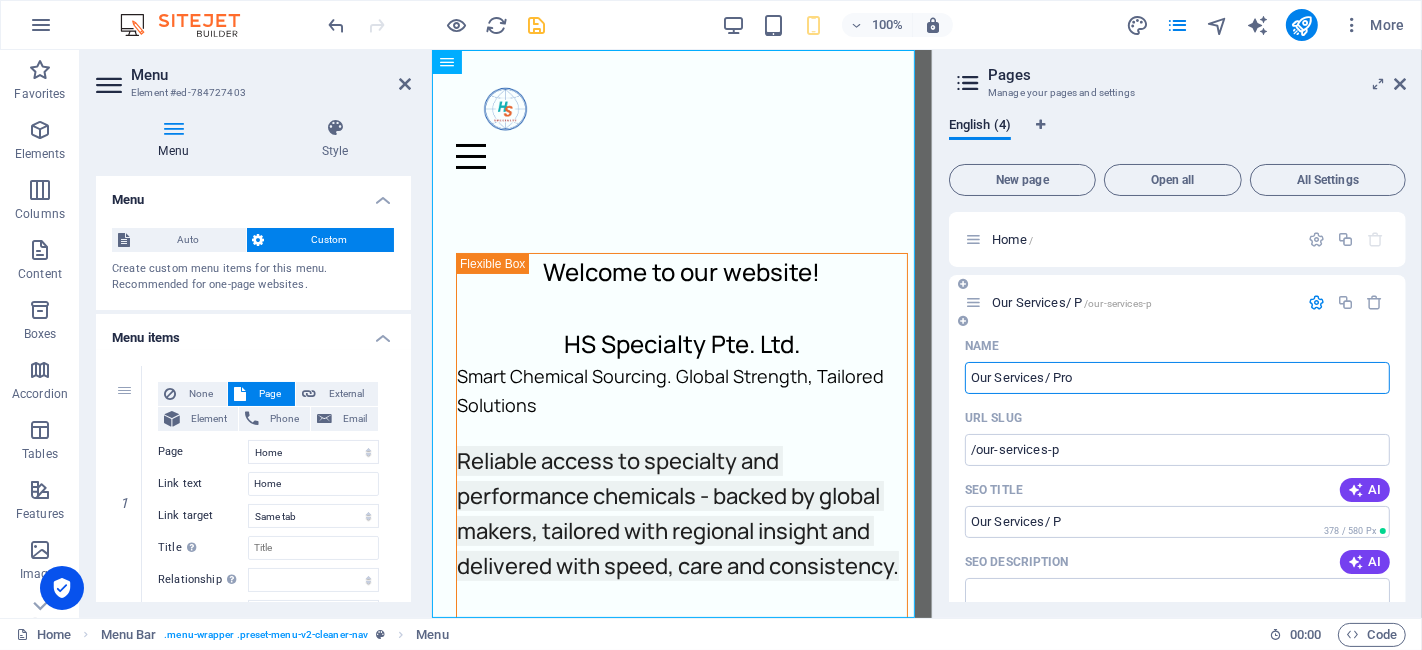 type on "Our Services/ Pr" 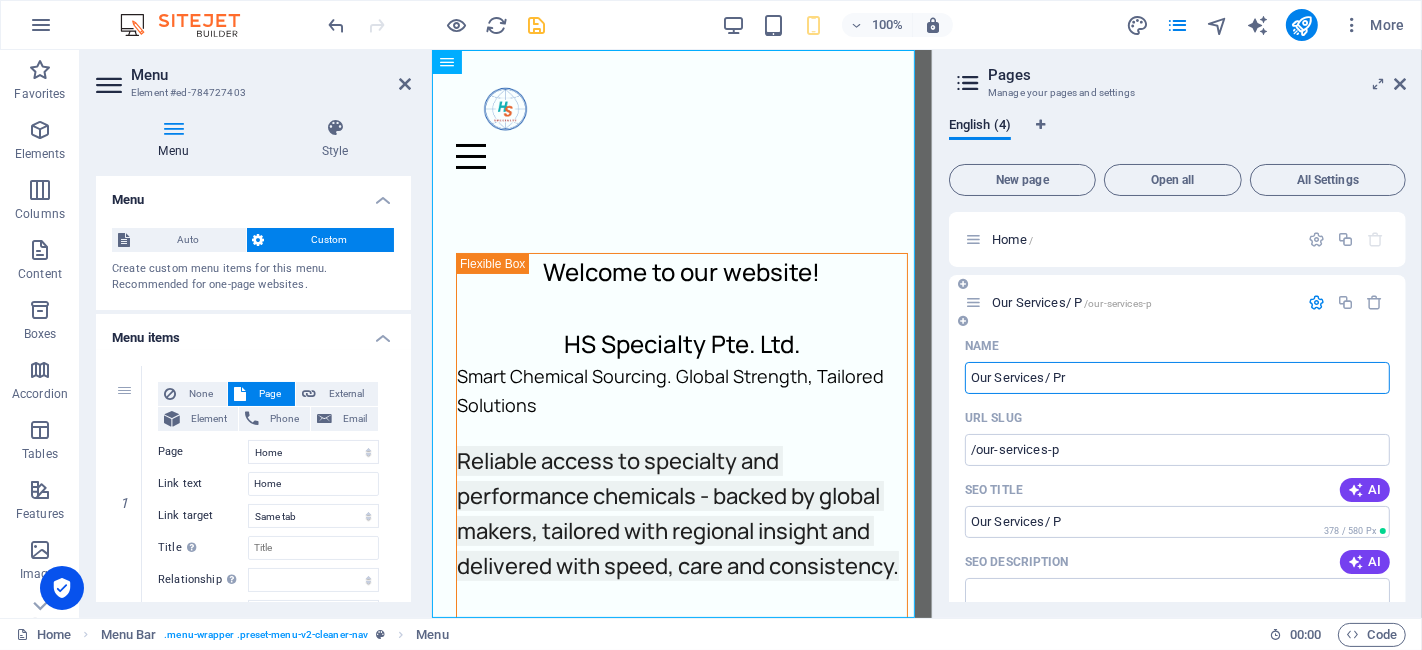 type on "/our-services-pro" 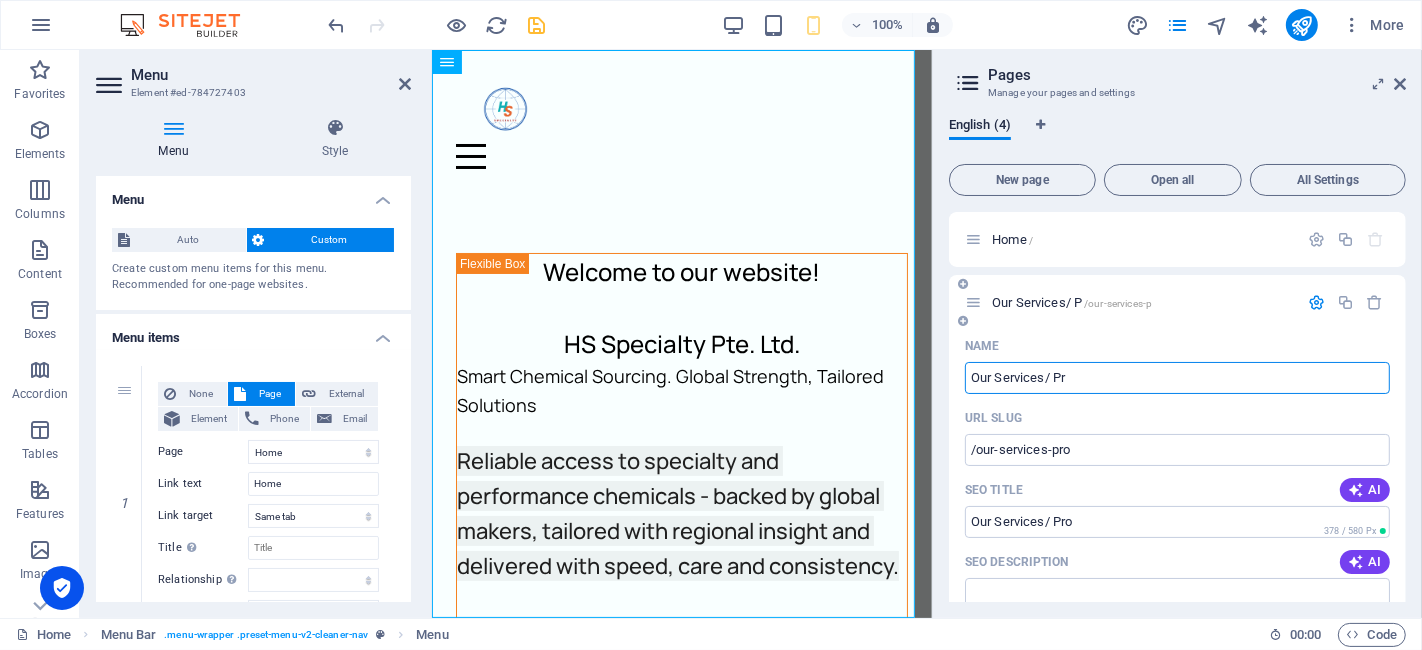 select on "1" 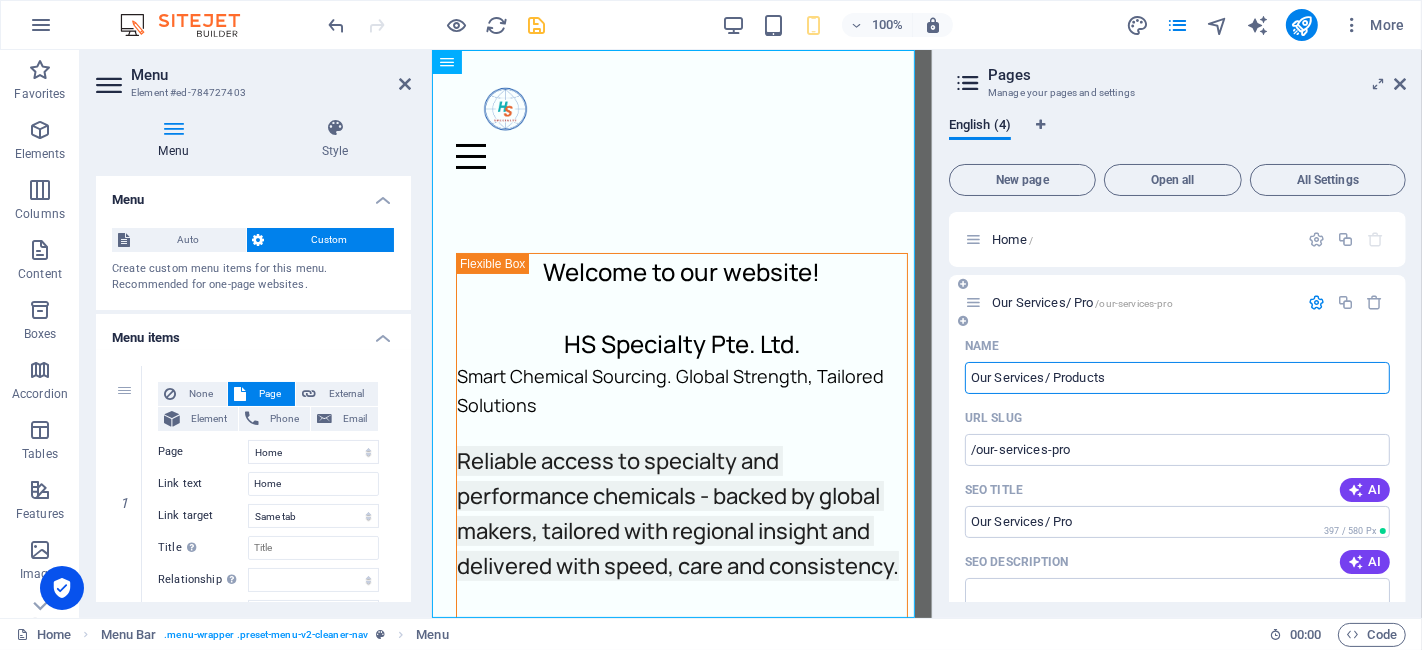 type on "Our Services/ Products" 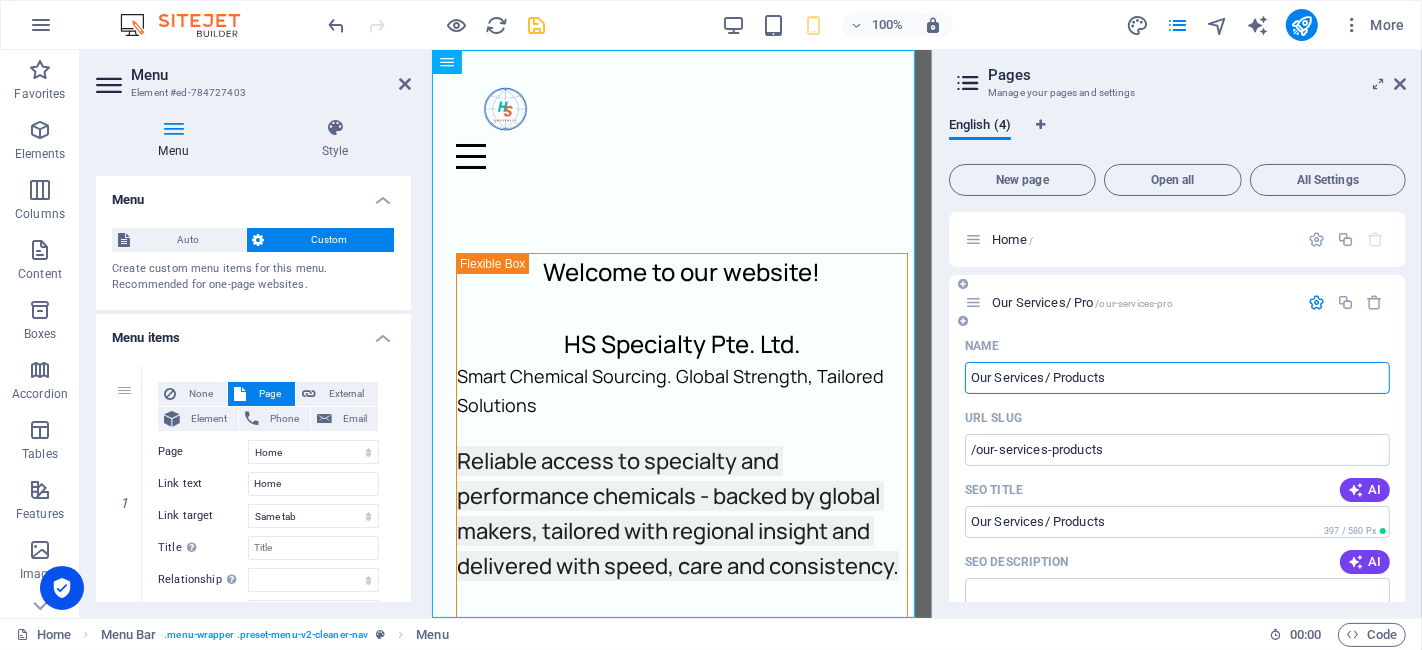 select on "1" 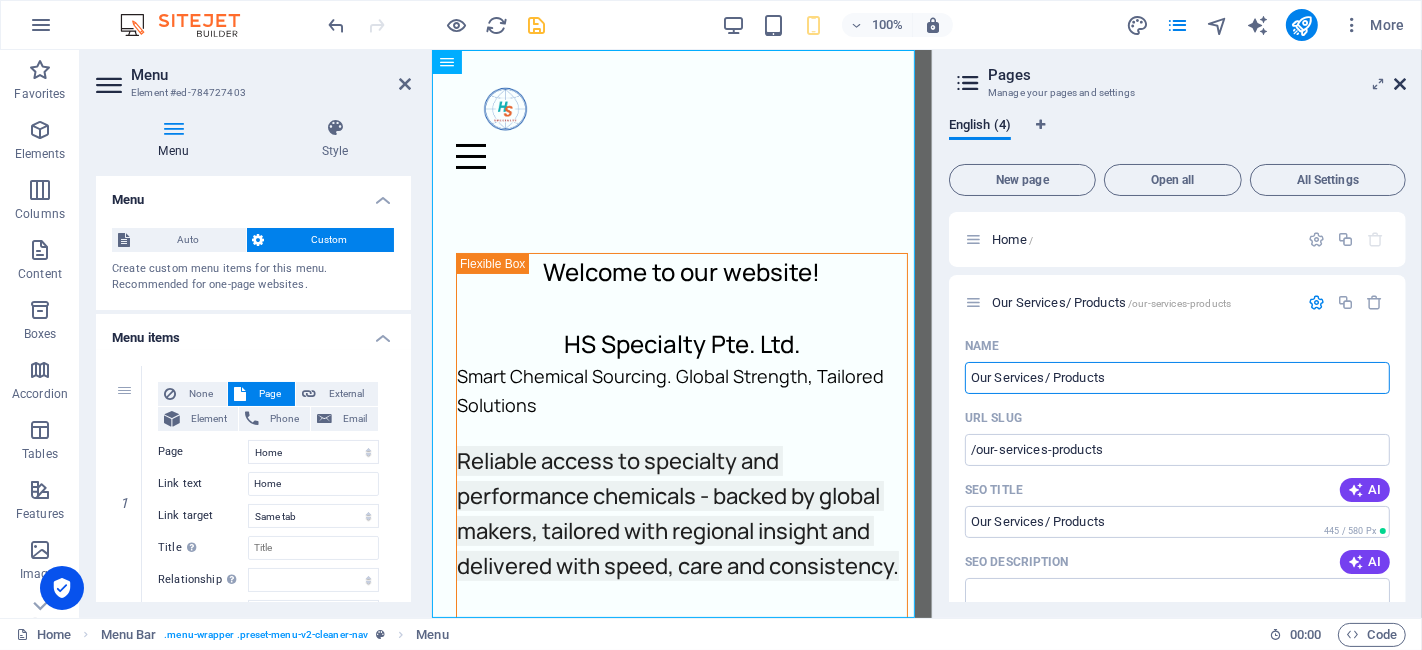 type on "Our Services/ Products" 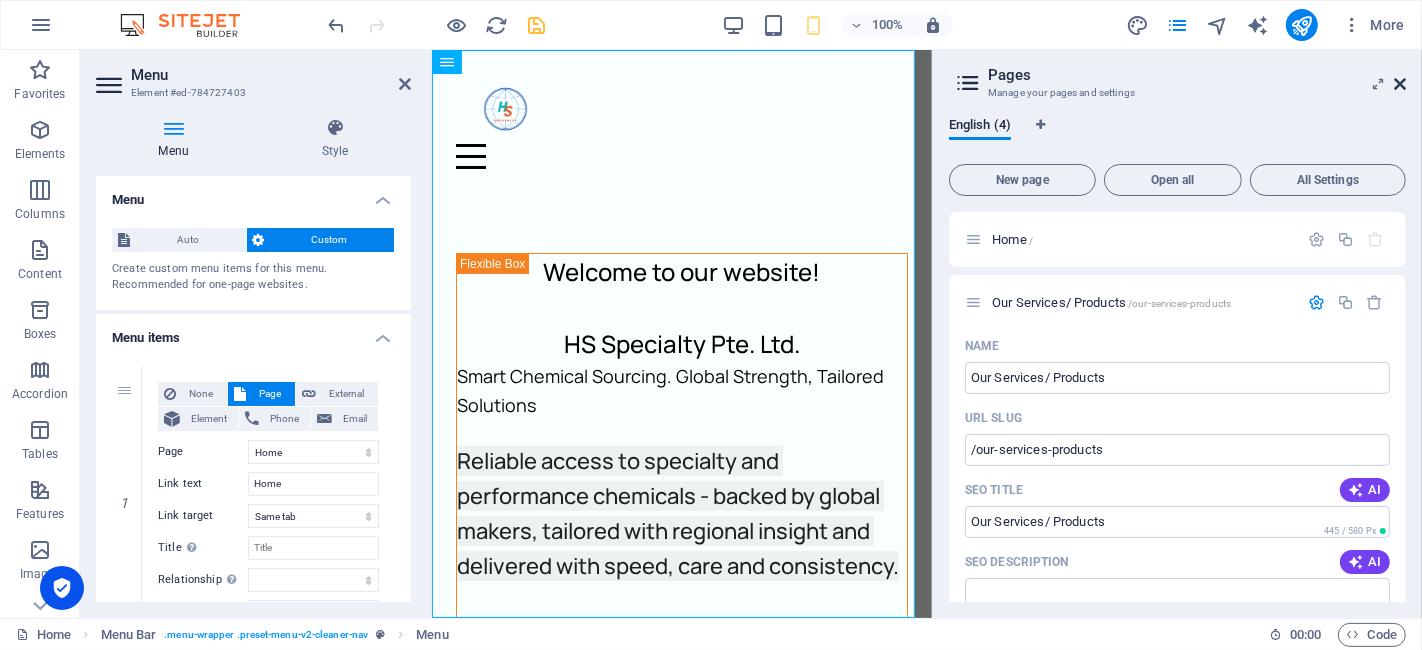 click at bounding box center (1400, 84) 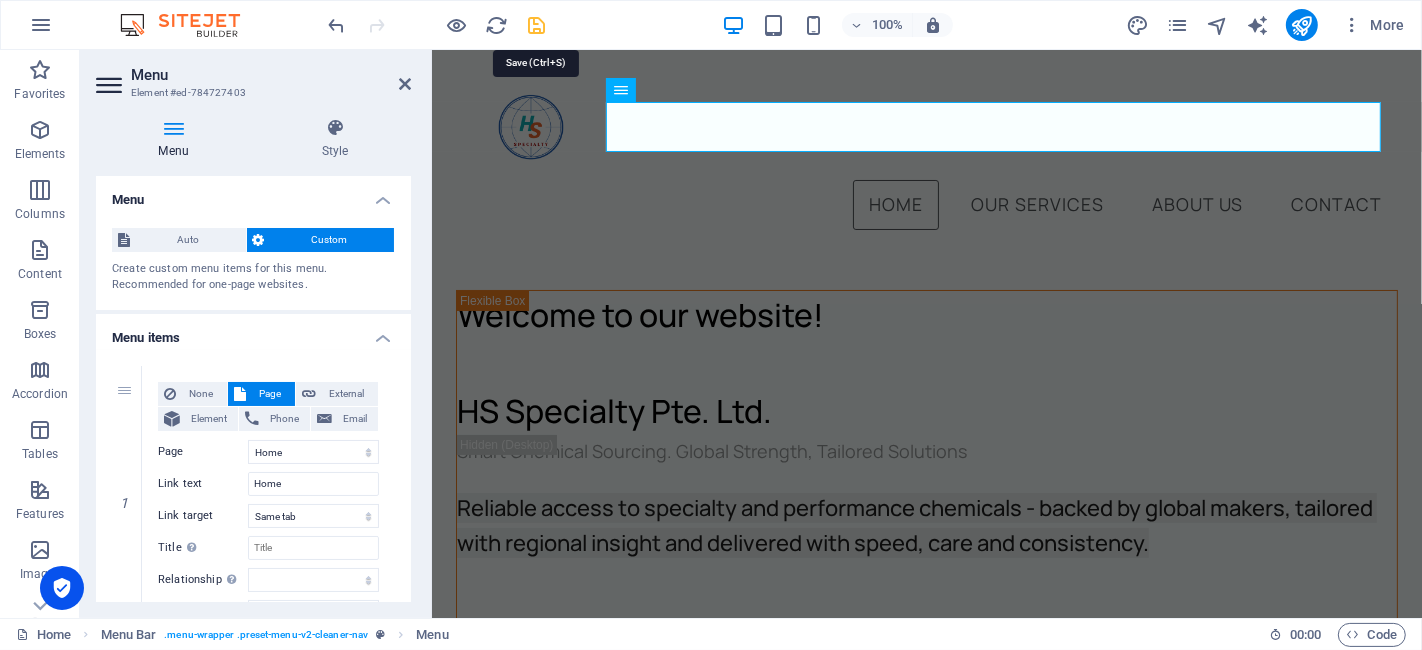 click at bounding box center (537, 25) 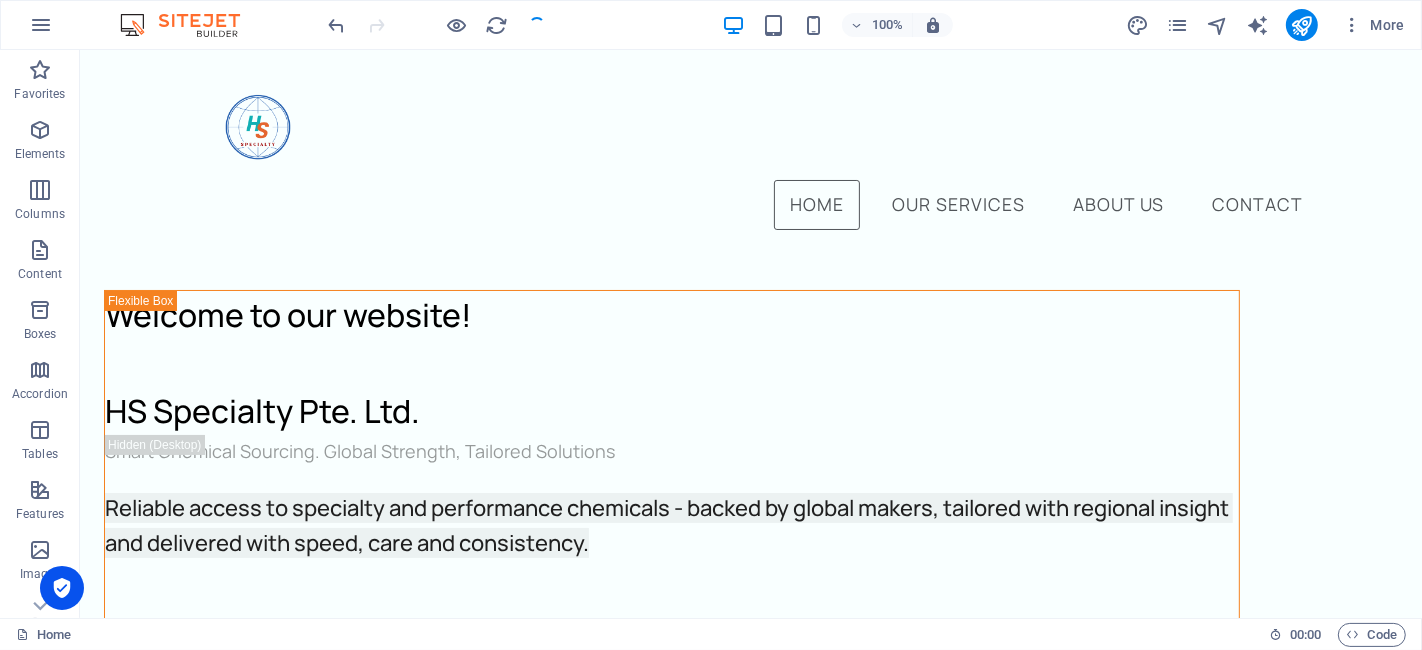 click on "More" at bounding box center (1269, 25) 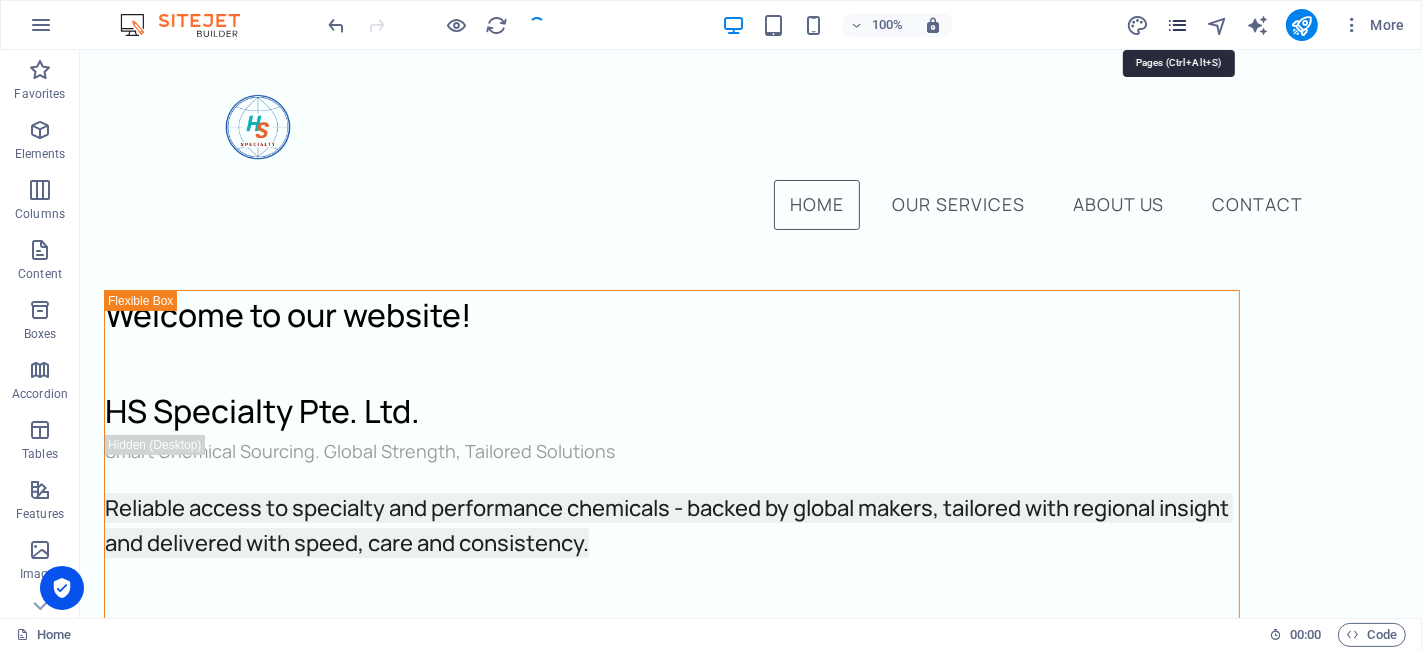 click at bounding box center (1177, 25) 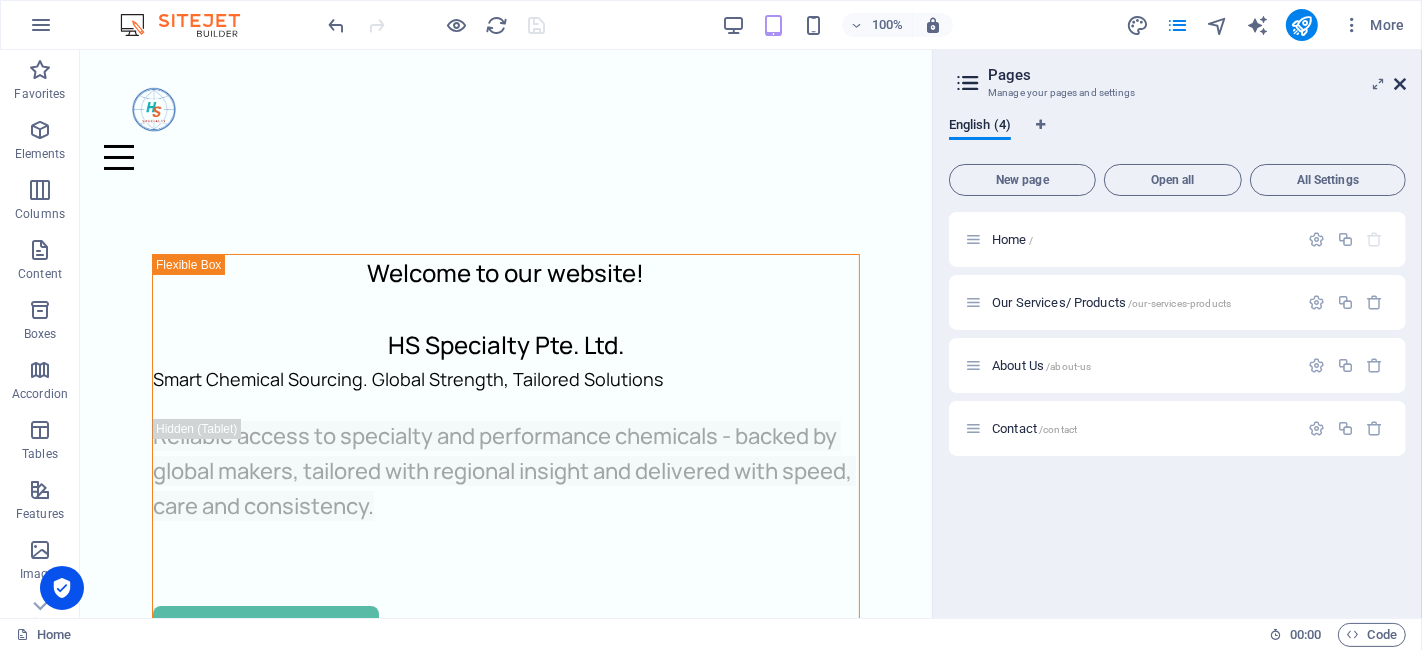 click at bounding box center (1400, 84) 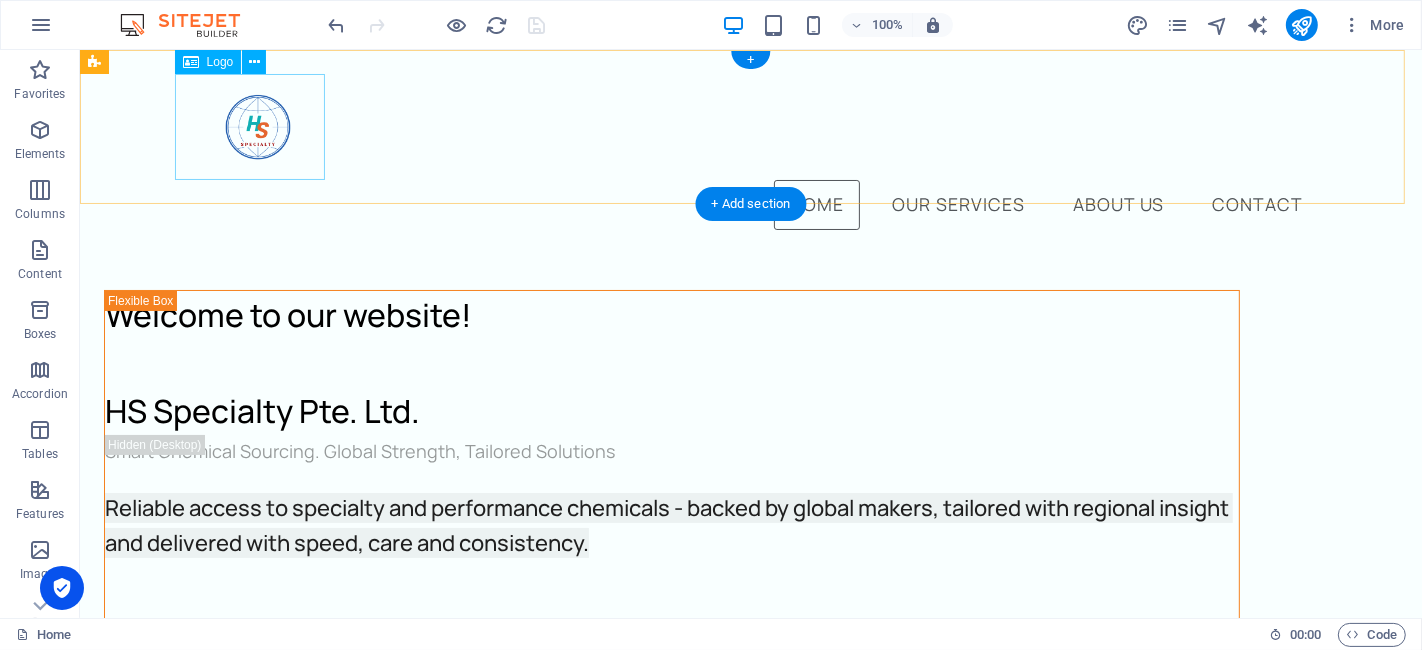 click at bounding box center (750, 127) 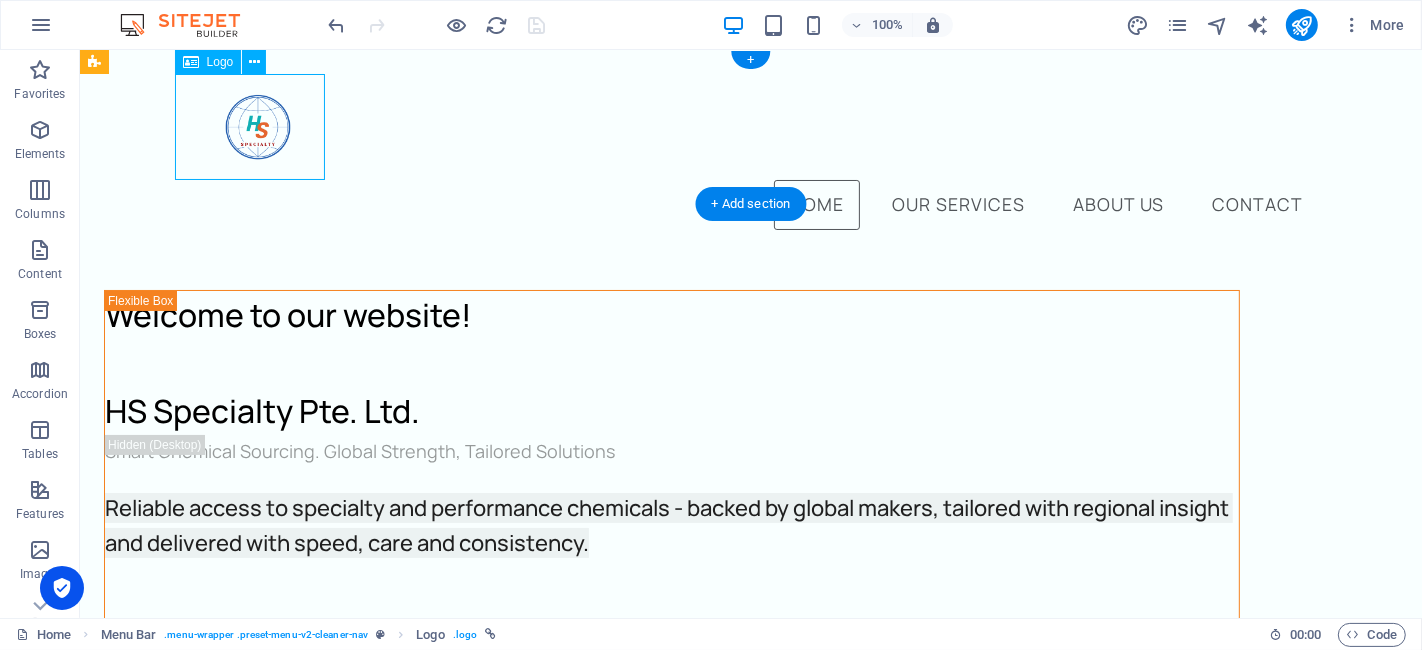 click at bounding box center (750, 127) 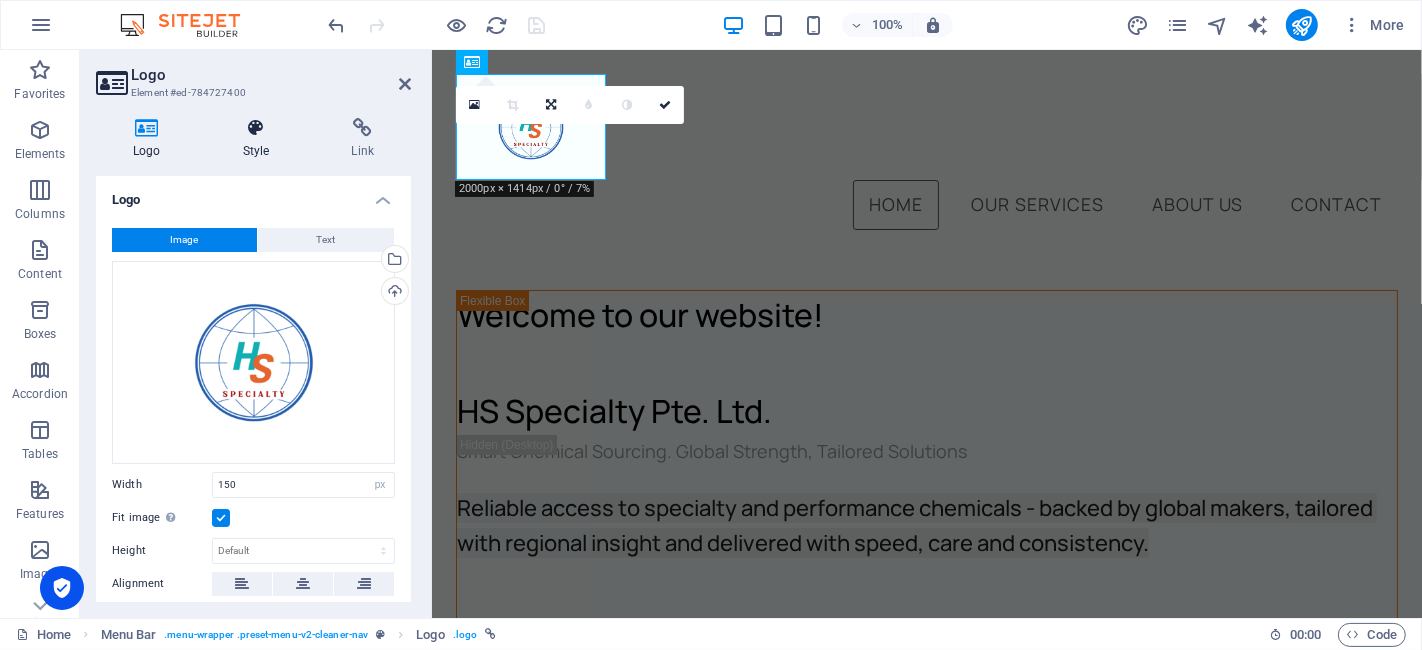 click at bounding box center [256, 128] 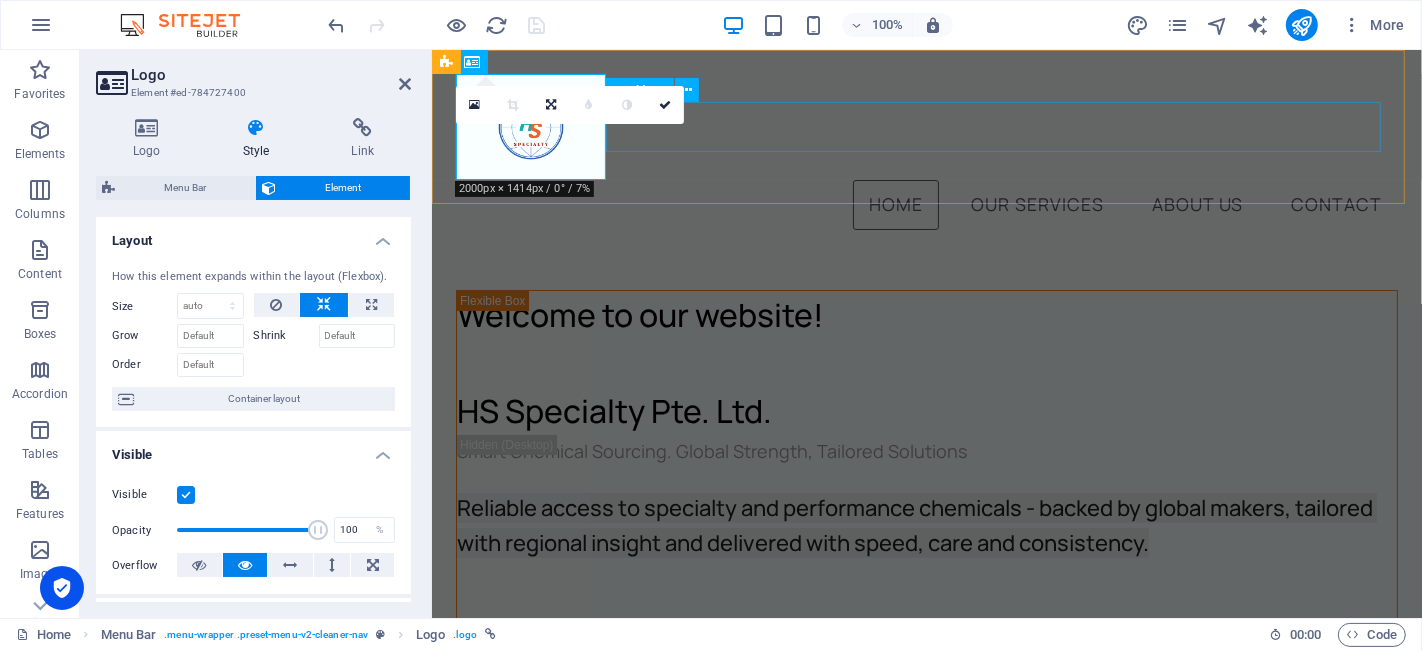 click on "Home Our Services About us Contact" at bounding box center [926, 205] 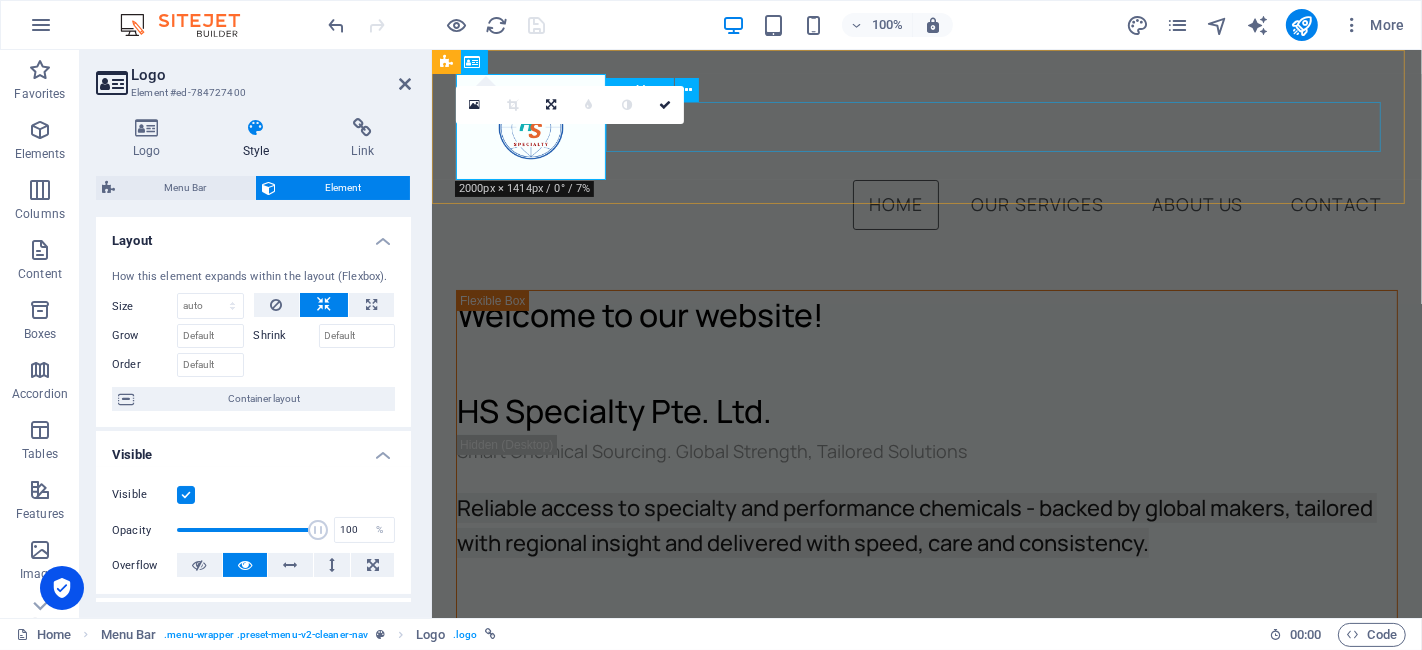 click on "Home Our Services About us Contact" at bounding box center (926, 205) 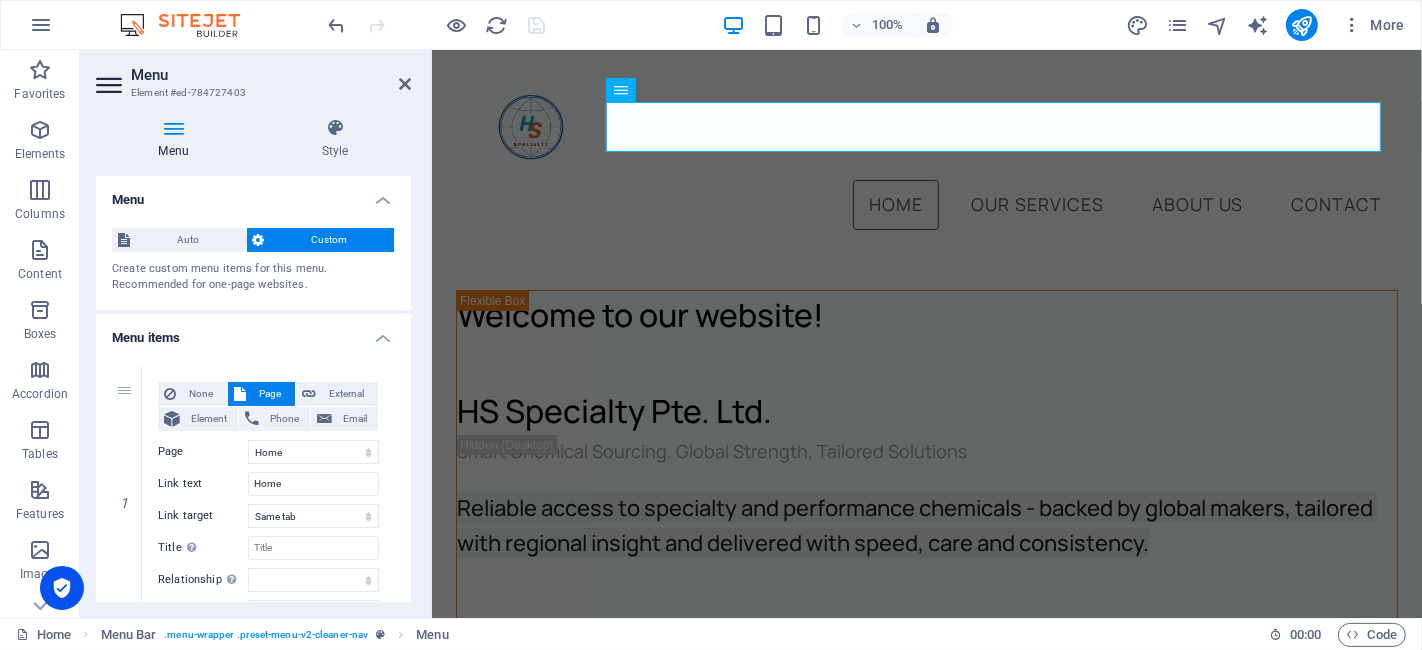 scroll, scrollTop: 333, scrollLeft: 0, axis: vertical 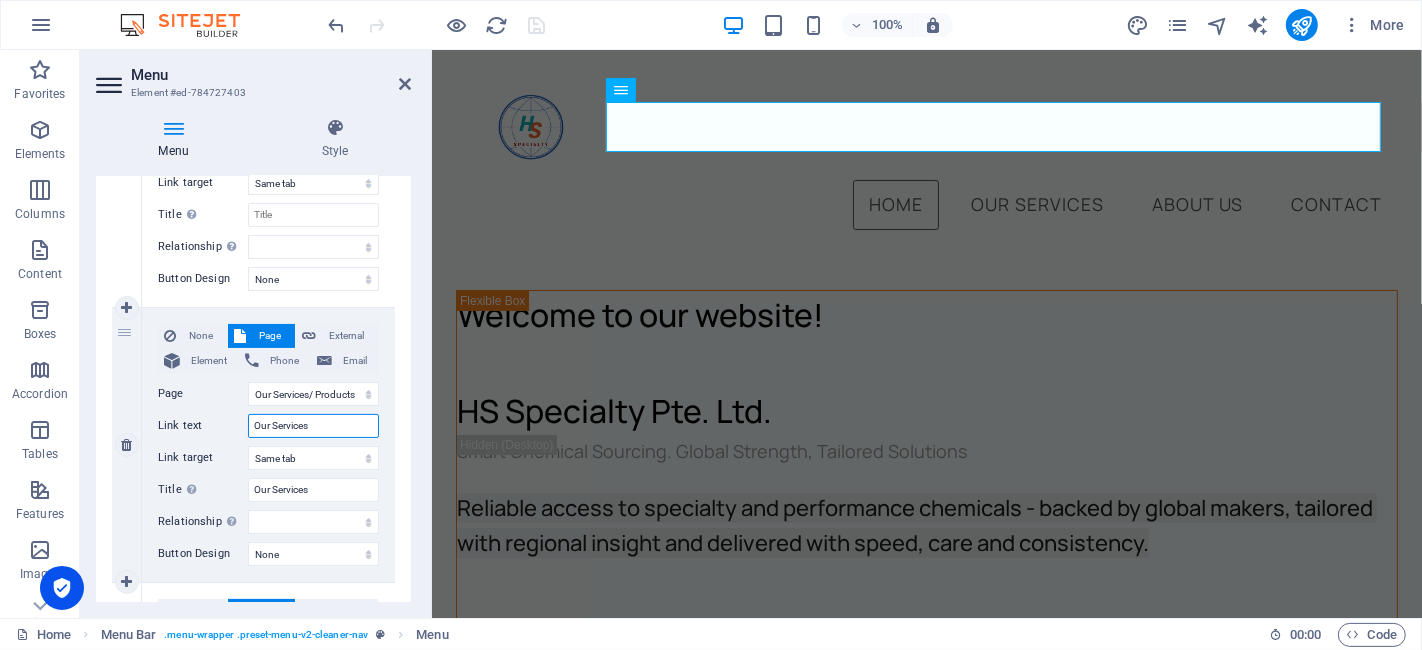 click on "Our Services" at bounding box center [313, 426] 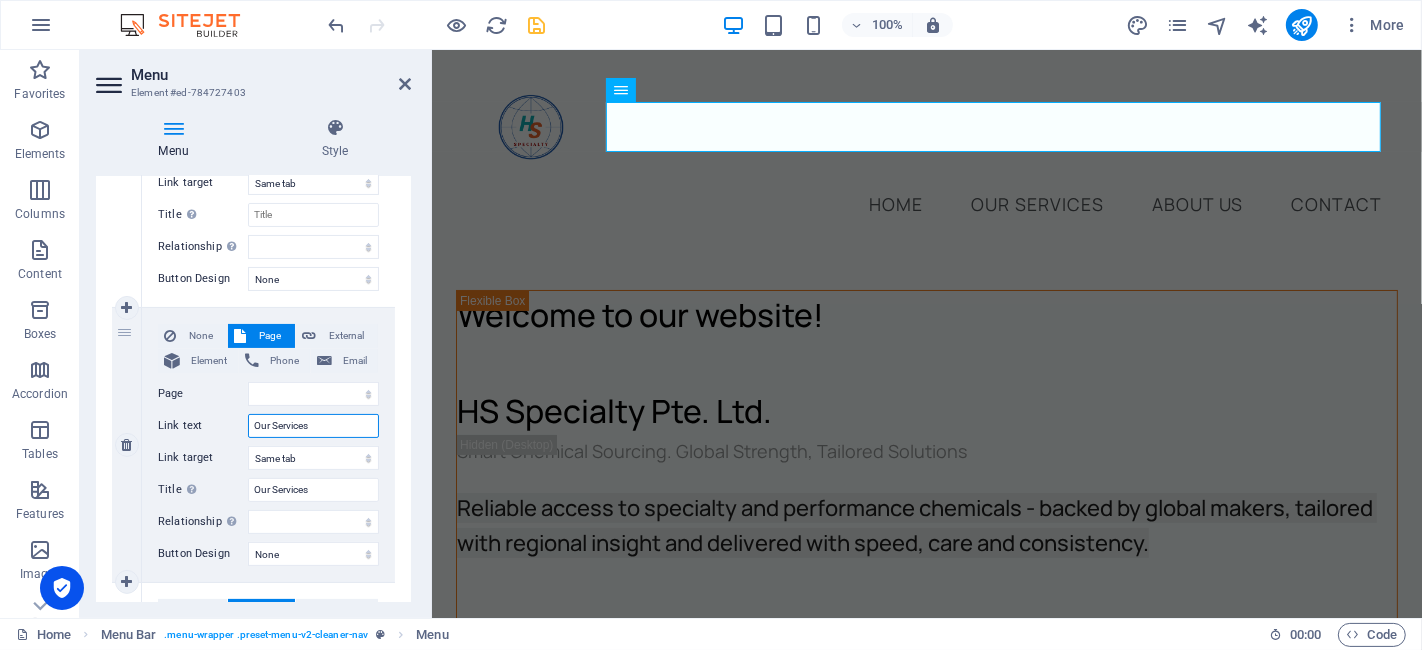 type on "Our Services/" 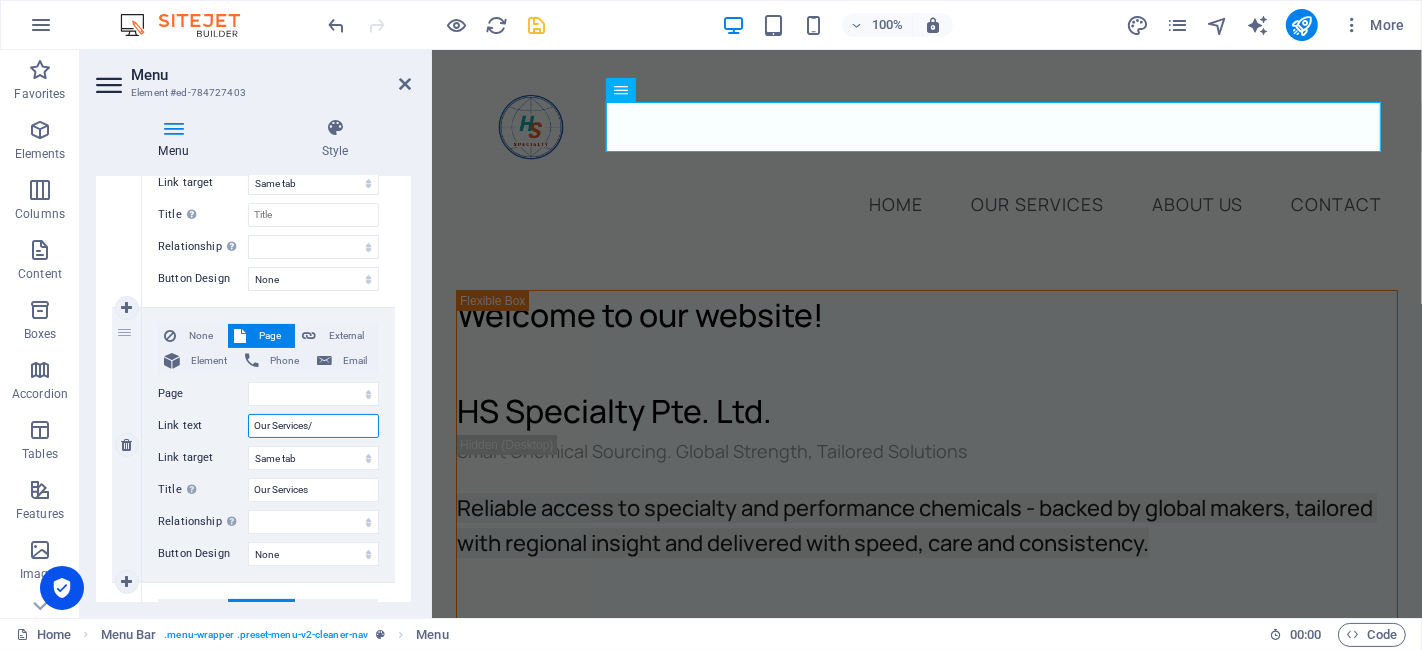 select 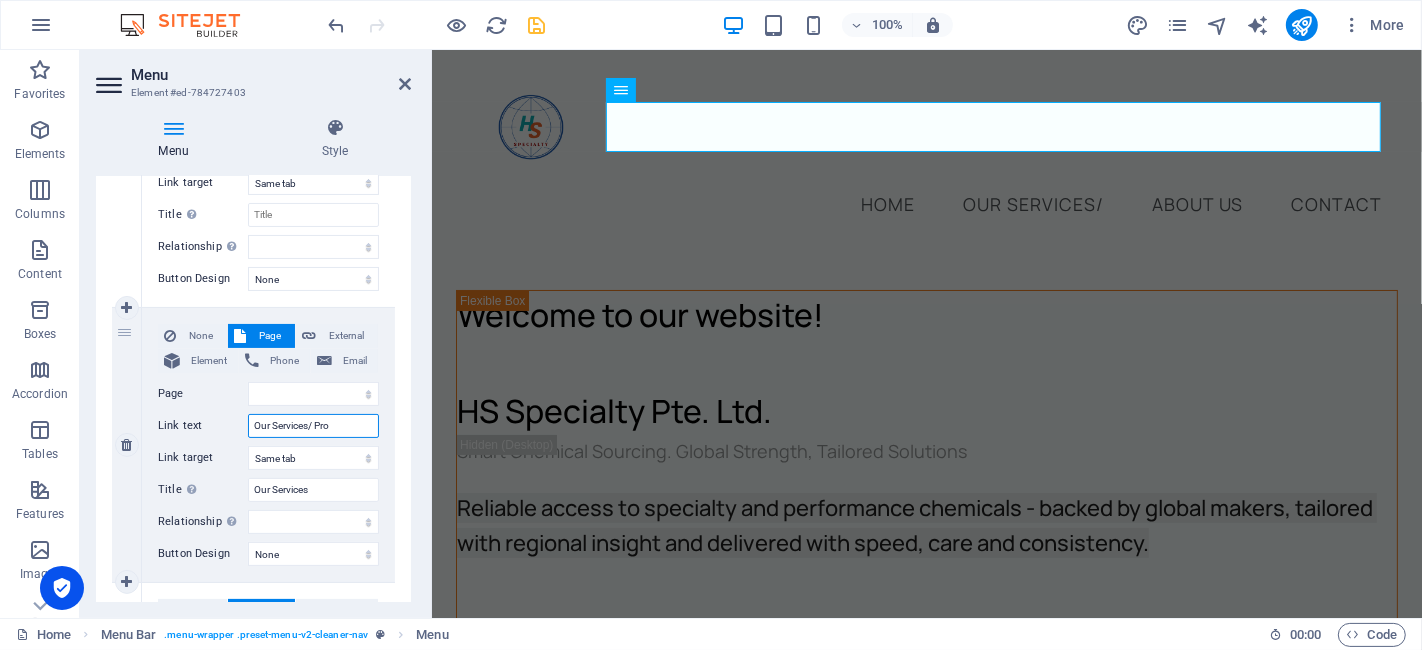 type on "Our Services/ Pr" 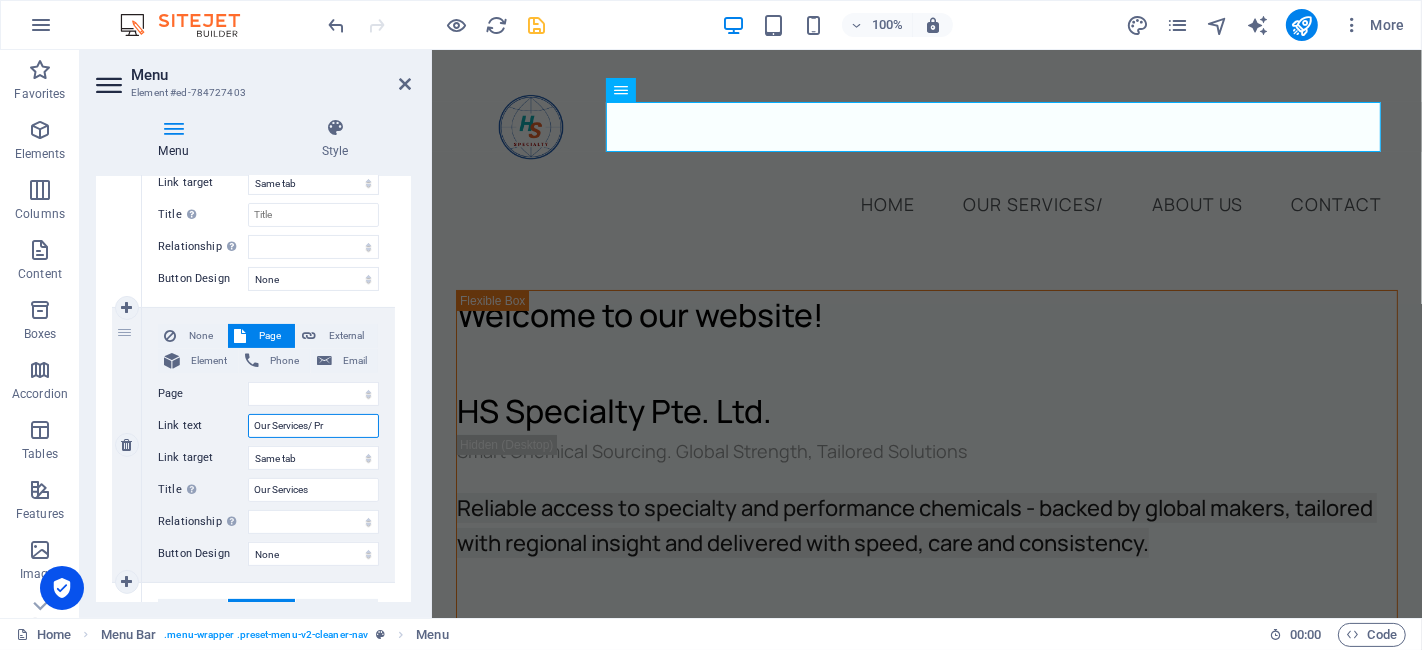 select 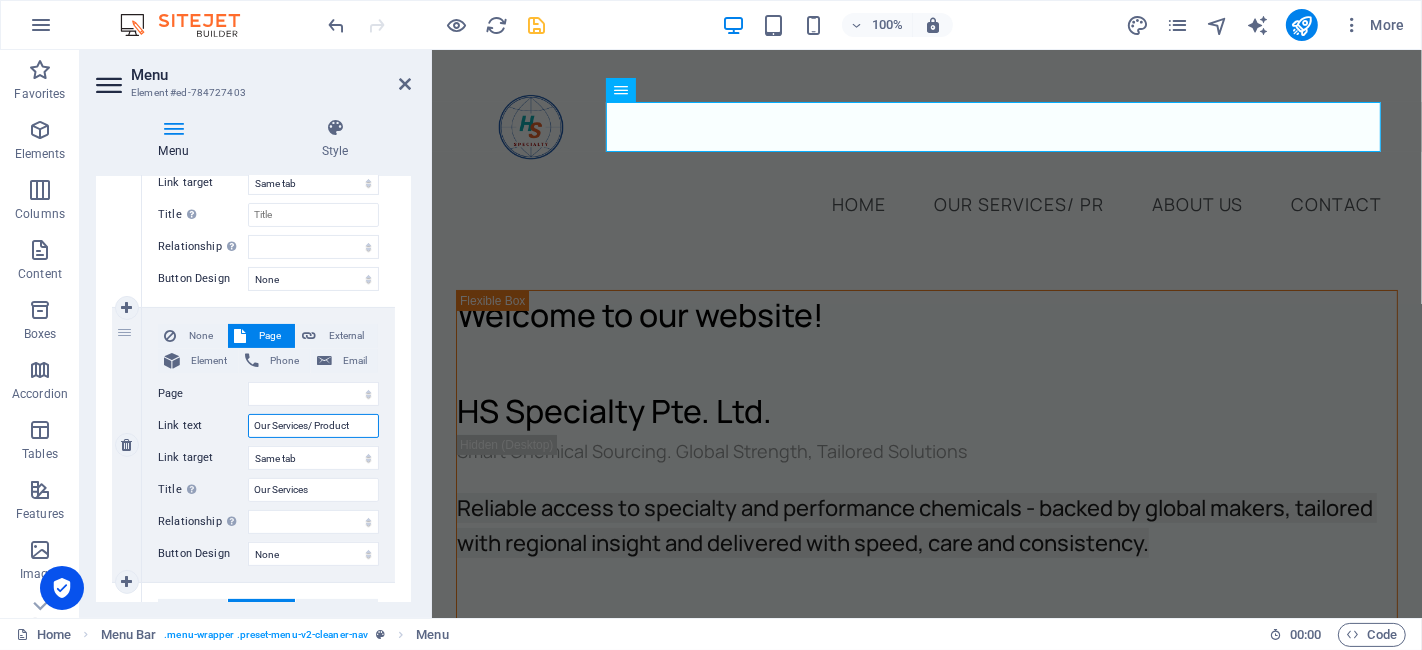 type on "Our Services/ Products" 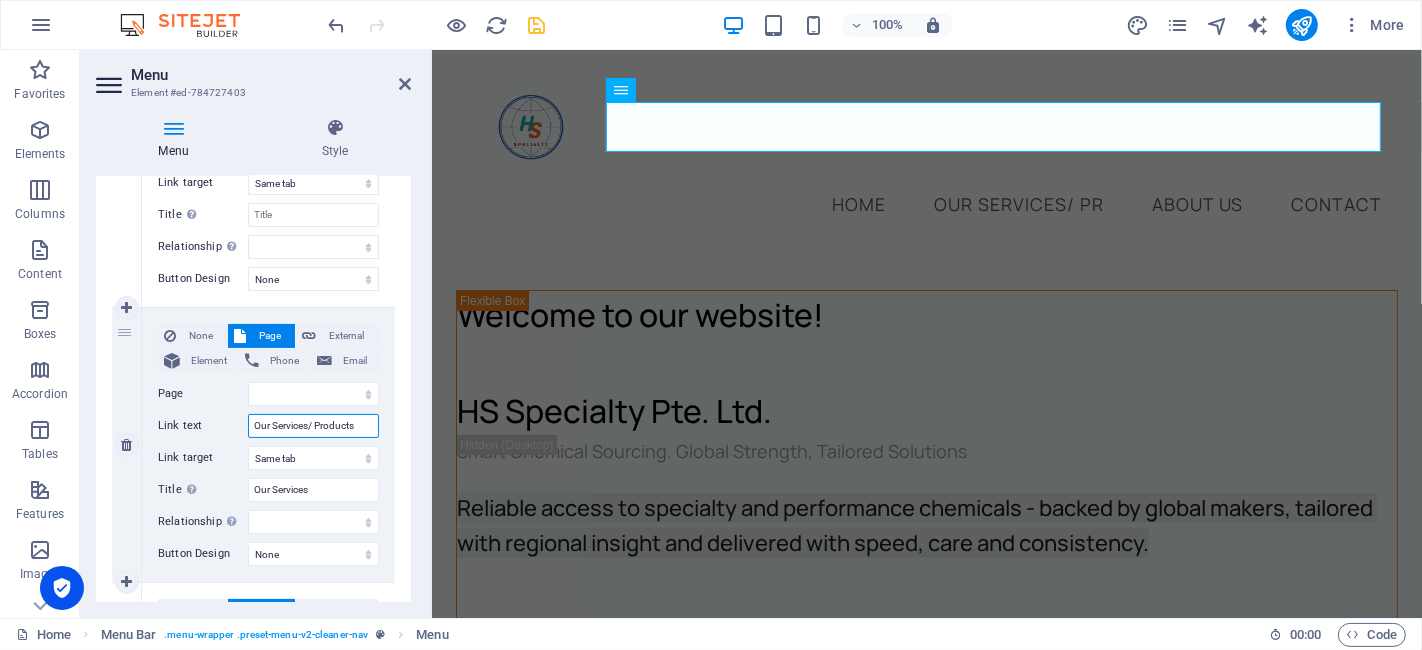 select 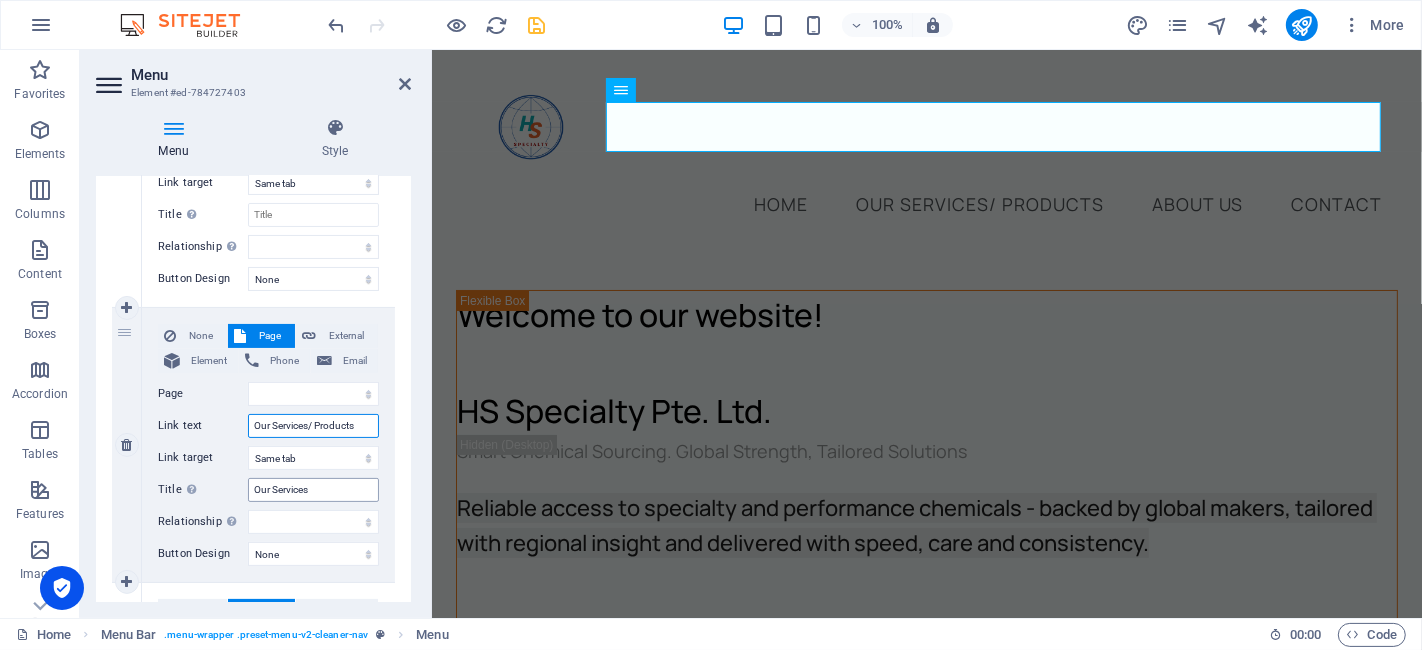 type on "Our Services/ Products" 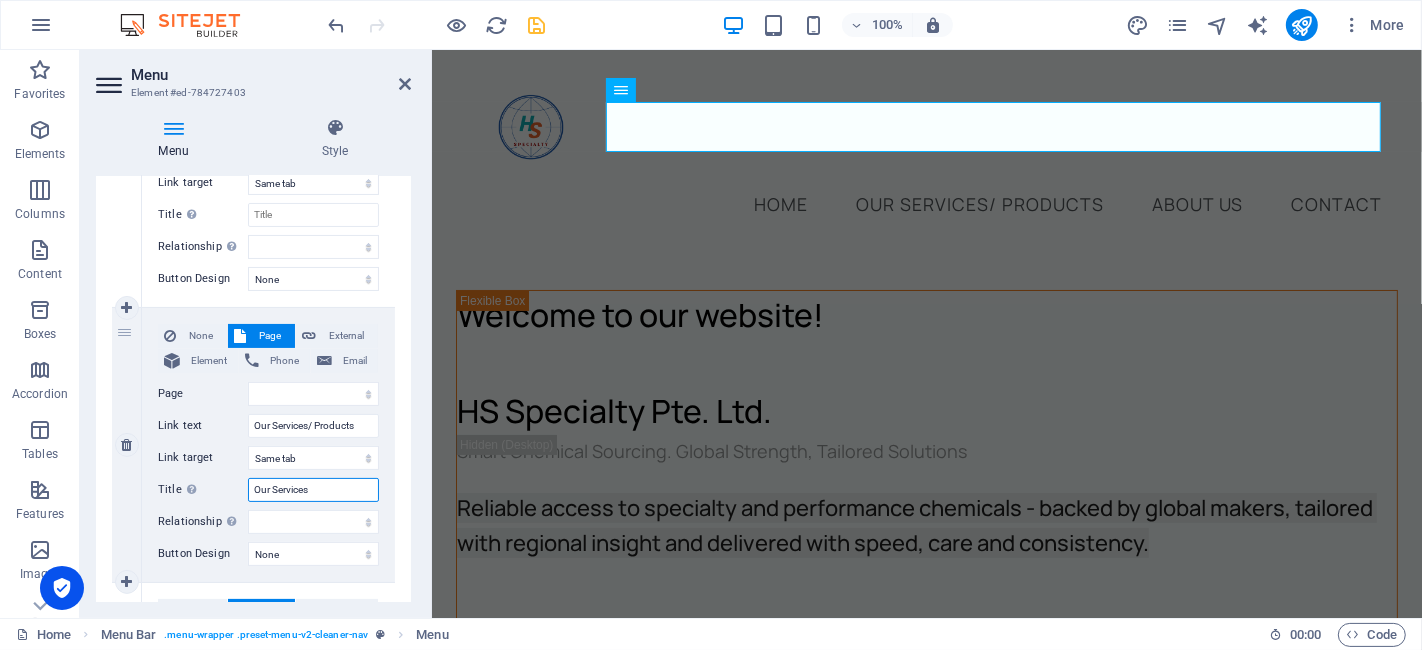 click on "Our Services" at bounding box center (313, 490) 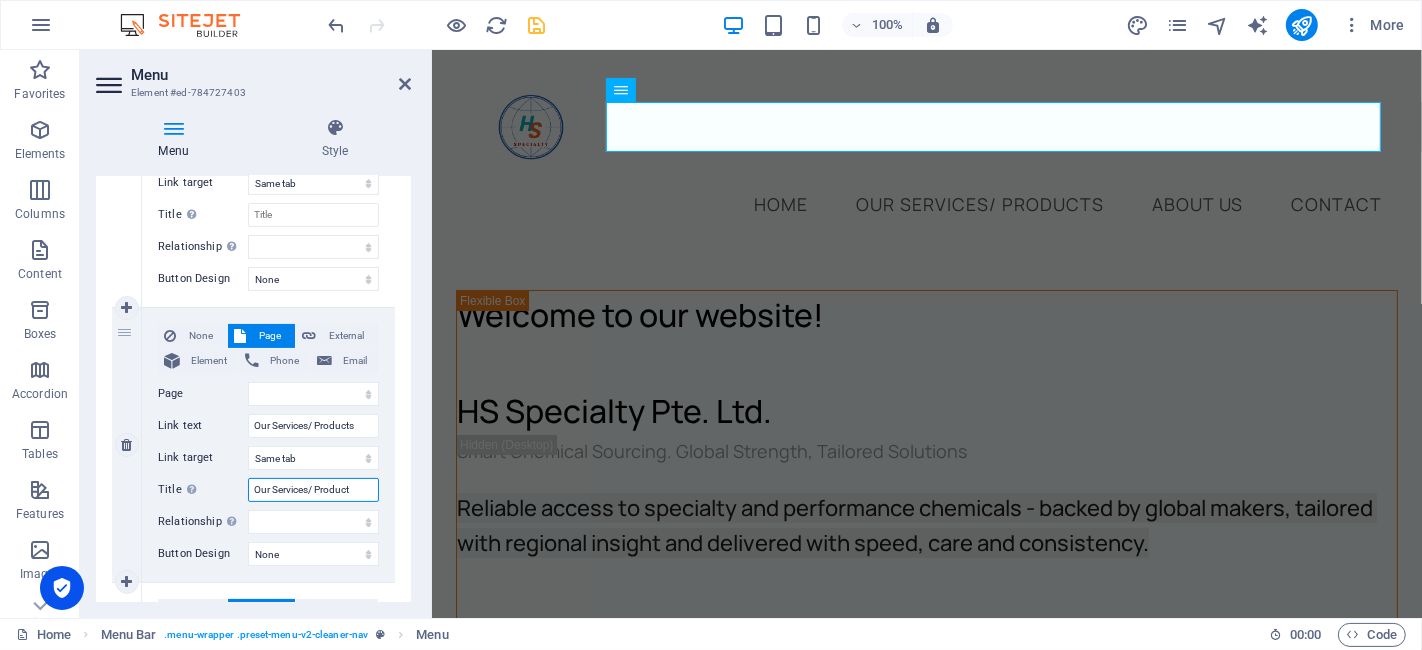 type on "Our Services/ Products" 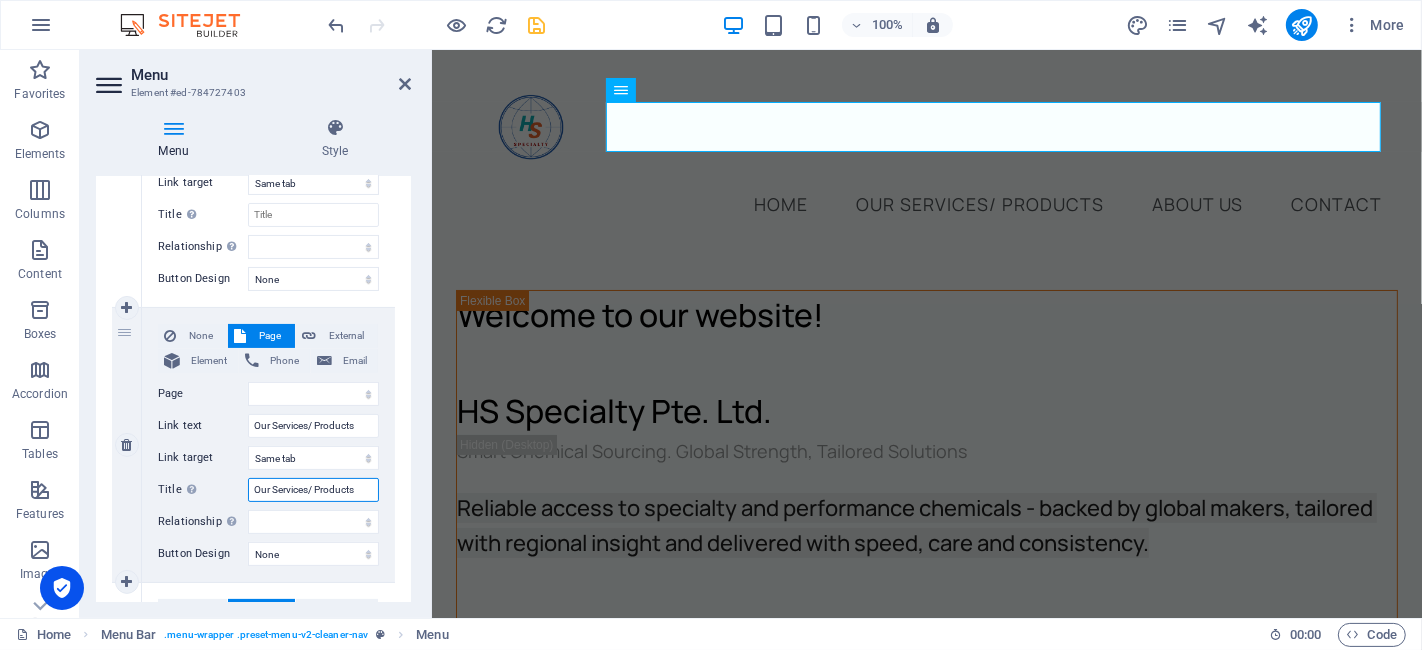 select 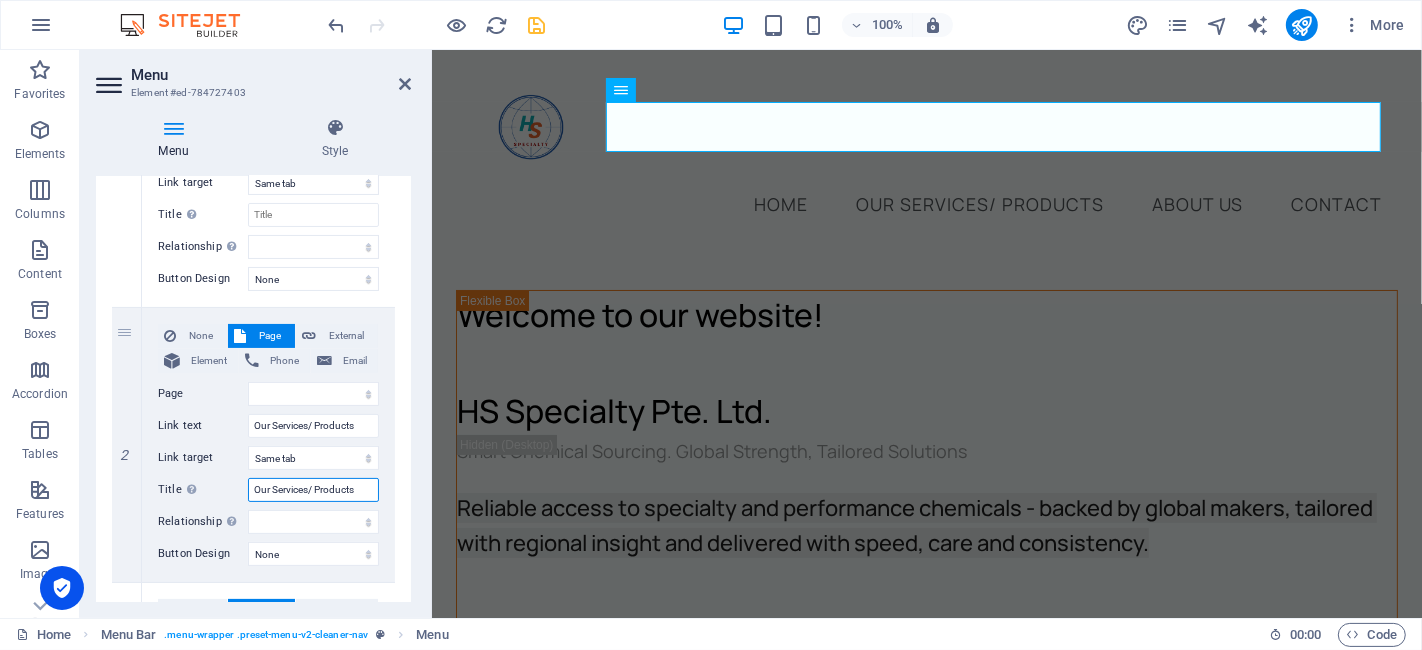 type on "Our Services/ Products" 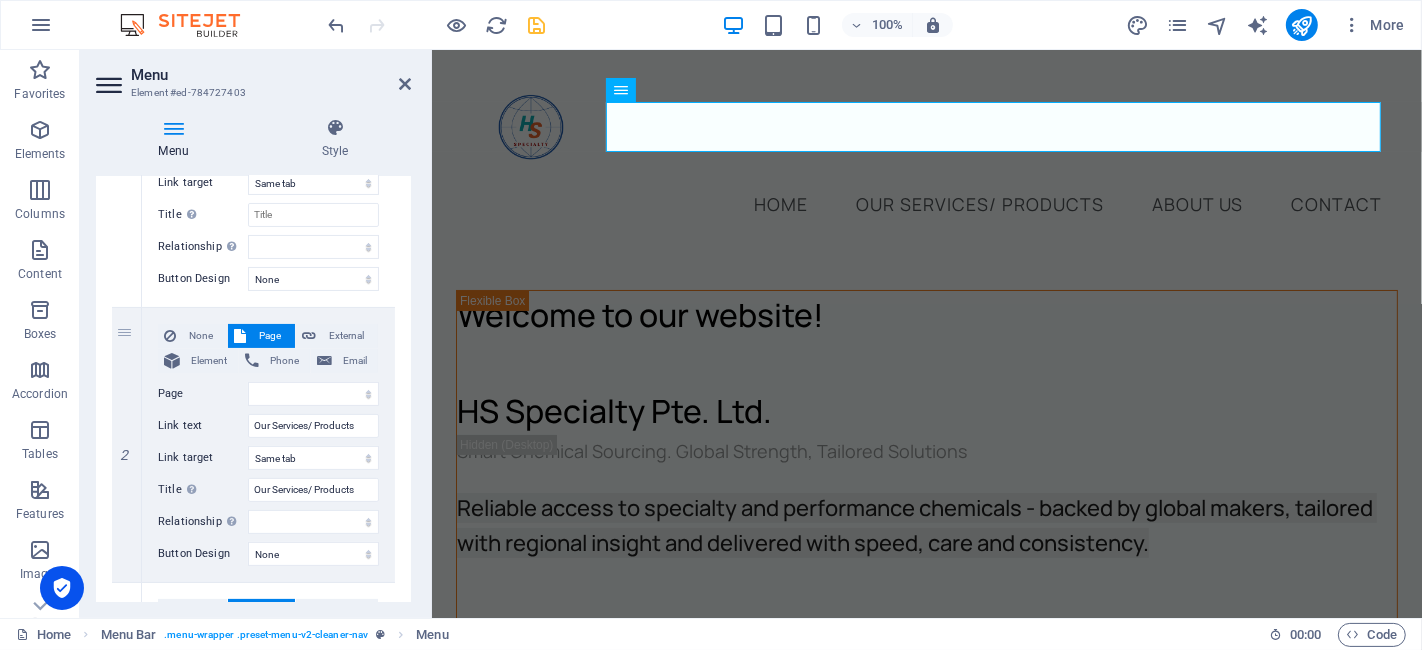 click at bounding box center (537, 25) 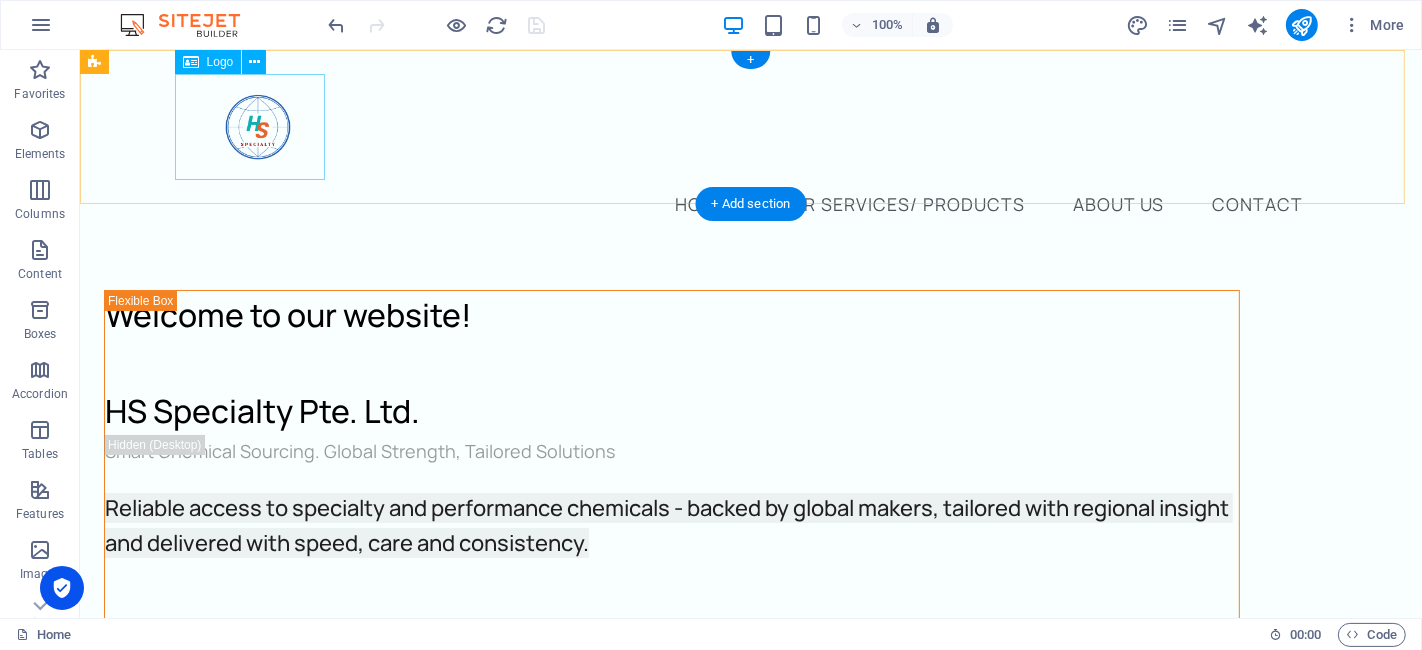 click at bounding box center [750, 127] 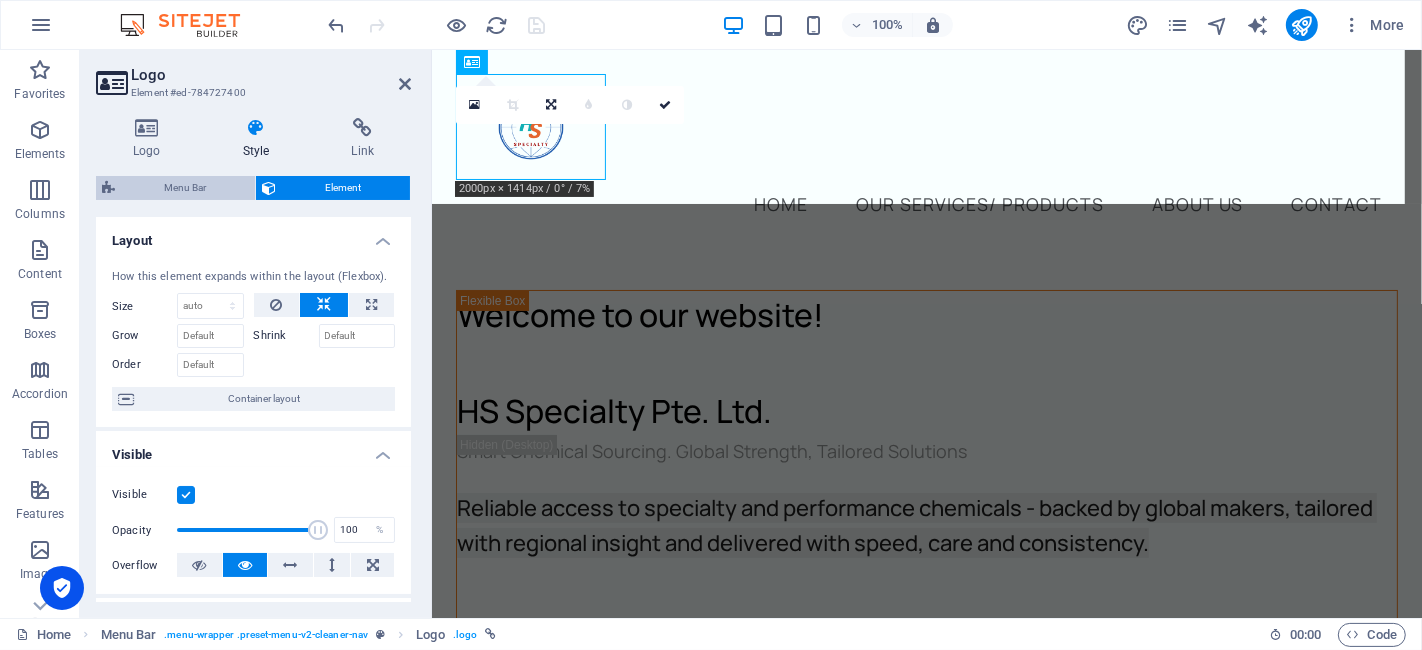 click on "Menu Bar" at bounding box center (185, 188) 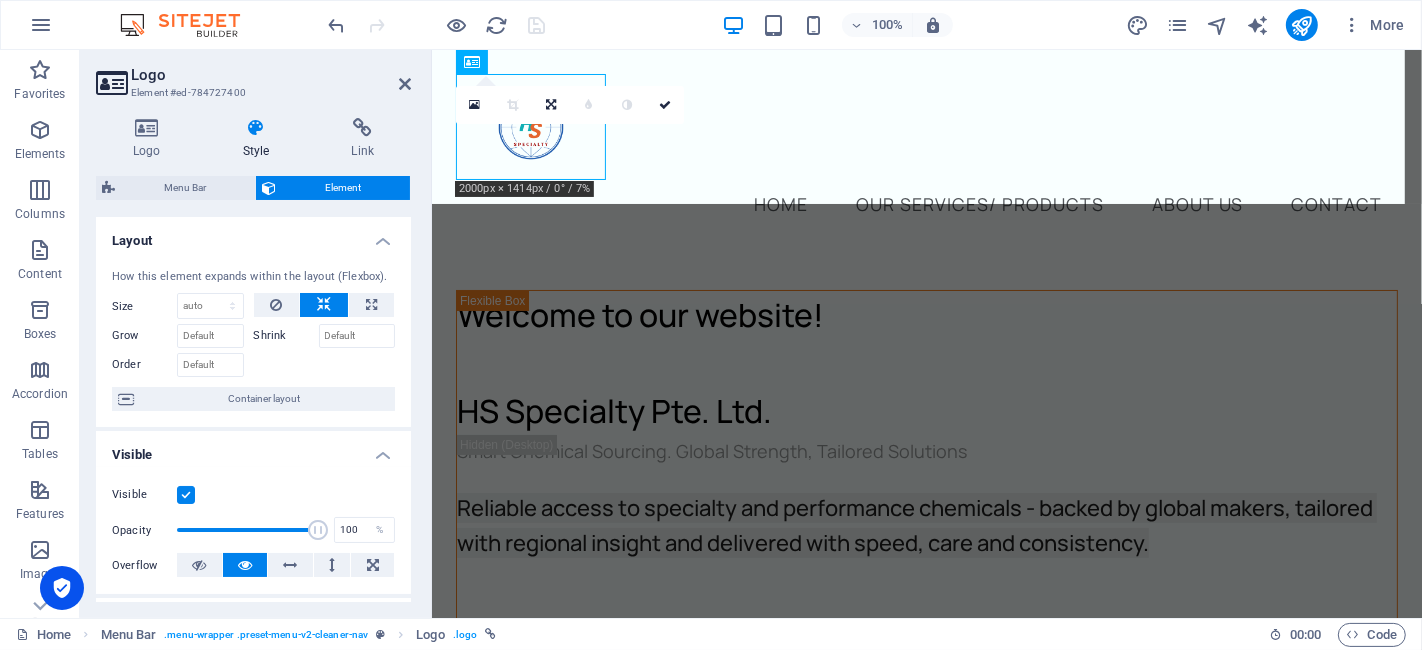 select on "rem" 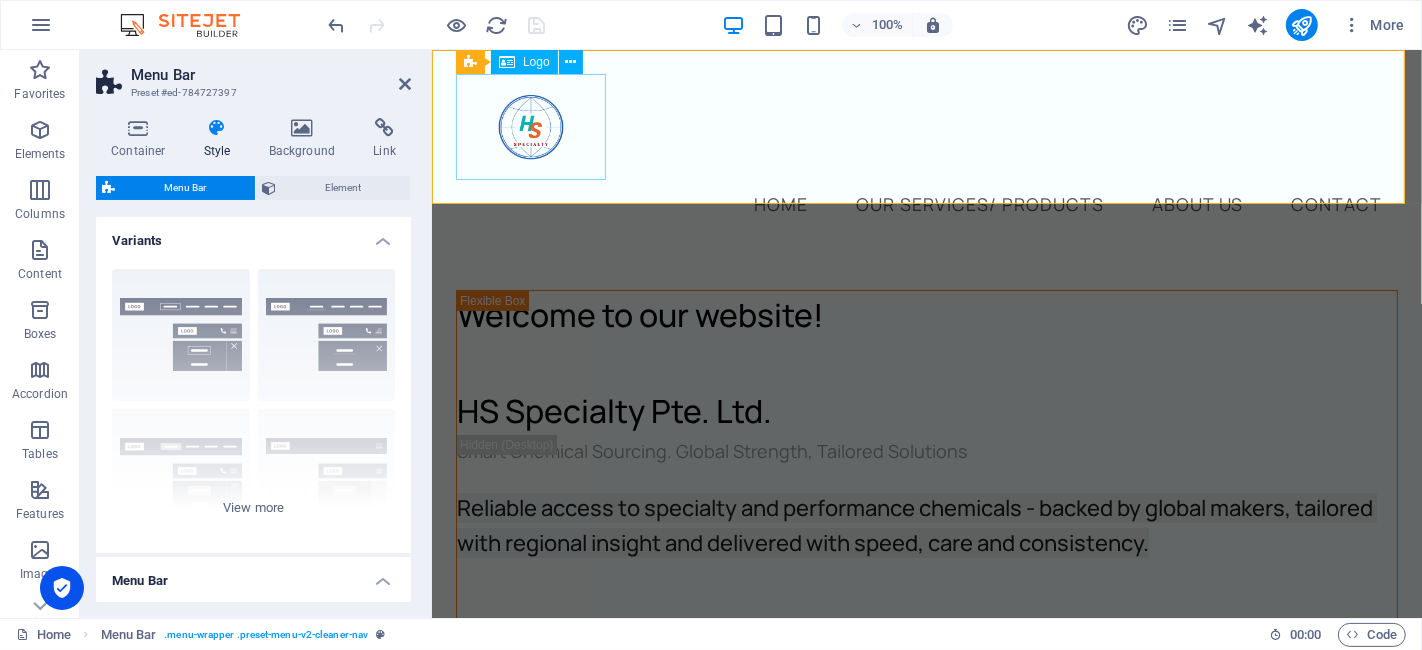 click at bounding box center (926, 127) 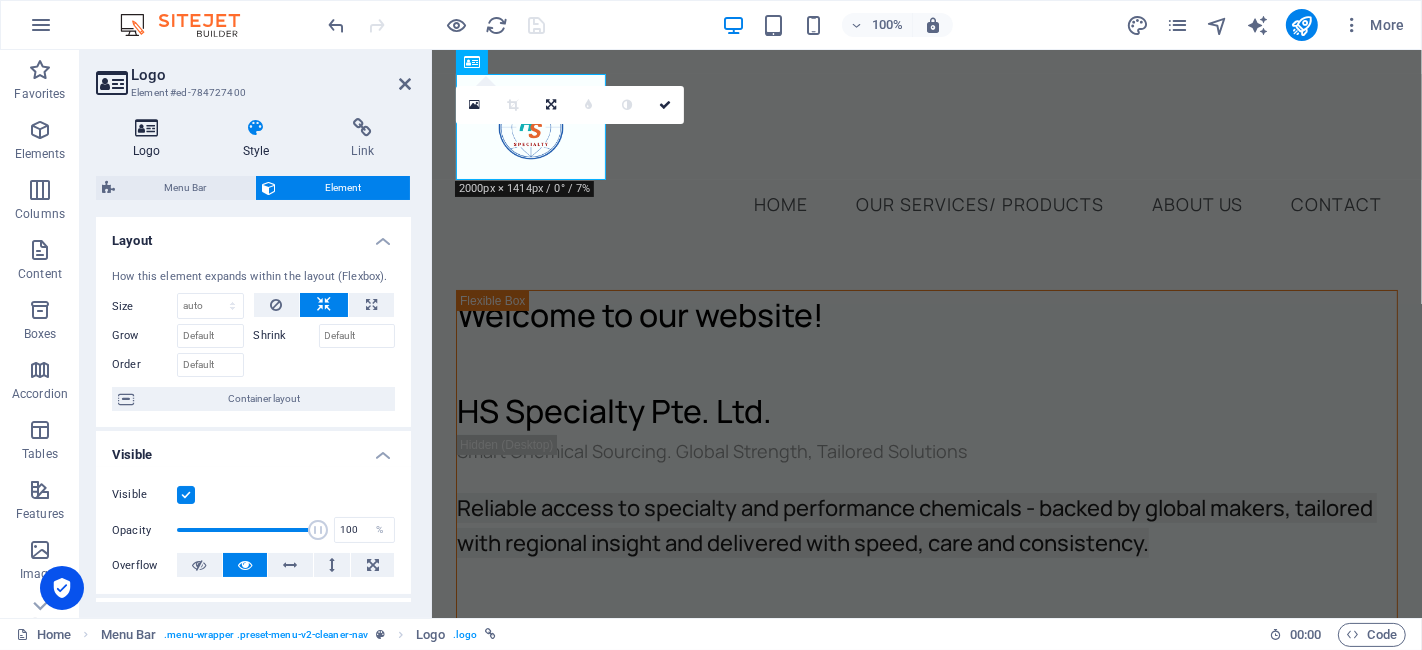 click on "Logo" at bounding box center [151, 139] 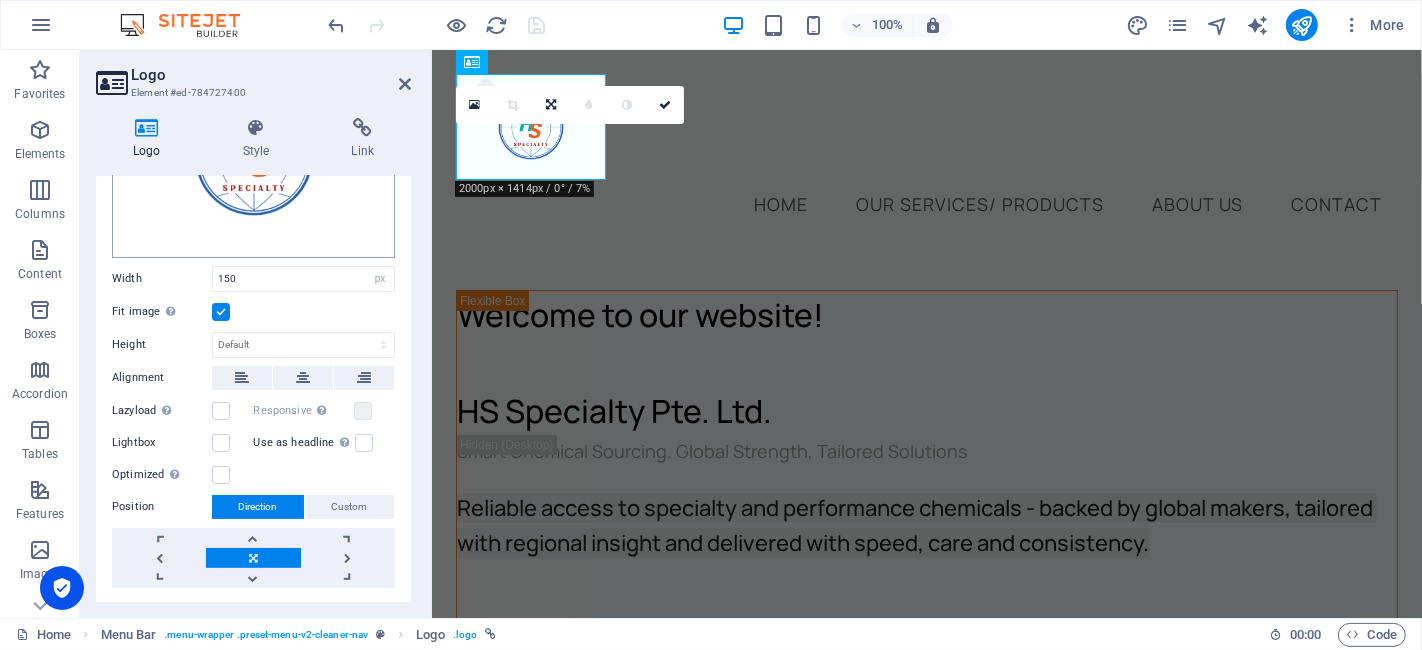 scroll, scrollTop: 222, scrollLeft: 0, axis: vertical 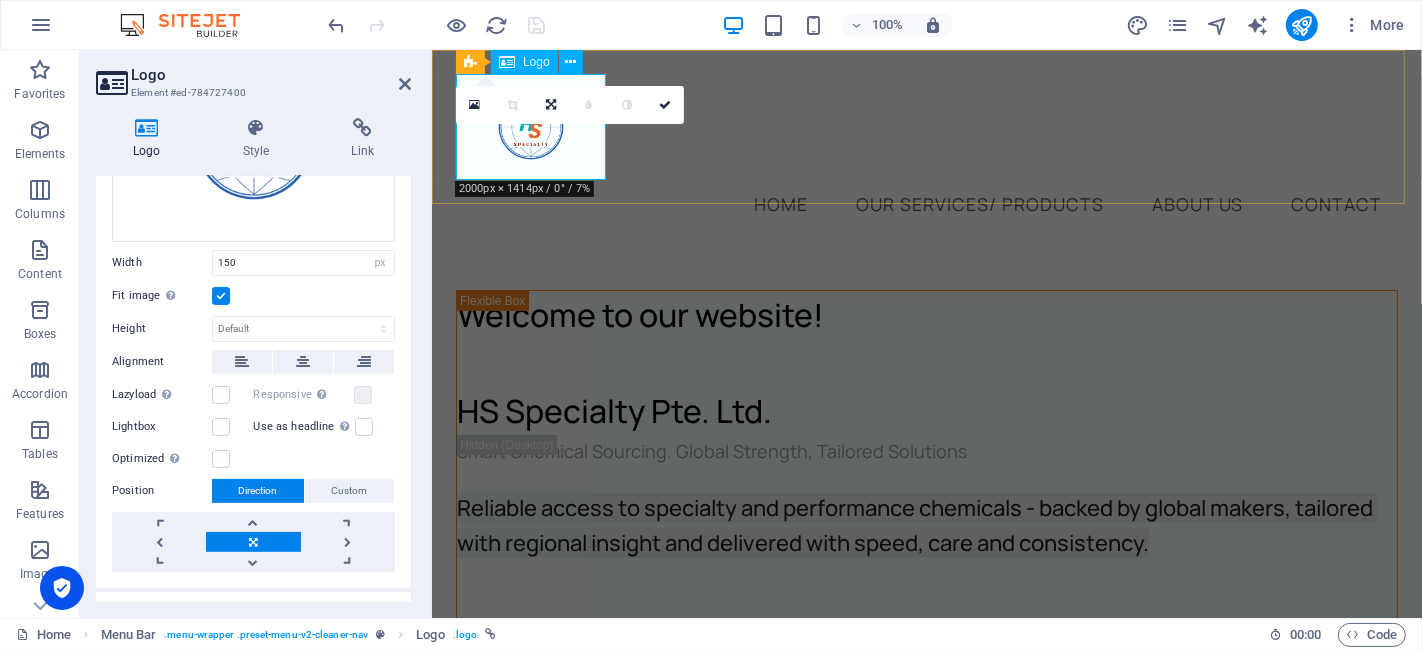 click at bounding box center (926, 127) 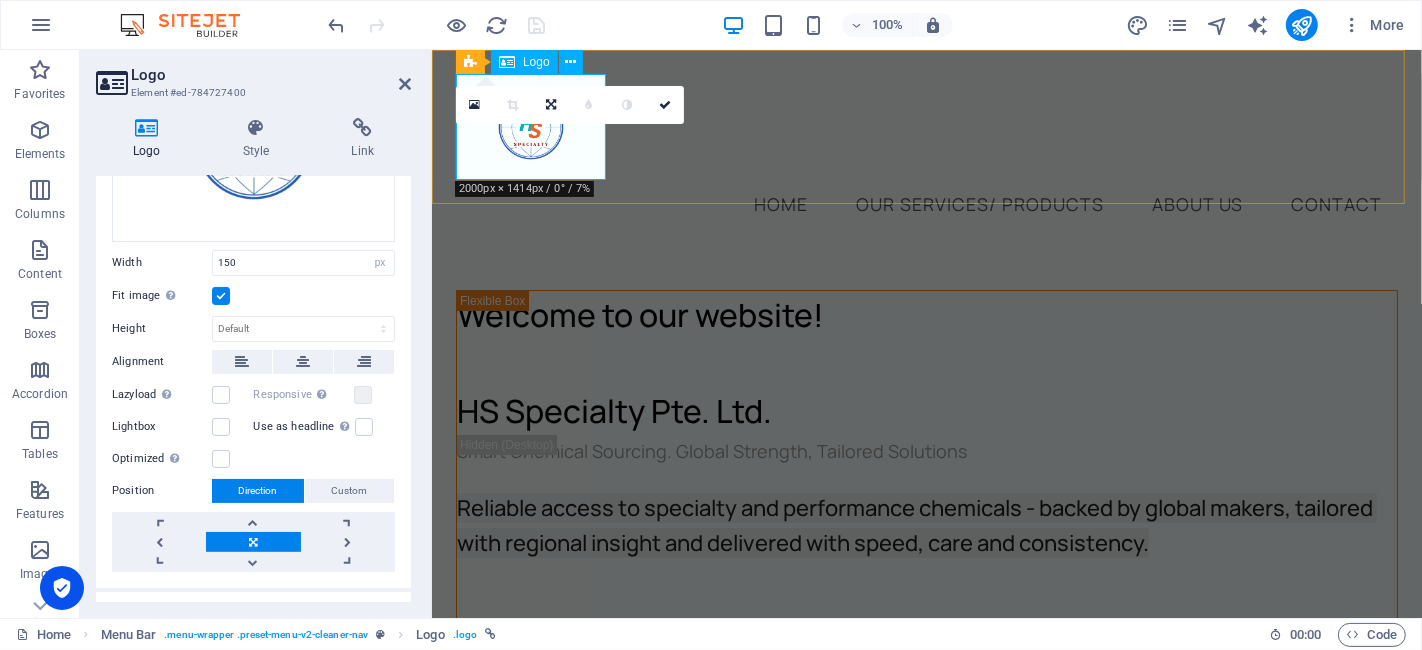 click at bounding box center (926, 127) 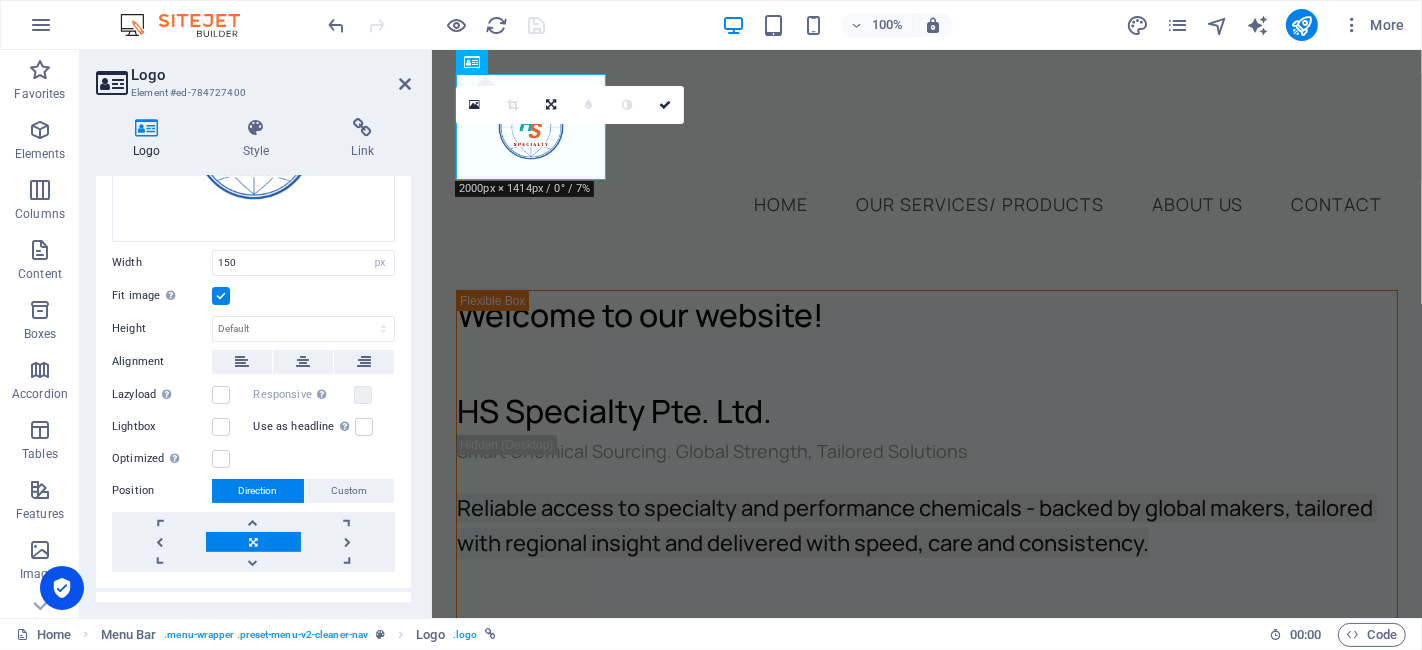 scroll, scrollTop: 255, scrollLeft: 0, axis: vertical 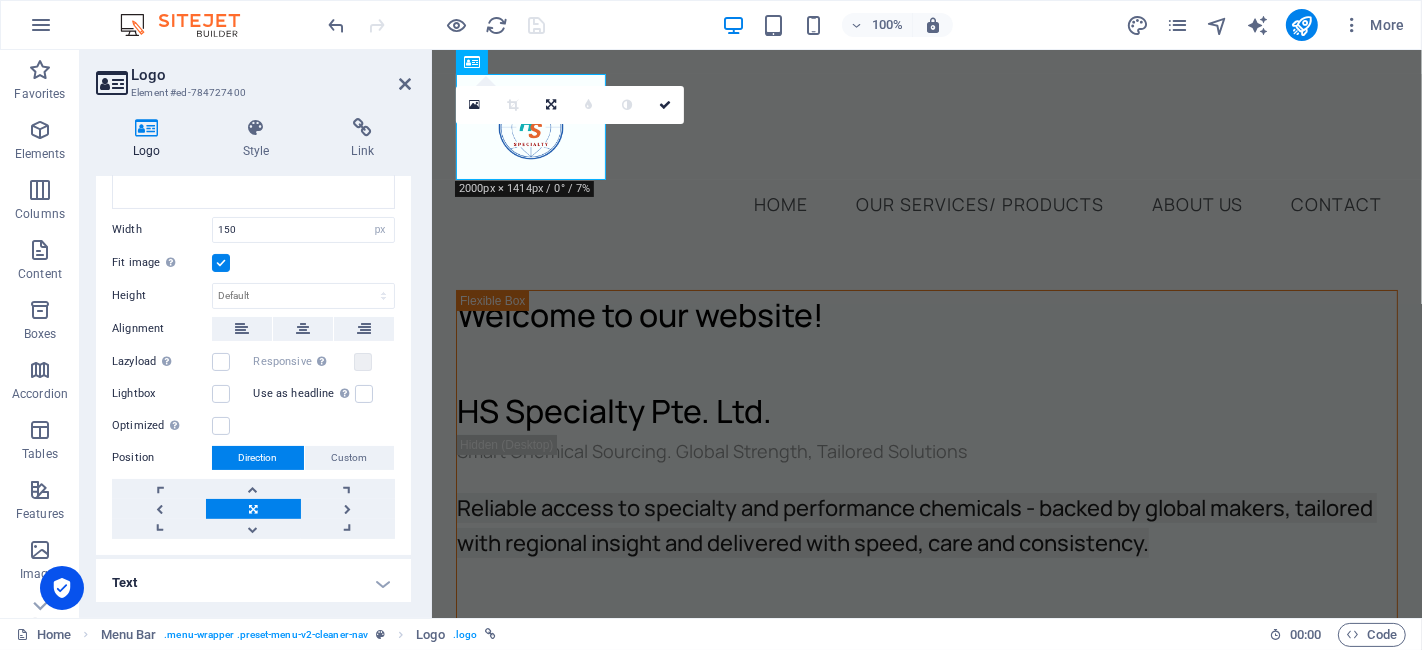 click on "Text" at bounding box center [253, 583] 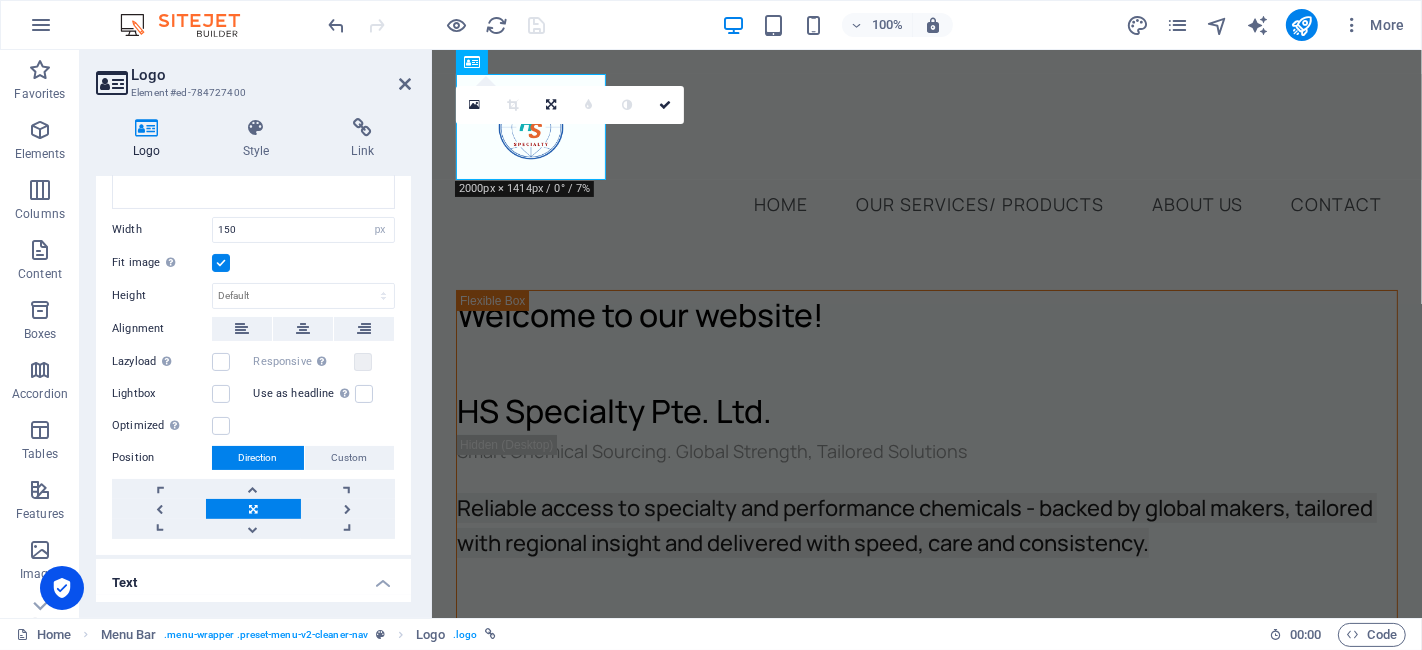 scroll, scrollTop: 443, scrollLeft: 0, axis: vertical 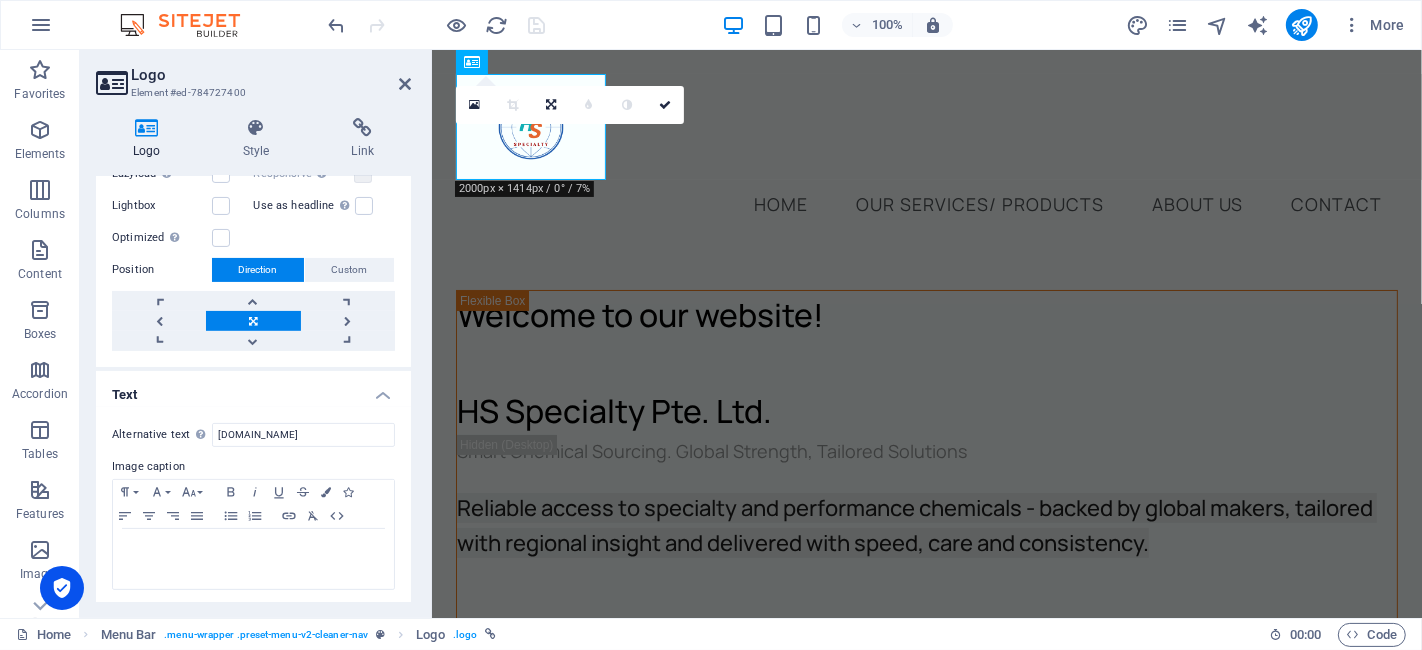 click on "Text" at bounding box center [253, 389] 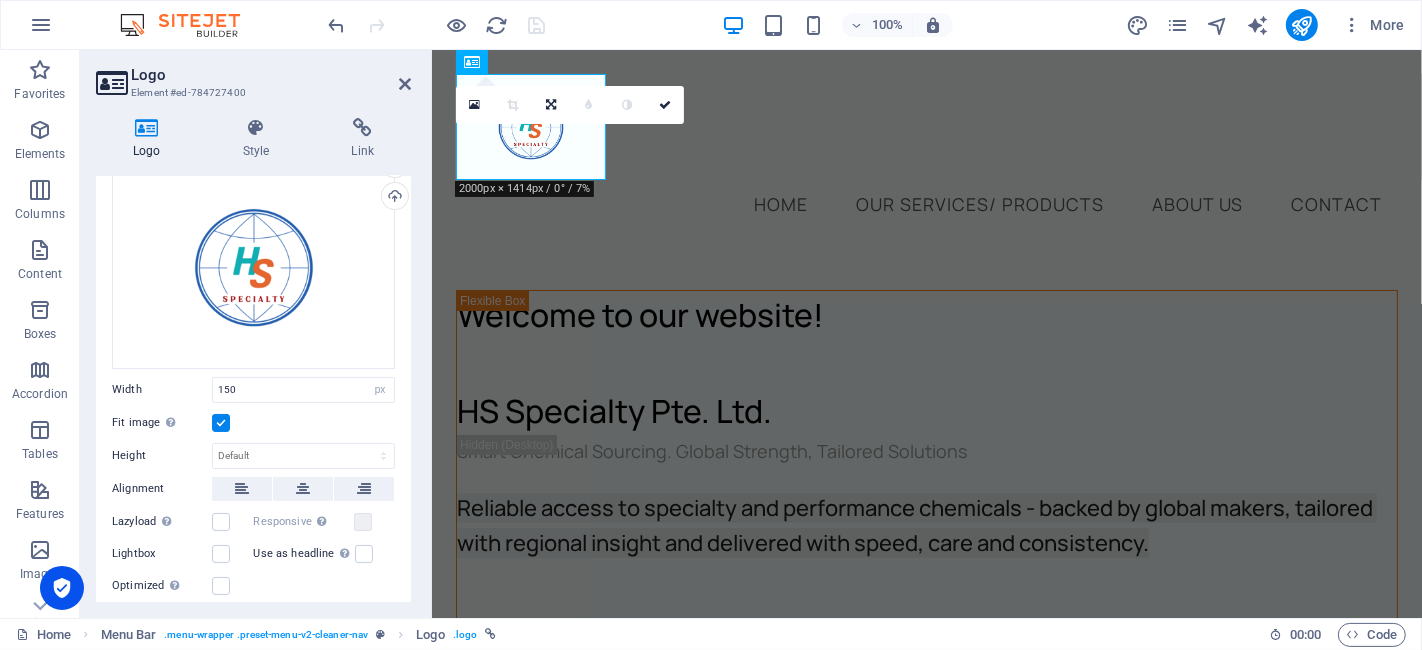 scroll, scrollTop: 0, scrollLeft: 0, axis: both 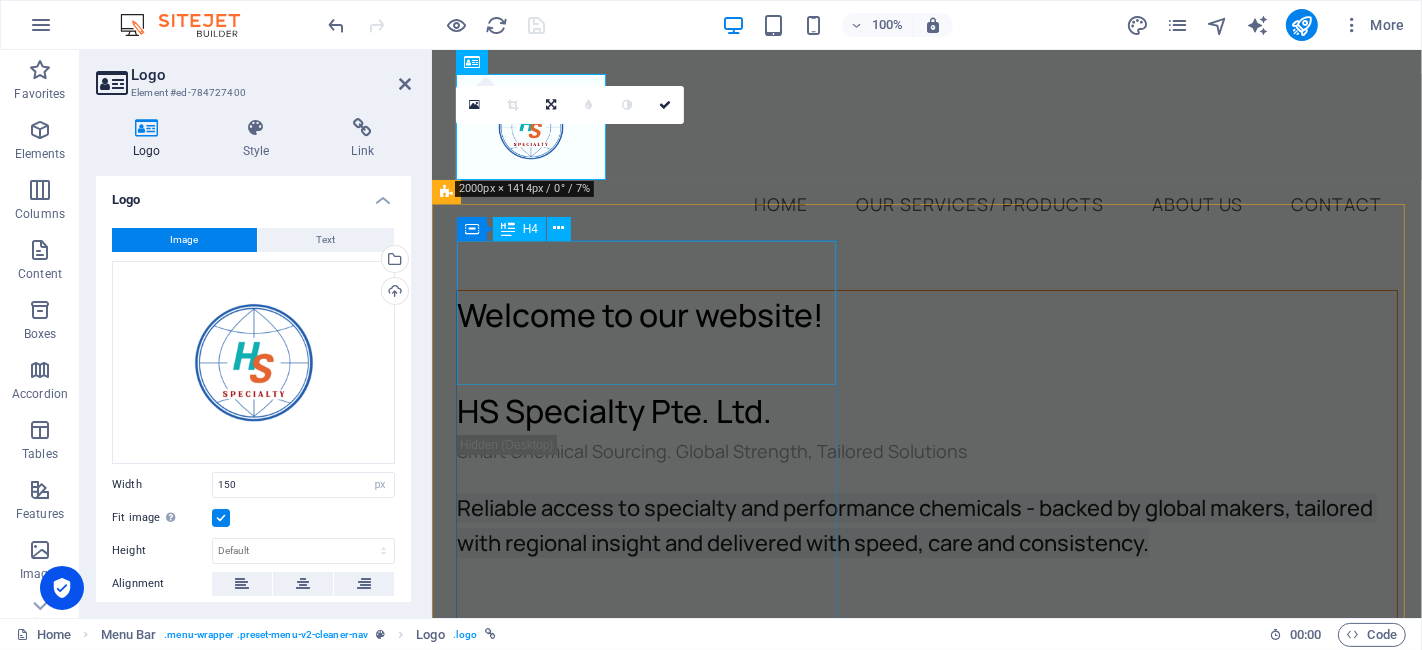 click on "Welcome to our website! HS Specialty Pte. Ltd." at bounding box center [926, 363] 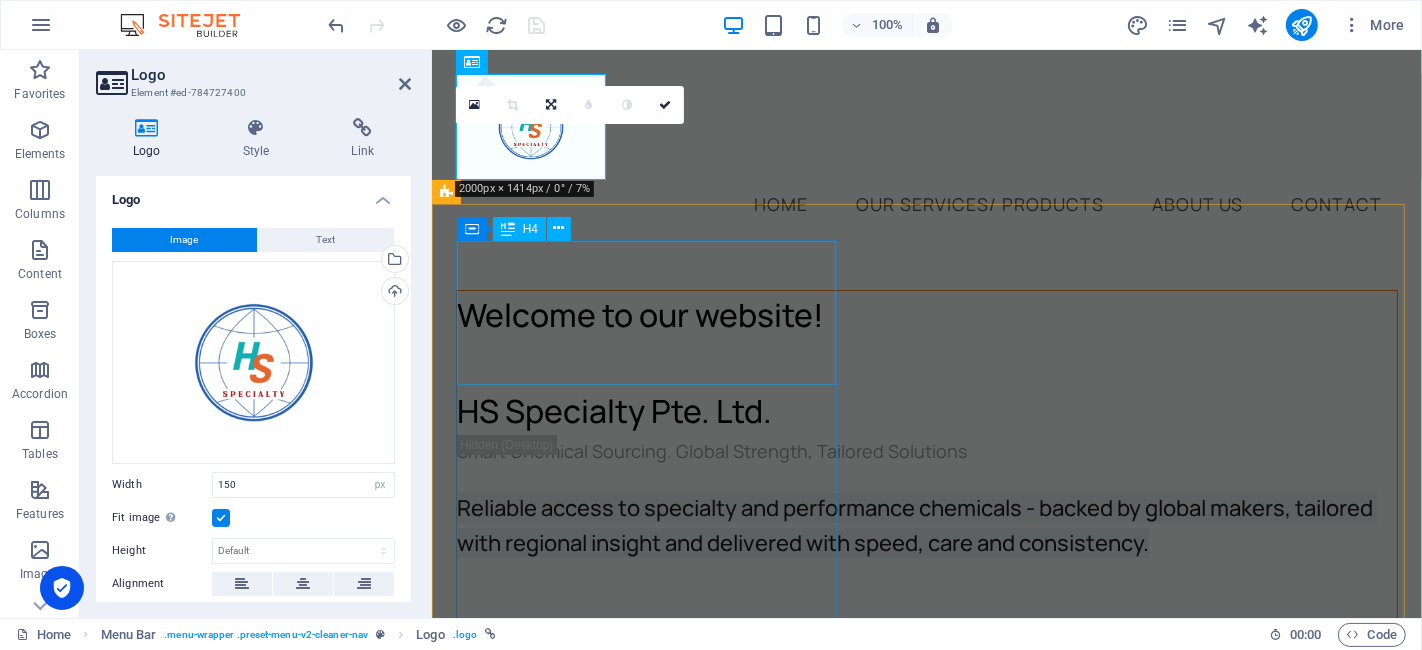 click on "Welcome to our website! HS Specialty Pte. Ltd." at bounding box center [926, 363] 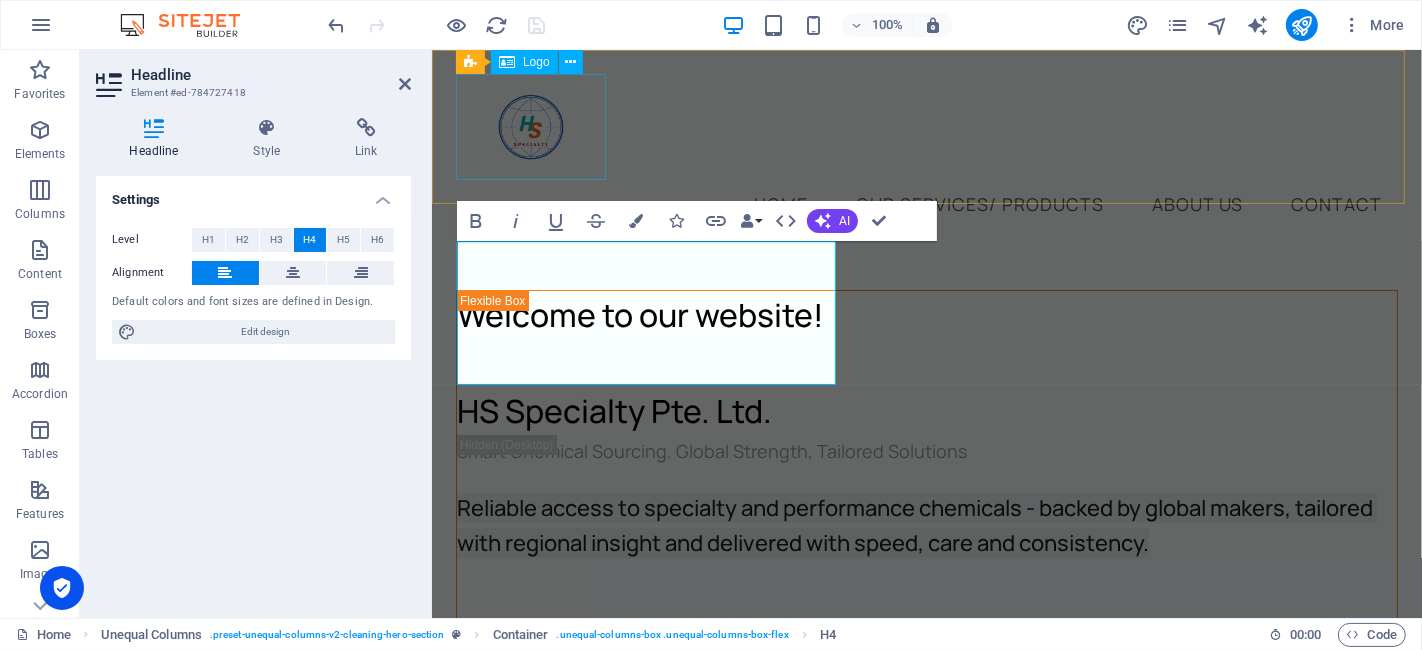 click at bounding box center [926, 127] 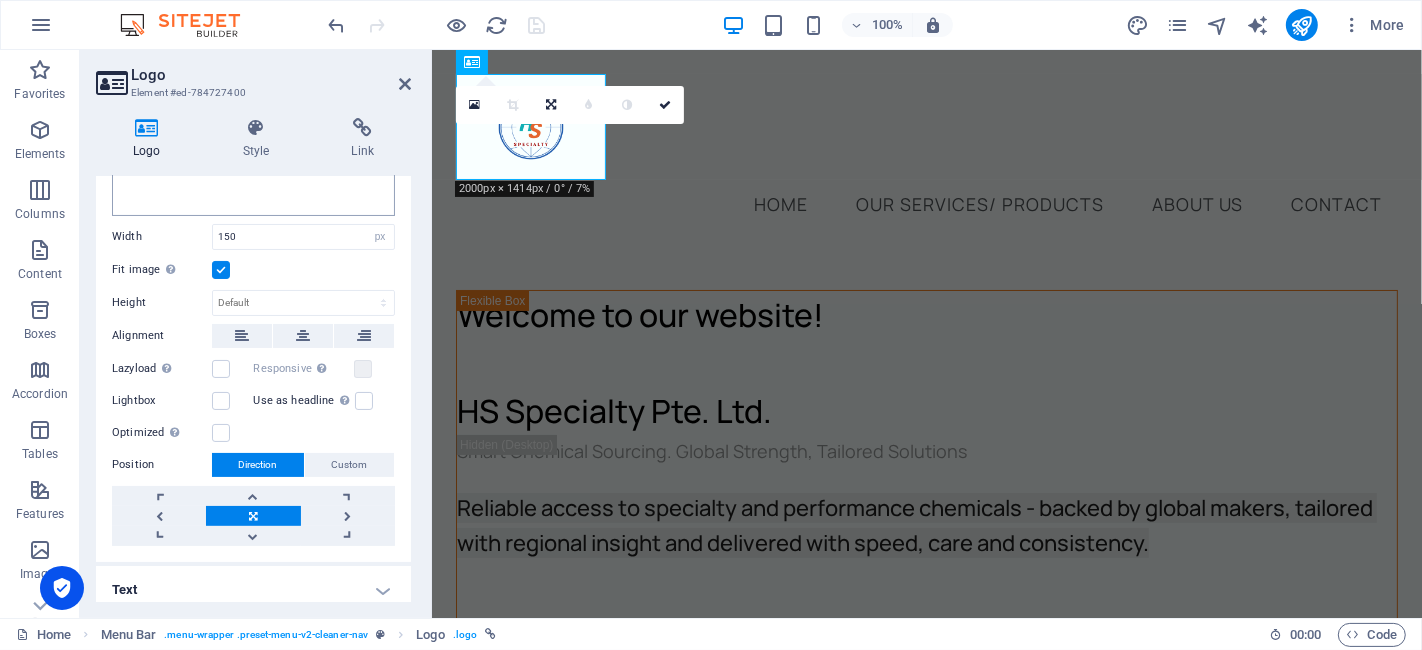 scroll, scrollTop: 255, scrollLeft: 0, axis: vertical 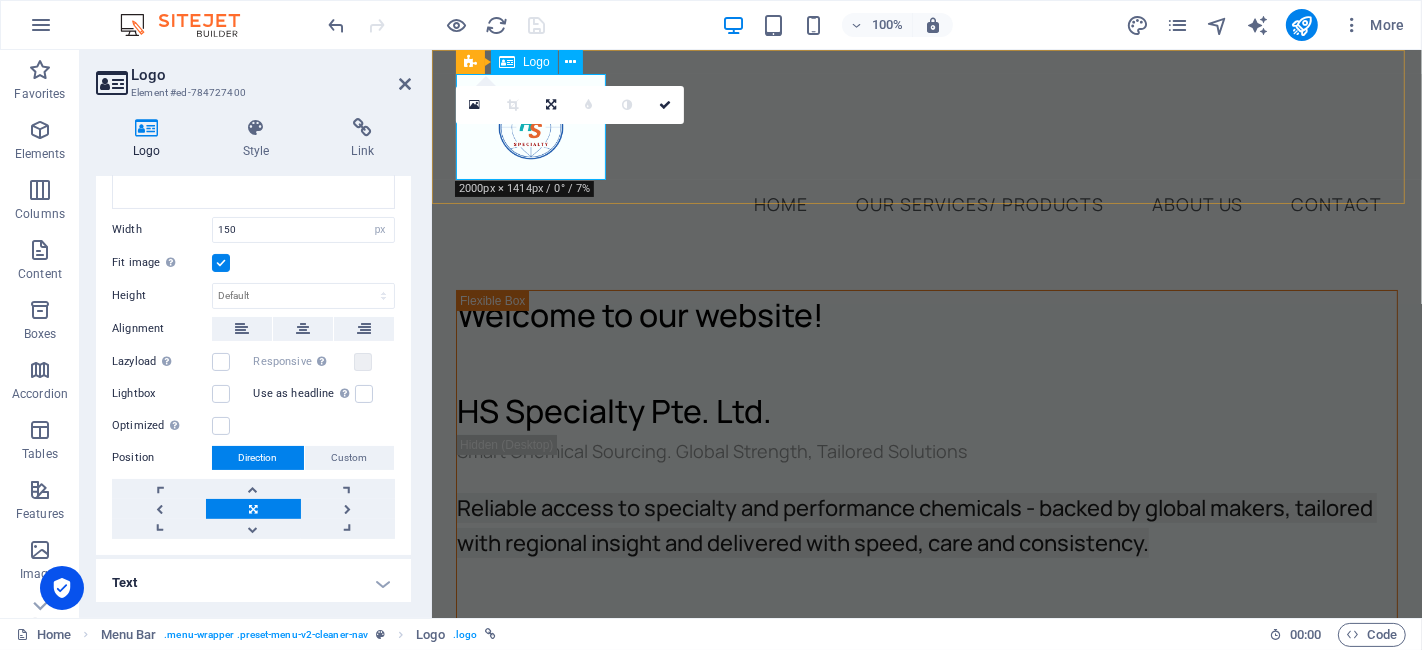 click at bounding box center (926, 127) 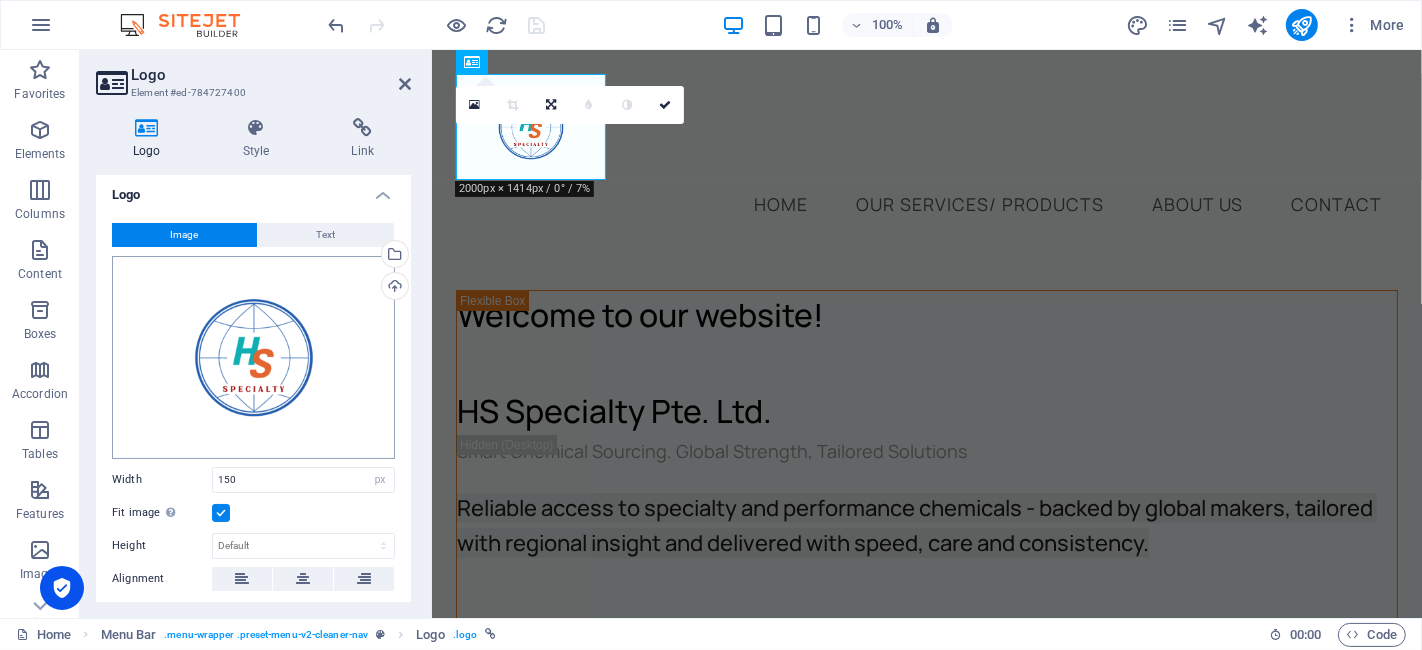 scroll, scrollTop: 0, scrollLeft: 0, axis: both 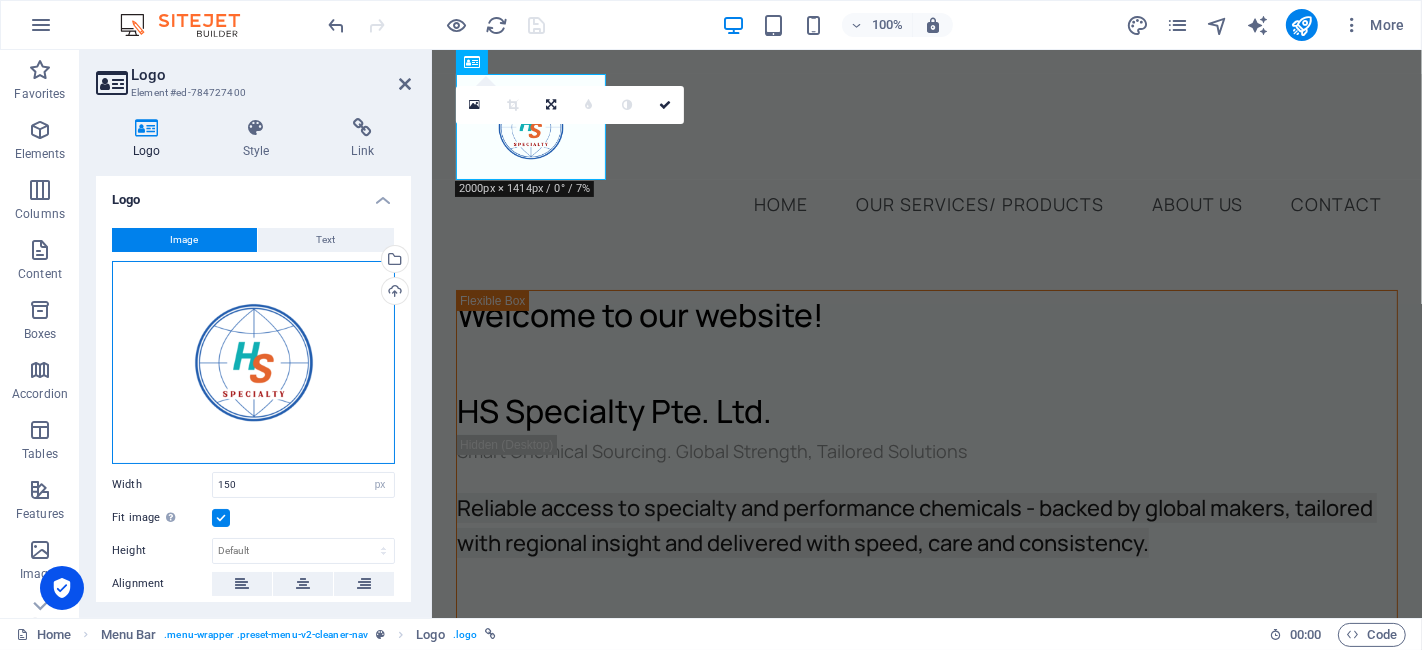 click on "Drag files here, click to choose files or select files from Files or our free stock photos & videos" at bounding box center [253, 362] 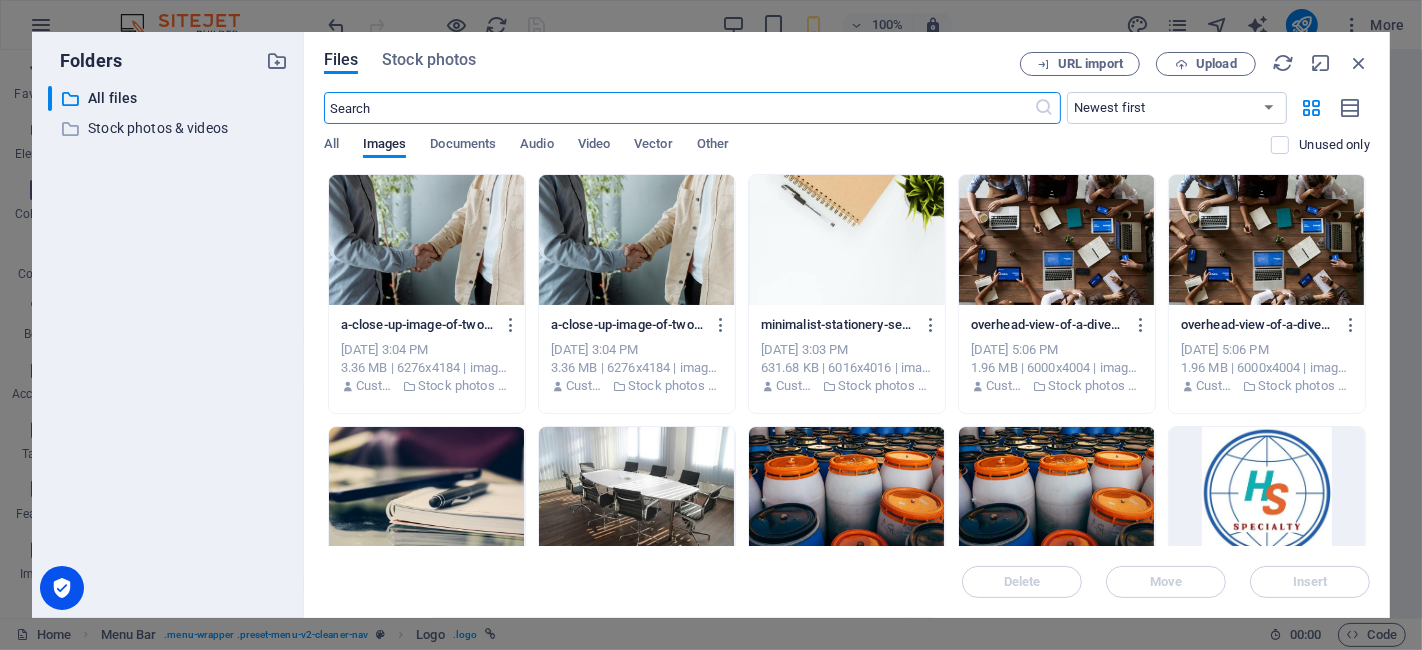 scroll, scrollTop: 371, scrollLeft: 0, axis: vertical 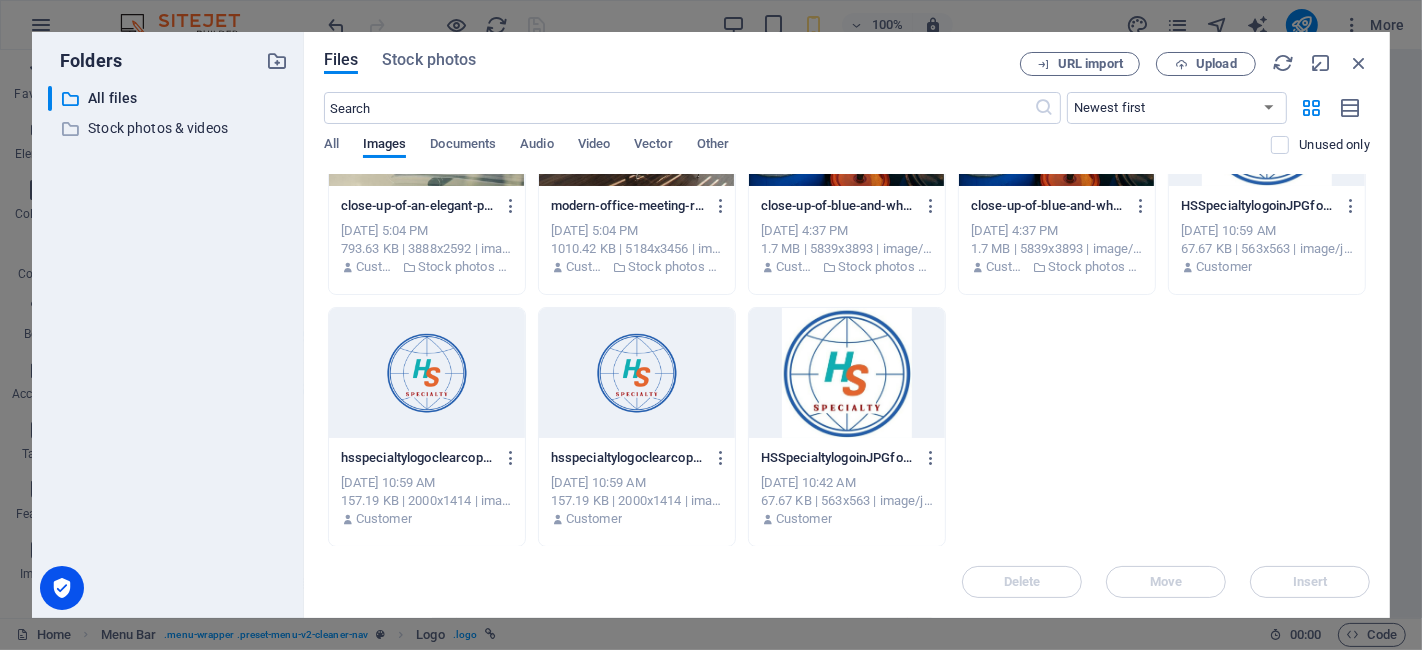 click at bounding box center (847, 373) 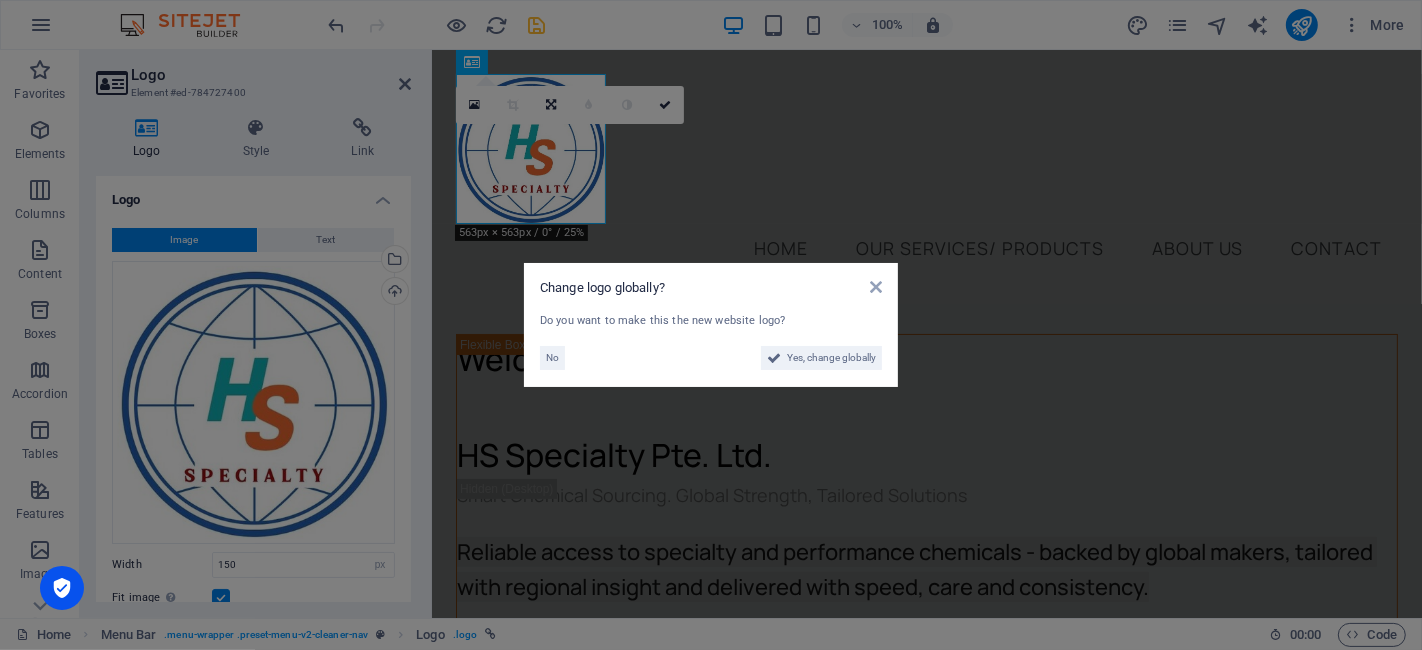 click on "Change logo globally?" at bounding box center (711, 288) 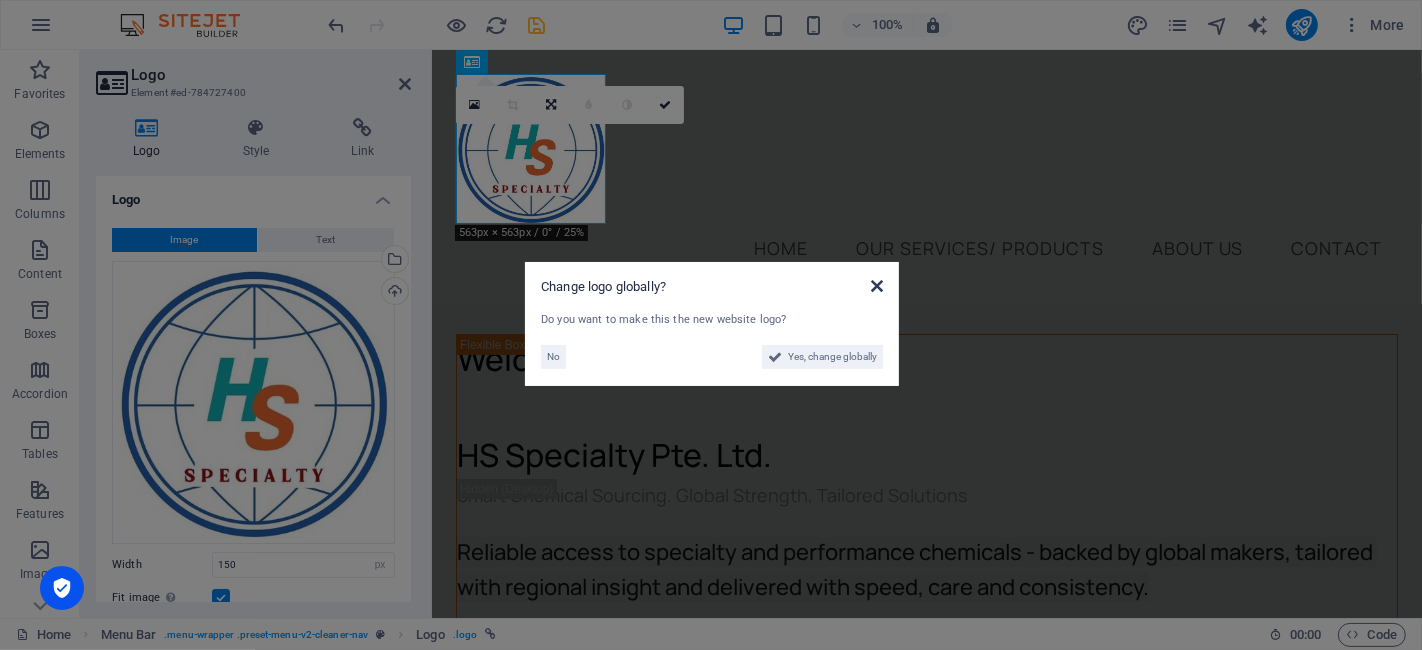 click at bounding box center (877, 286) 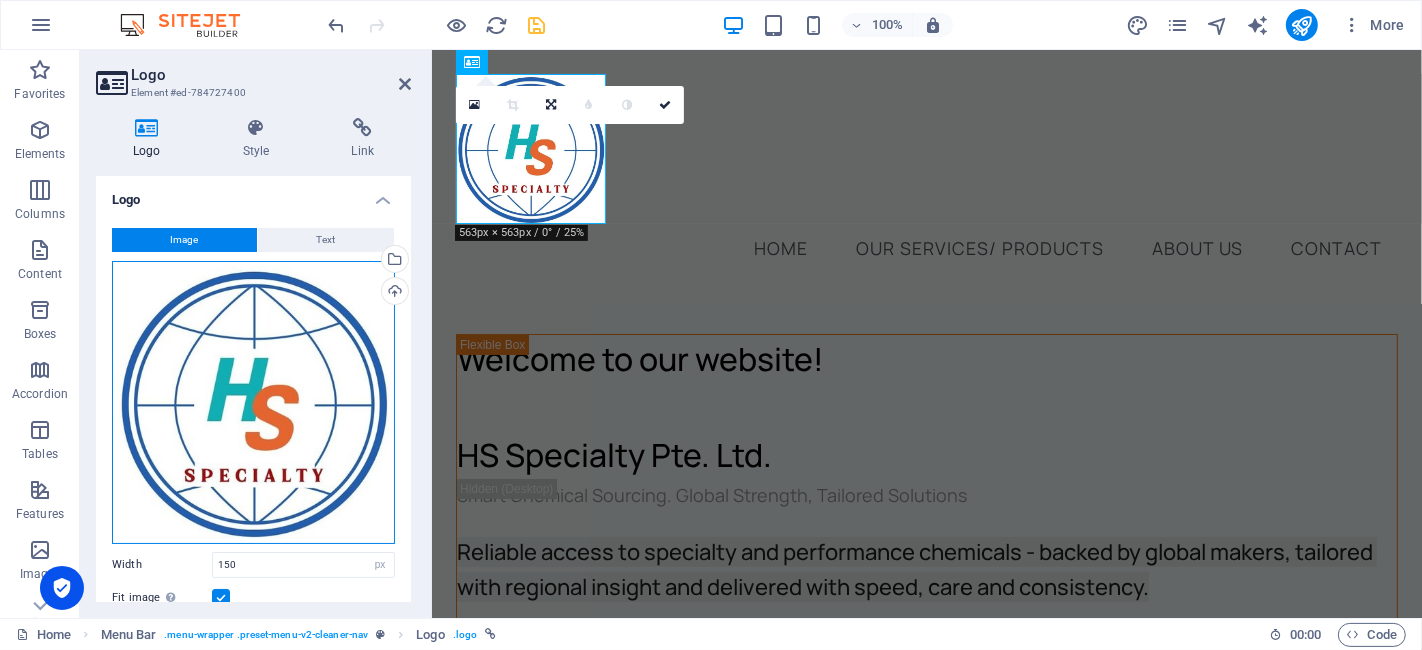 click on "Drag files here, click to choose files or select files from Files or our free stock photos & videos" at bounding box center (253, 402) 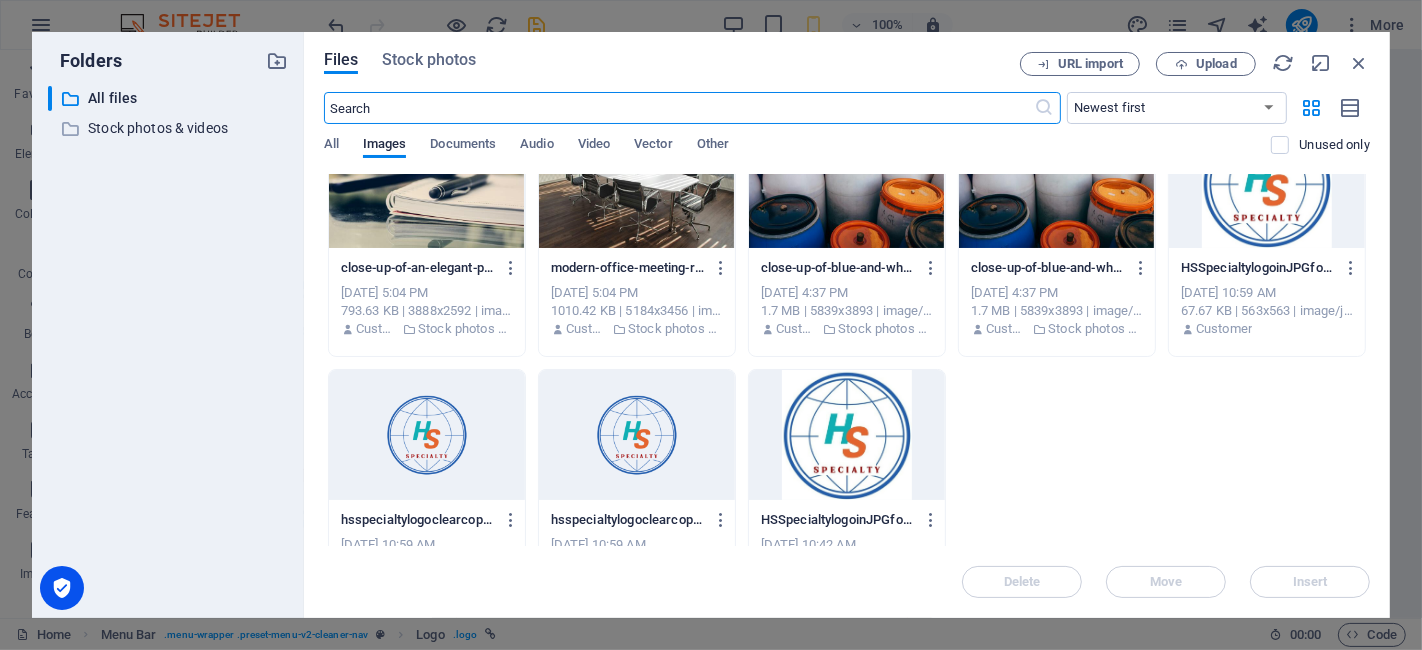scroll, scrollTop: 371, scrollLeft: 0, axis: vertical 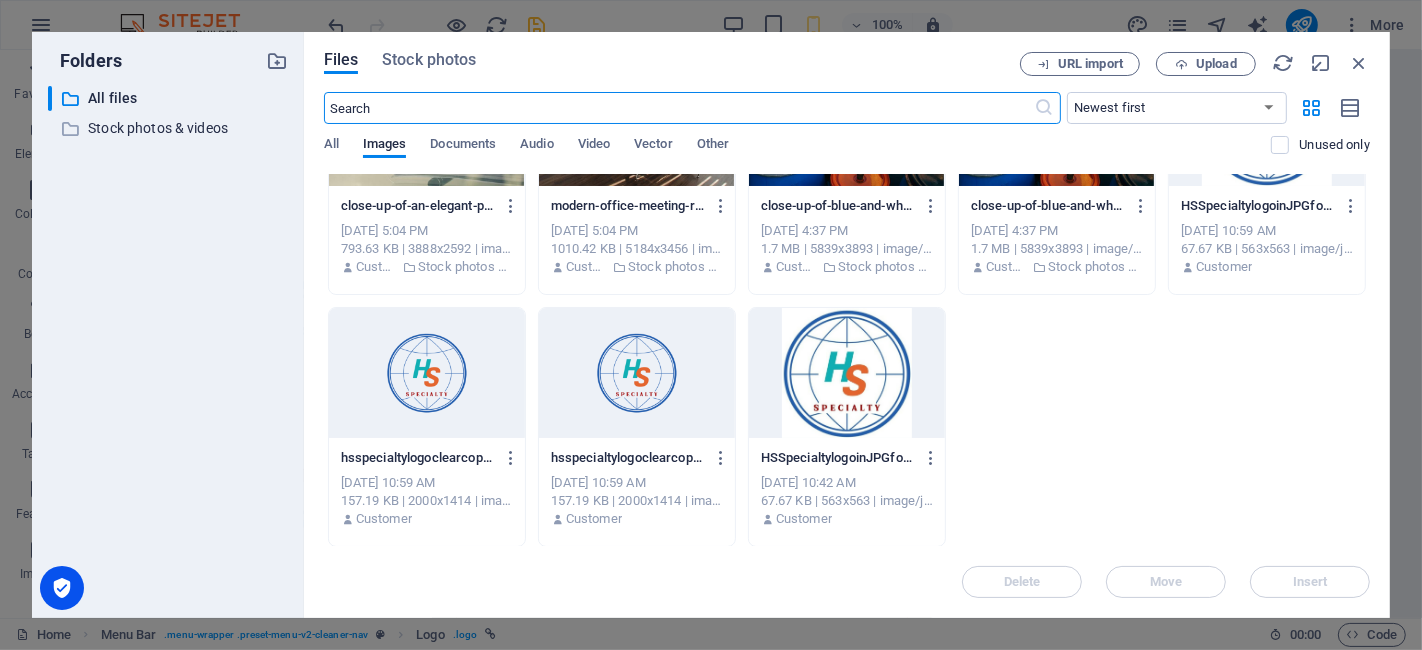 click at bounding box center (637, 373) 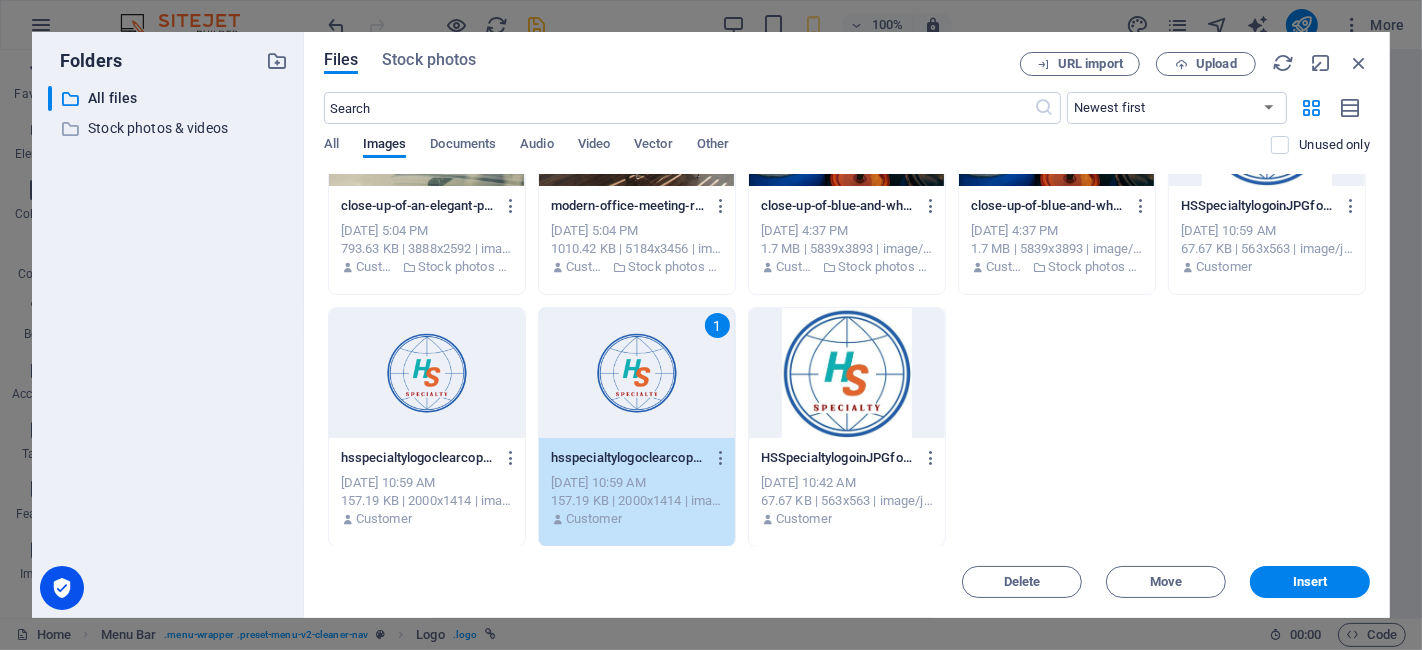 click on "1" at bounding box center (637, 373) 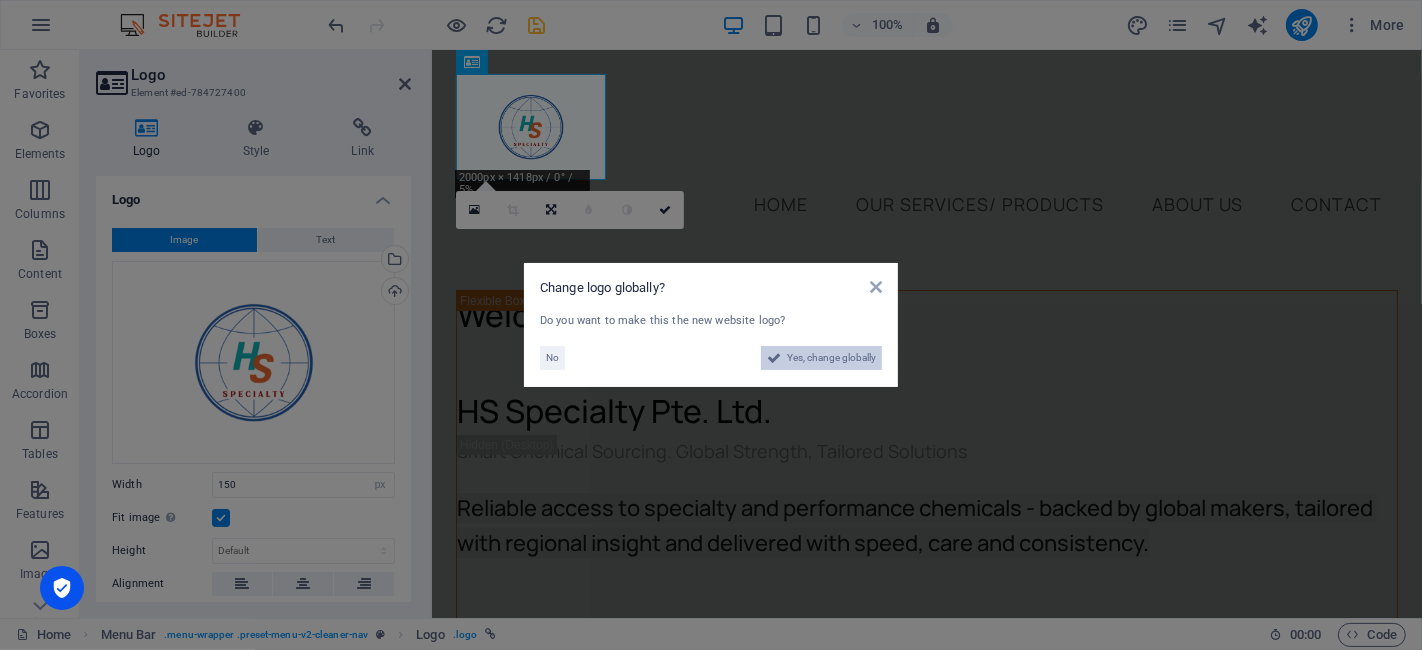 click on "Yes, change globally" at bounding box center [831, 358] 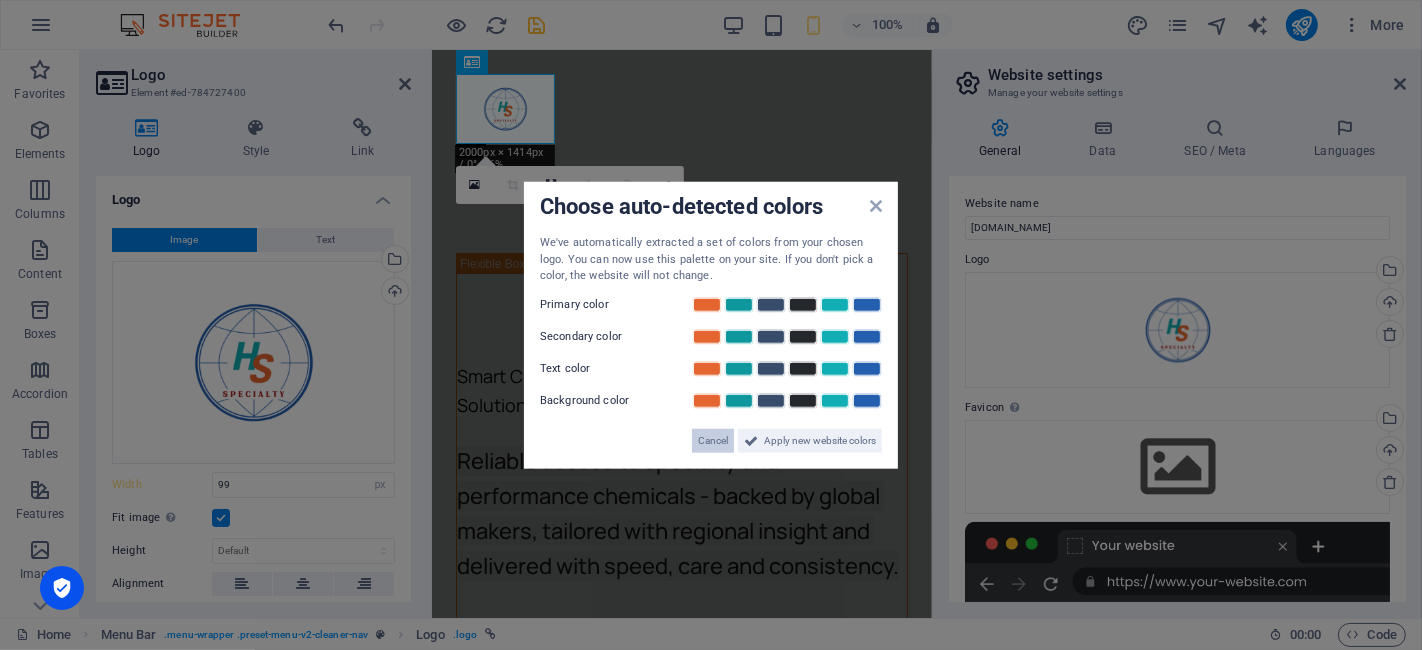 click on "Cancel" at bounding box center (713, 440) 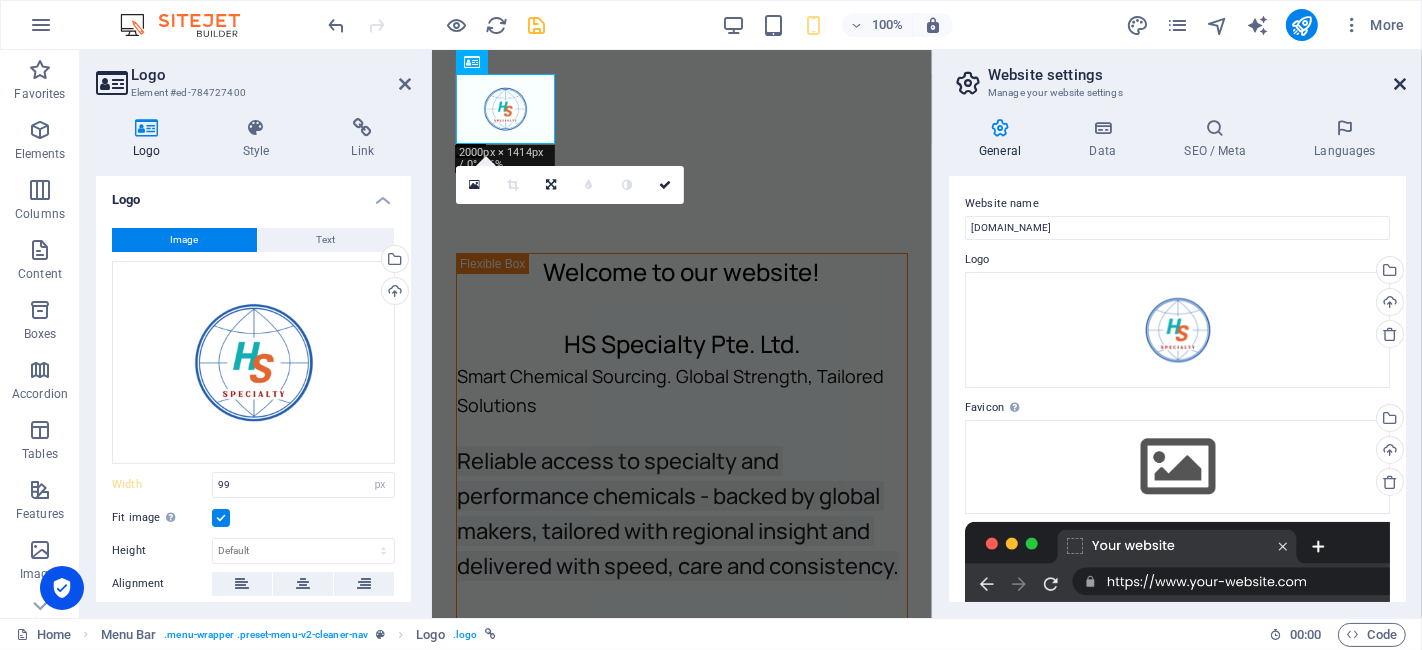 click at bounding box center (1400, 84) 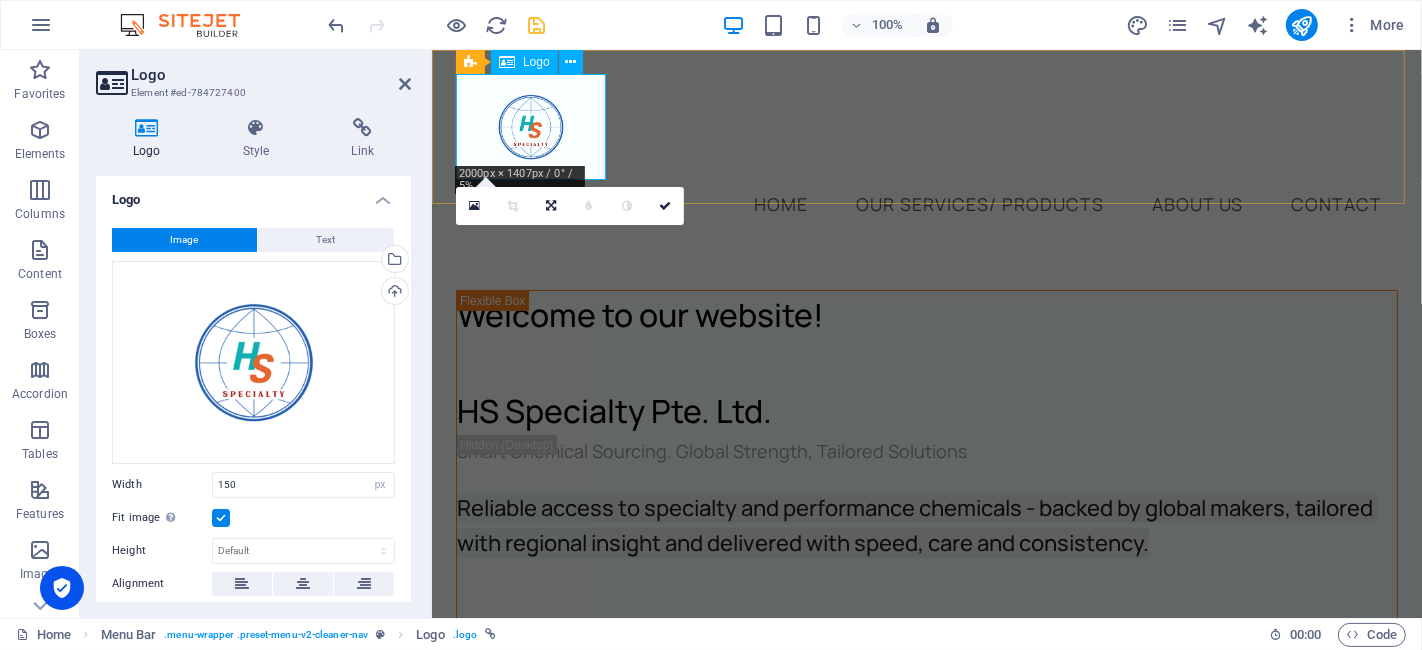 click at bounding box center (926, 127) 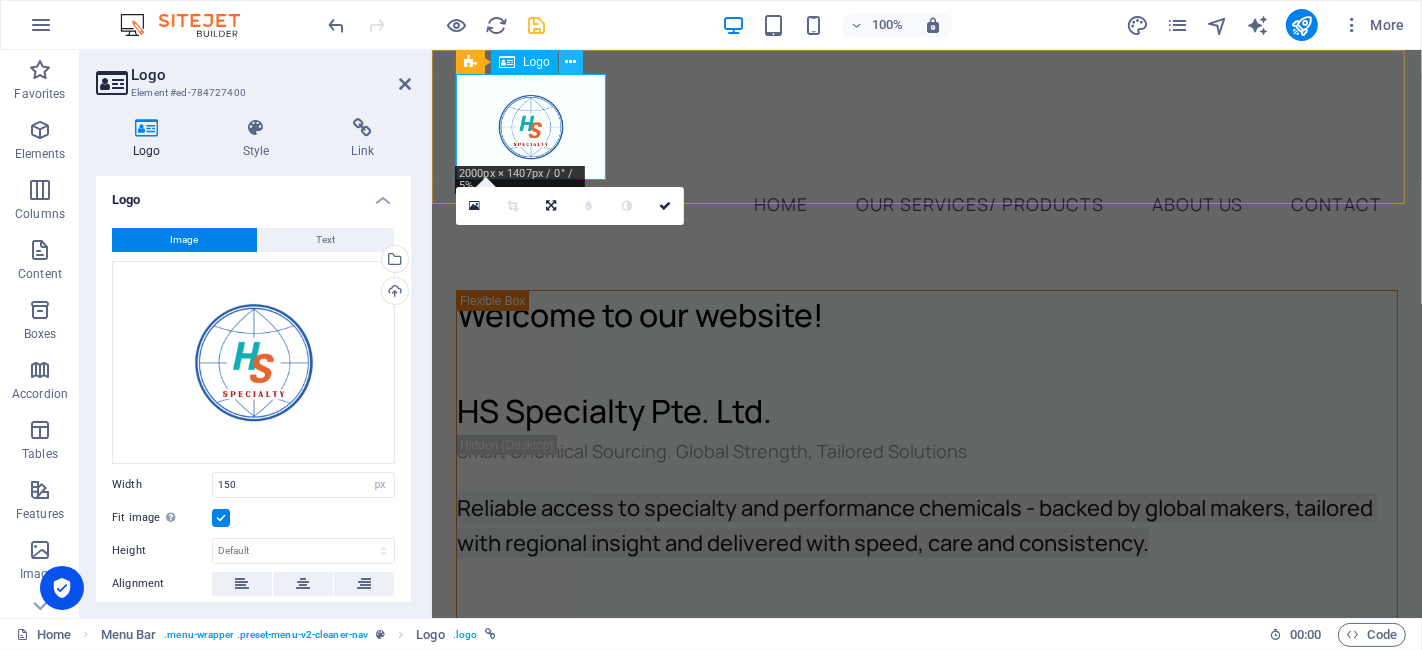 click at bounding box center [570, 62] 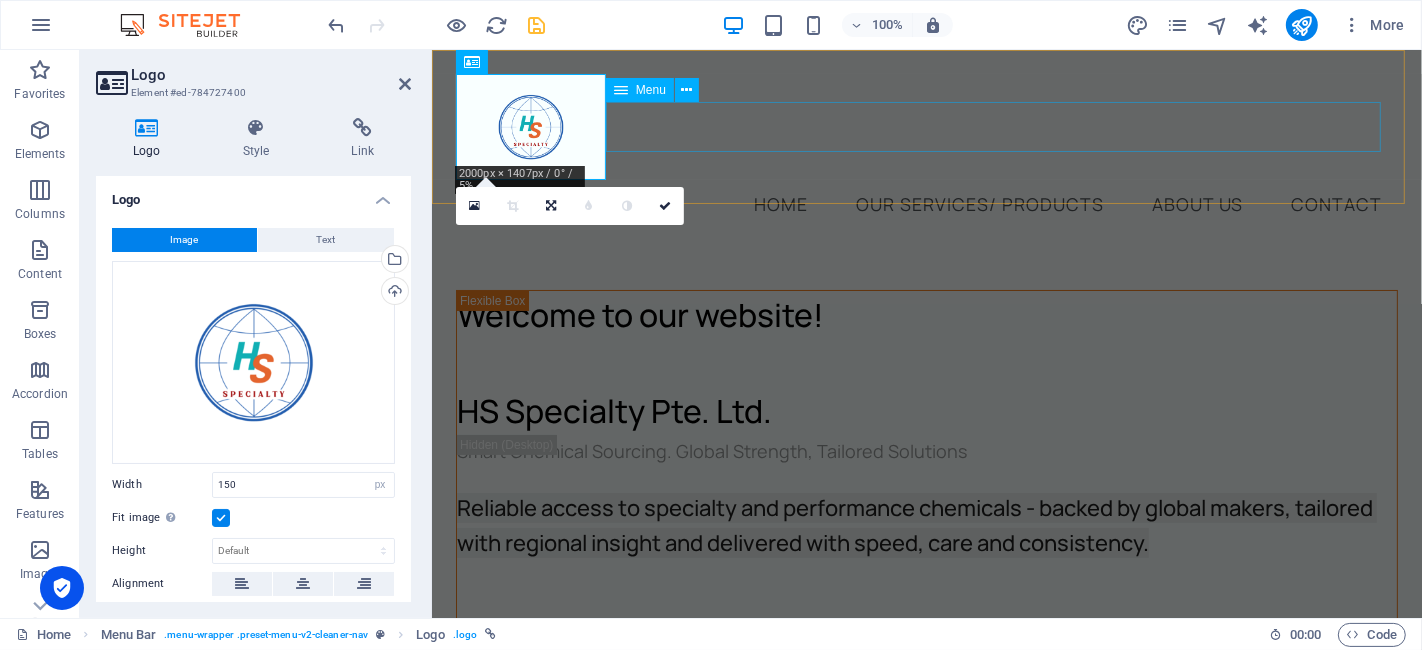 click on "Home Our Services/ Products About us Contact" at bounding box center [926, 205] 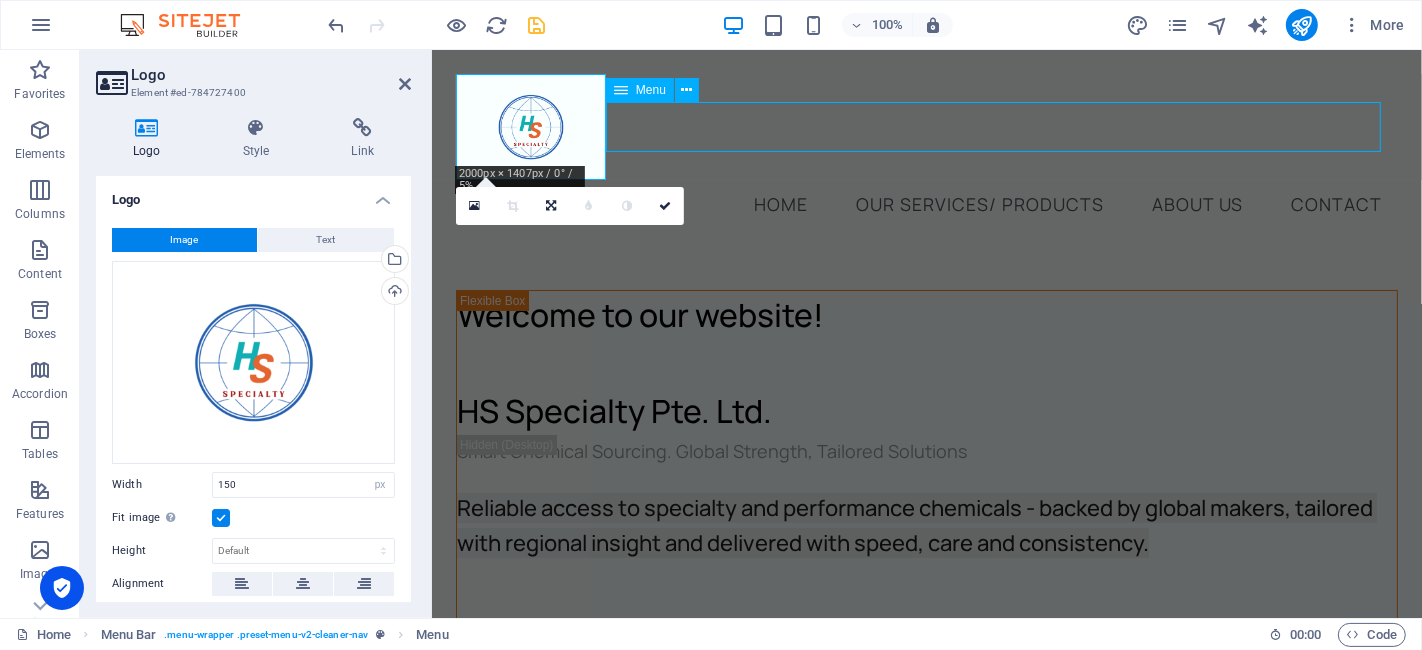 click on "Home Our Services/ Products About us Contact" at bounding box center (926, 205) 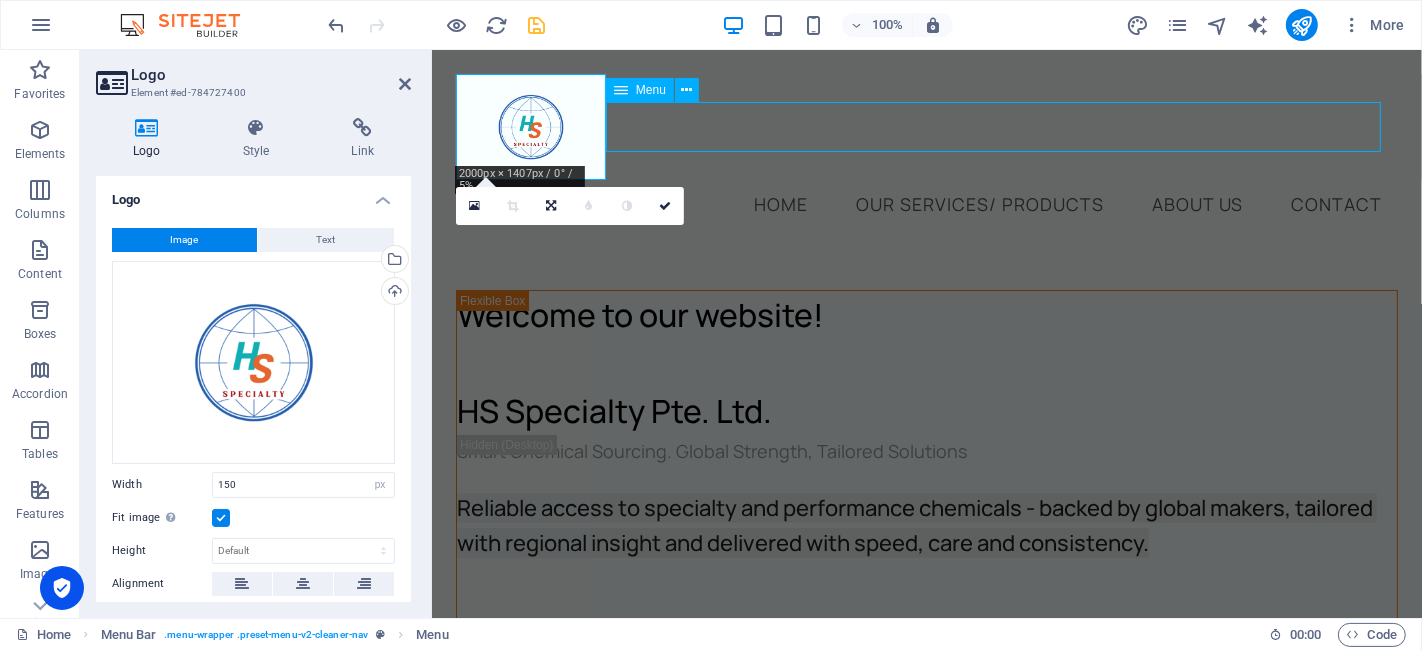 select 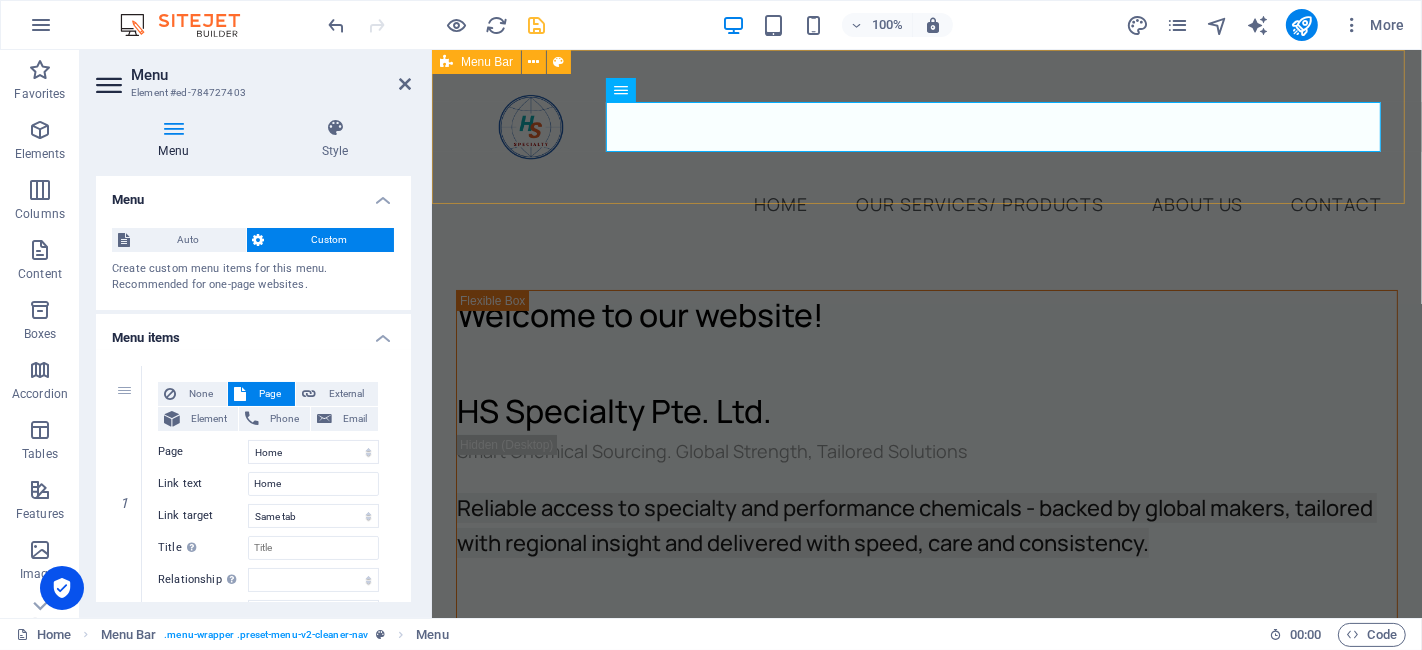 click on "Home Our Services/ Products About us Contact" at bounding box center (926, 152) 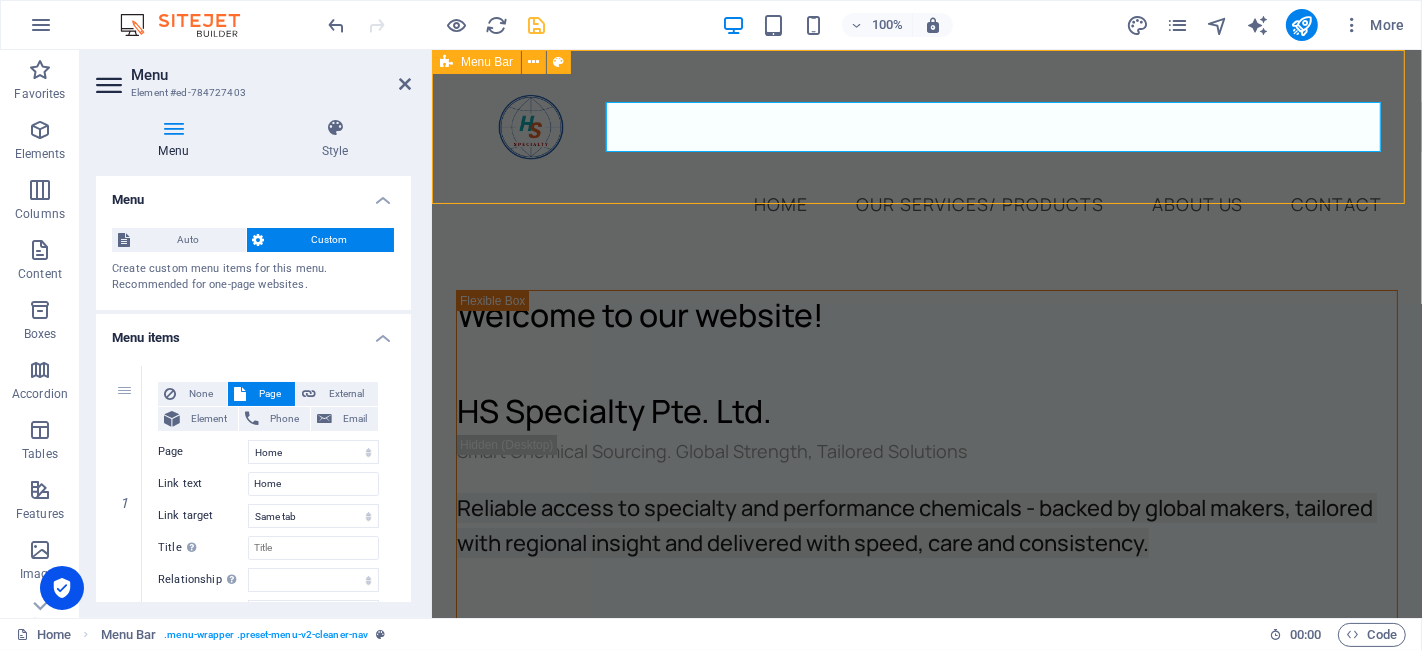 click on "Home Our Services/ Products About us Contact" at bounding box center [926, 152] 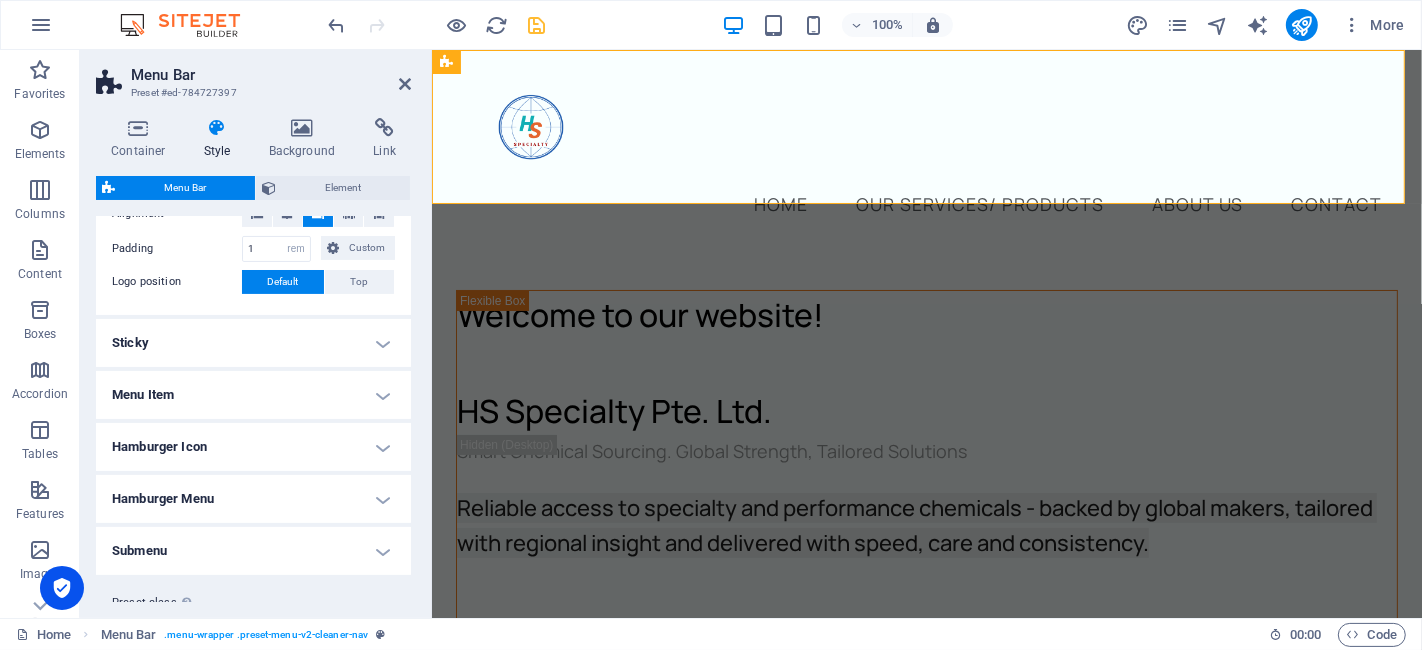 scroll, scrollTop: 494, scrollLeft: 0, axis: vertical 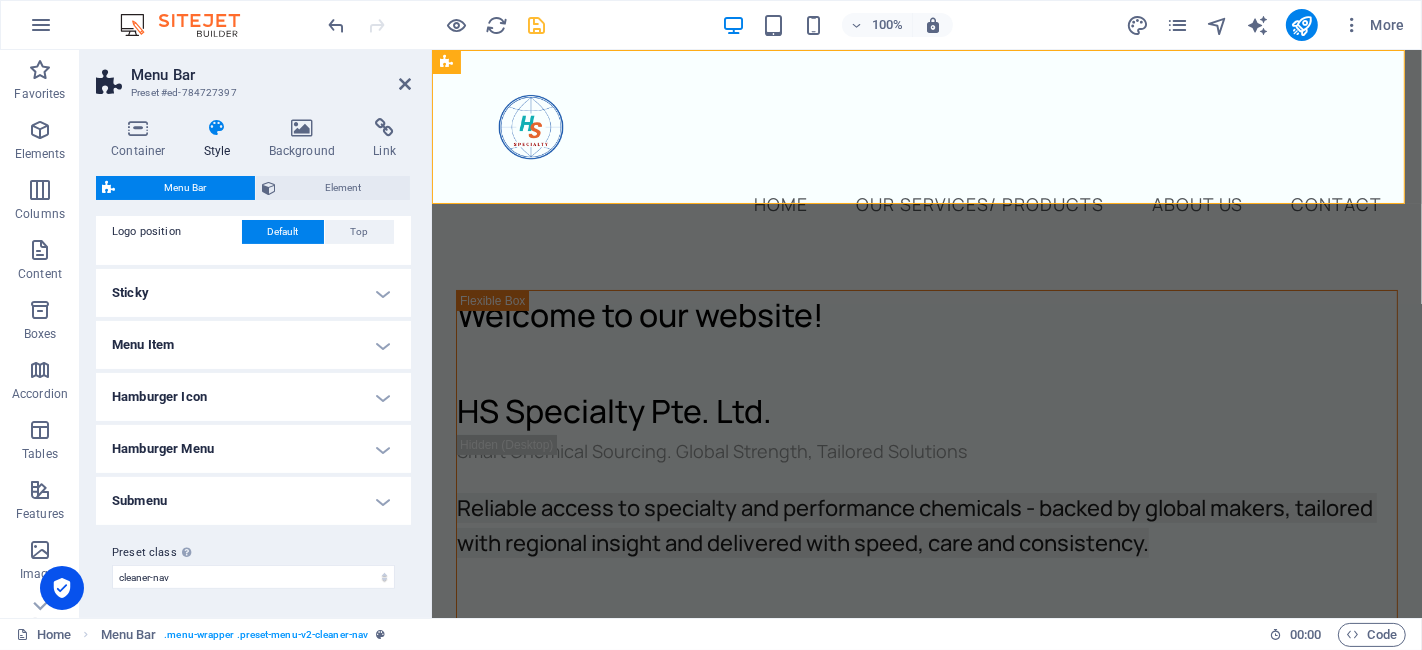 click on "Sticky" at bounding box center (253, 293) 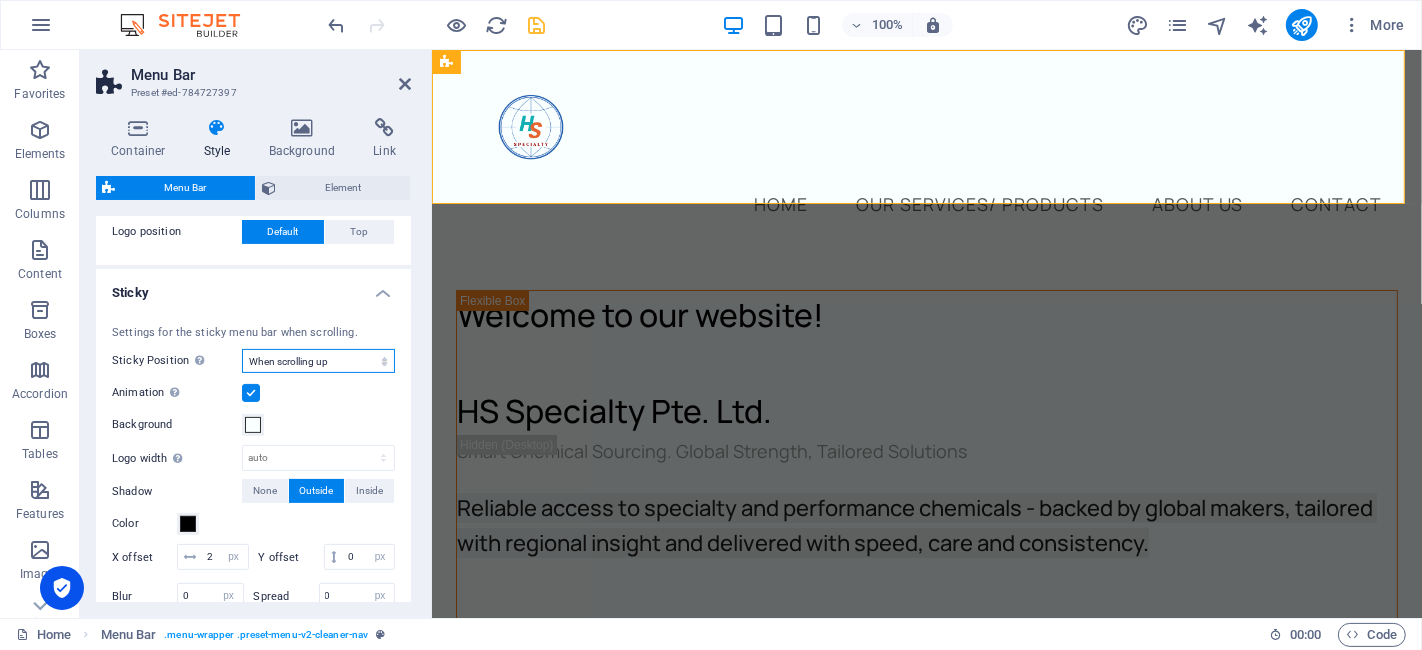 click on "Off Instant After menu After banner When scrolling up" at bounding box center (318, 361) 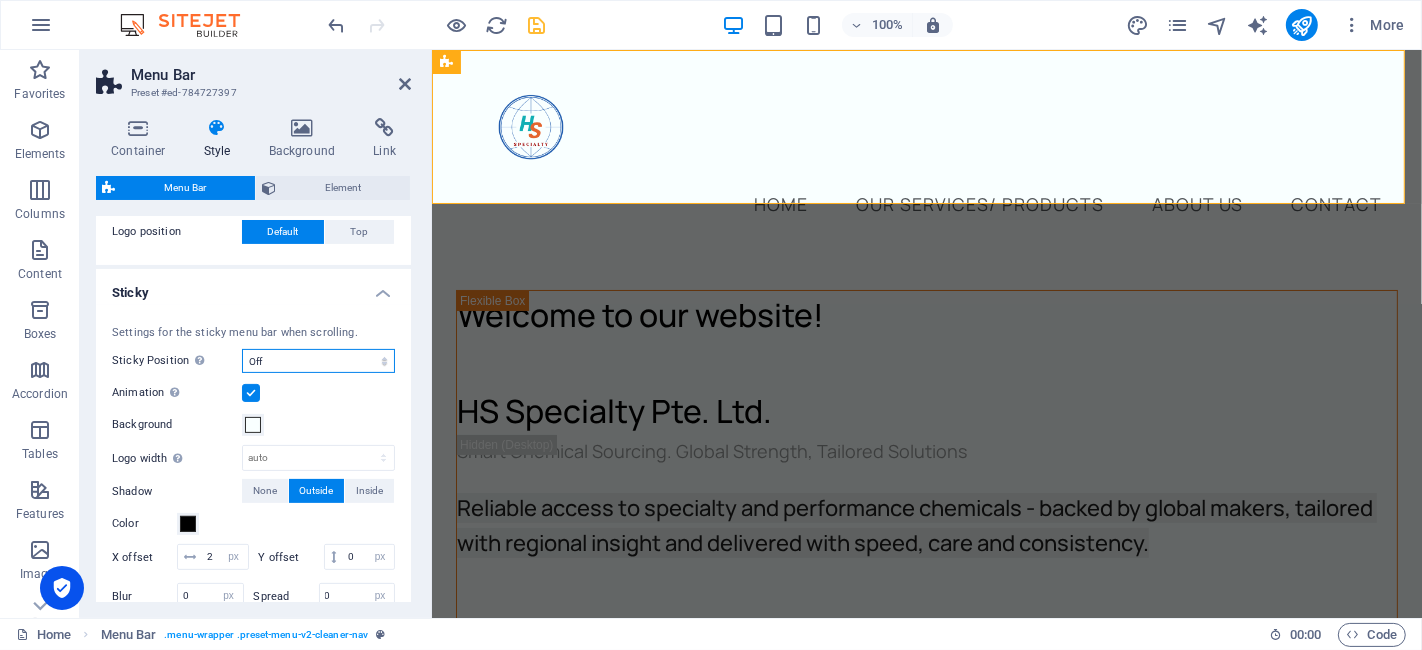 click on "Off Instant After menu After banner When scrolling up" at bounding box center (318, 361) 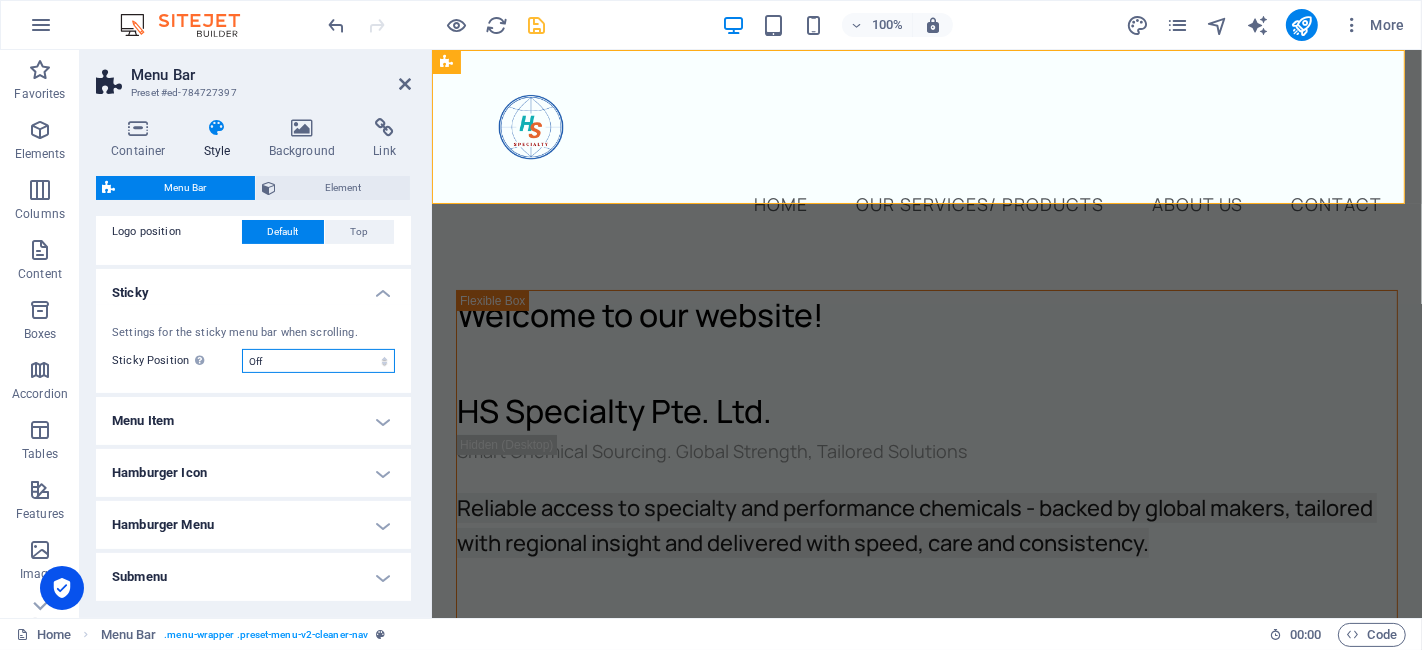 click on "Off Instant After menu After banner When scrolling up" at bounding box center [318, 361] 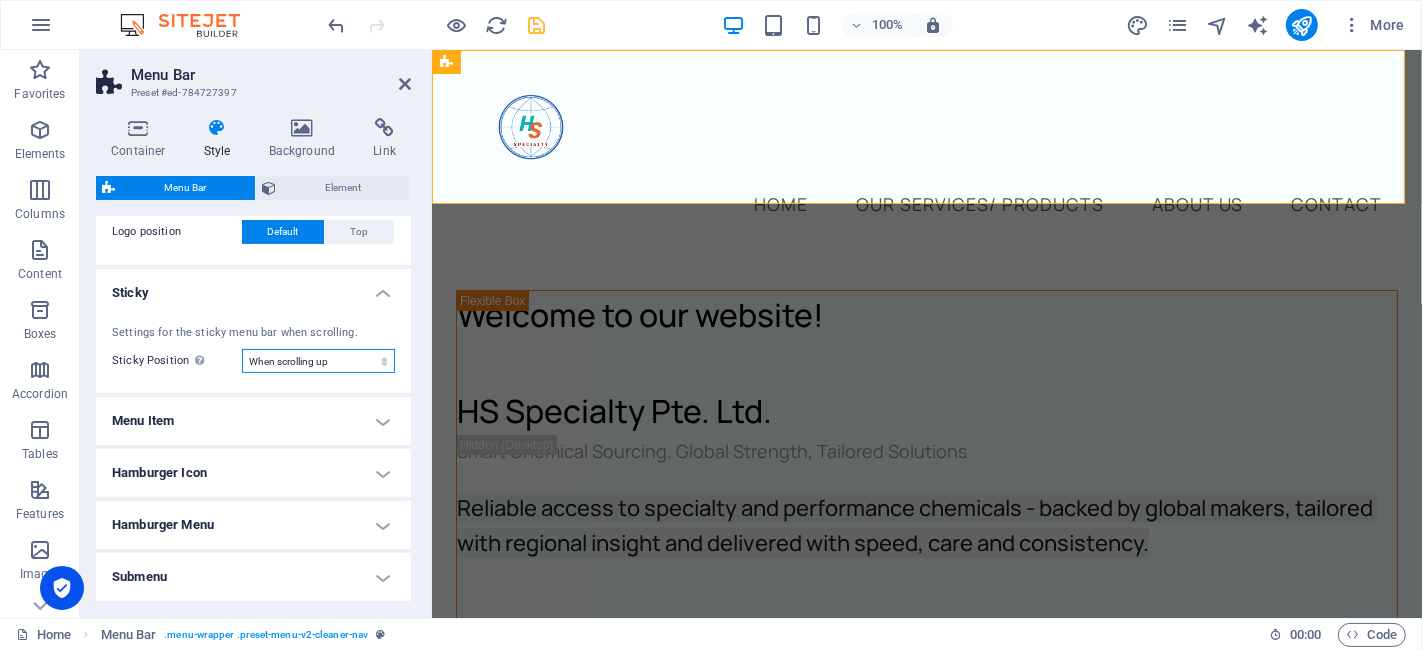 click on "Off Instant After menu After banner When scrolling up" at bounding box center (318, 361) 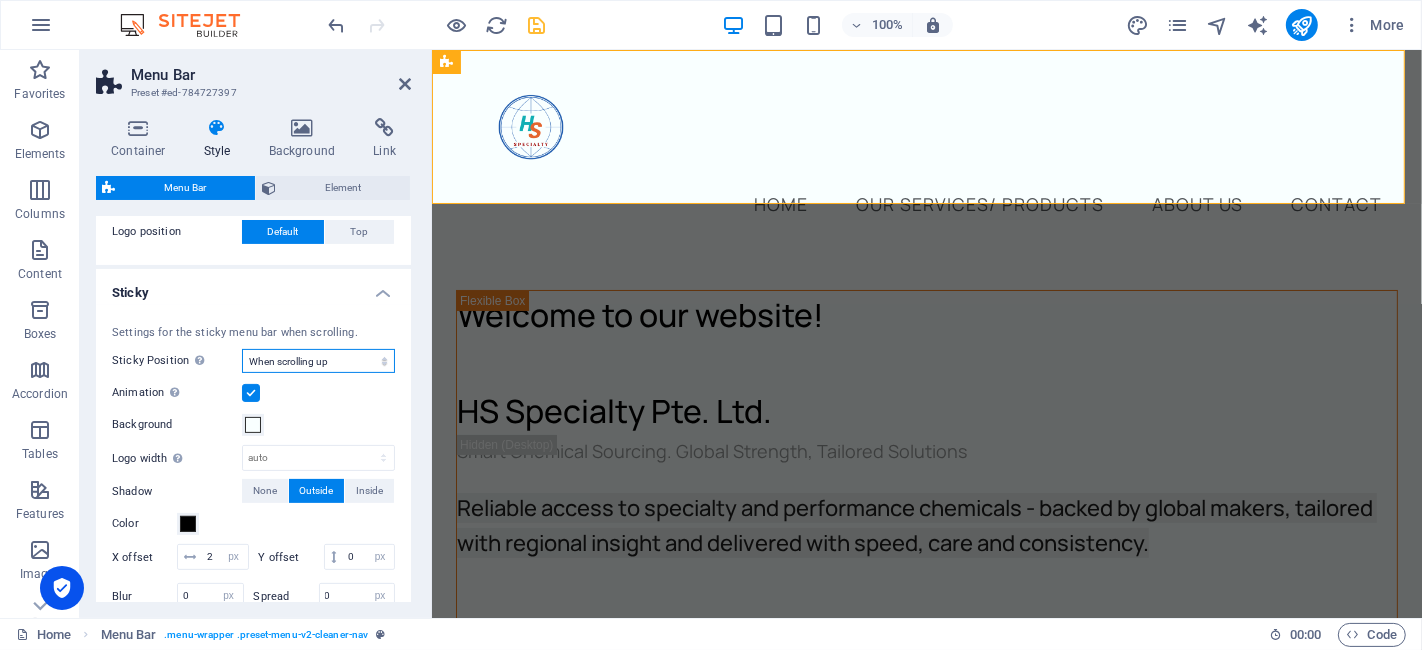 click on "Off Instant After menu After banner When scrolling up" at bounding box center (318, 361) 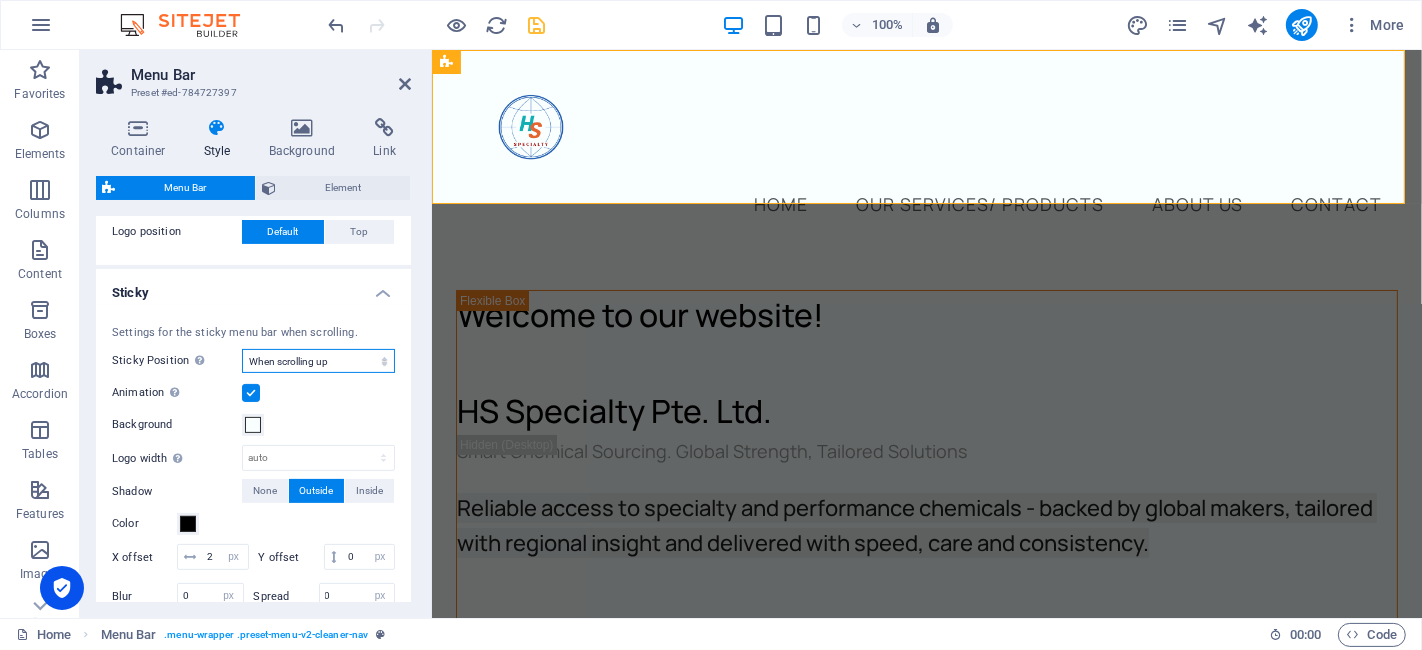 select on "sticky_none" 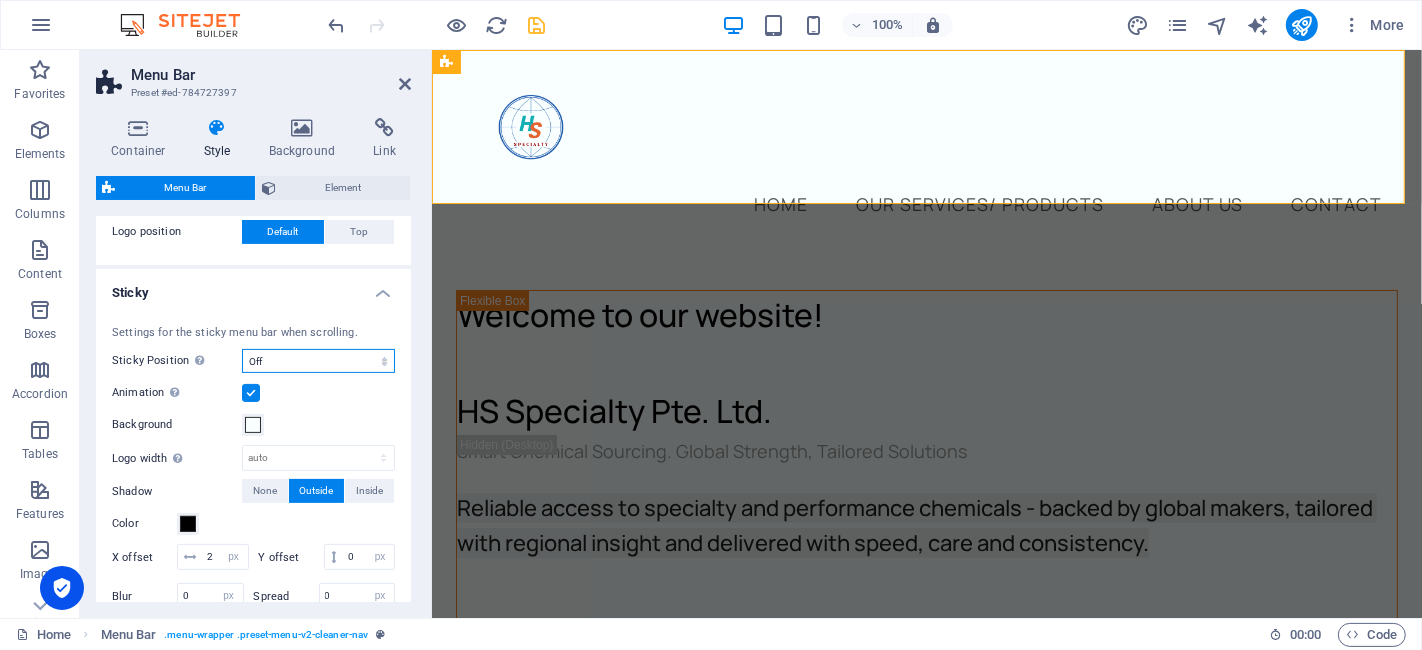 click on "Off Instant After menu After banner When scrolling up" at bounding box center [318, 361] 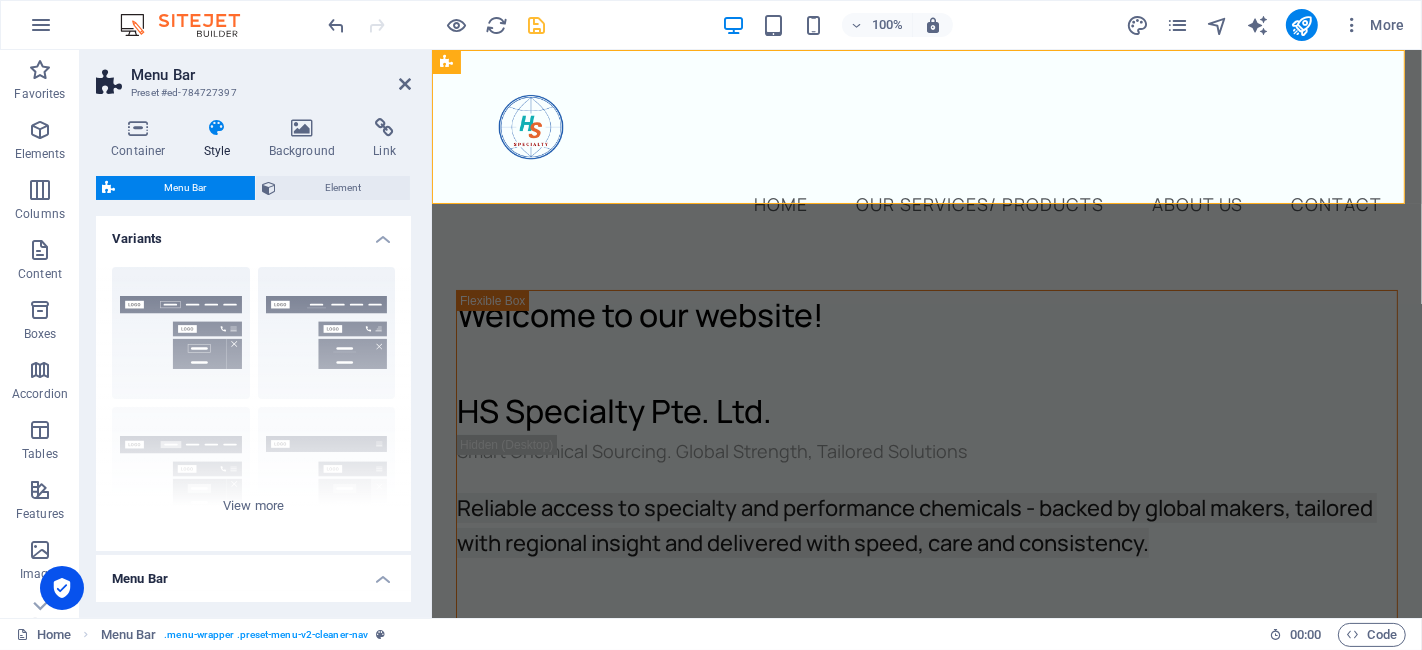 scroll, scrollTop: 0, scrollLeft: 0, axis: both 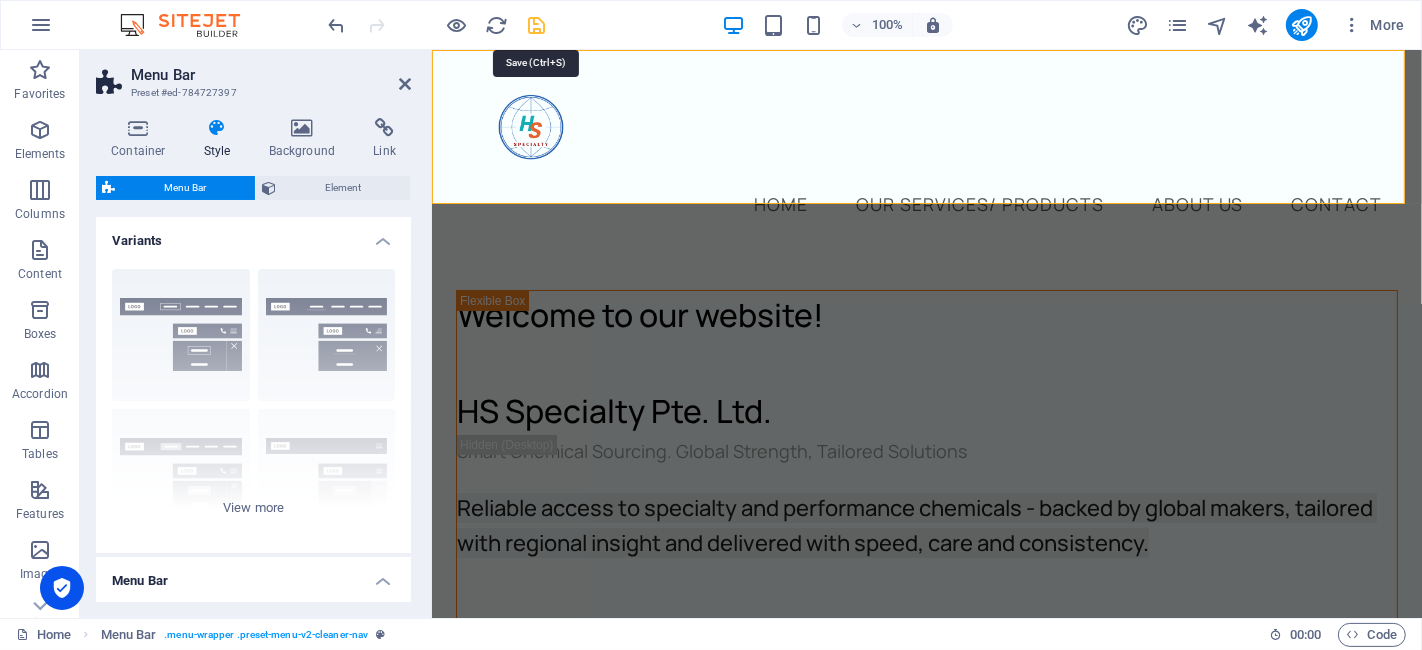 click at bounding box center [537, 25] 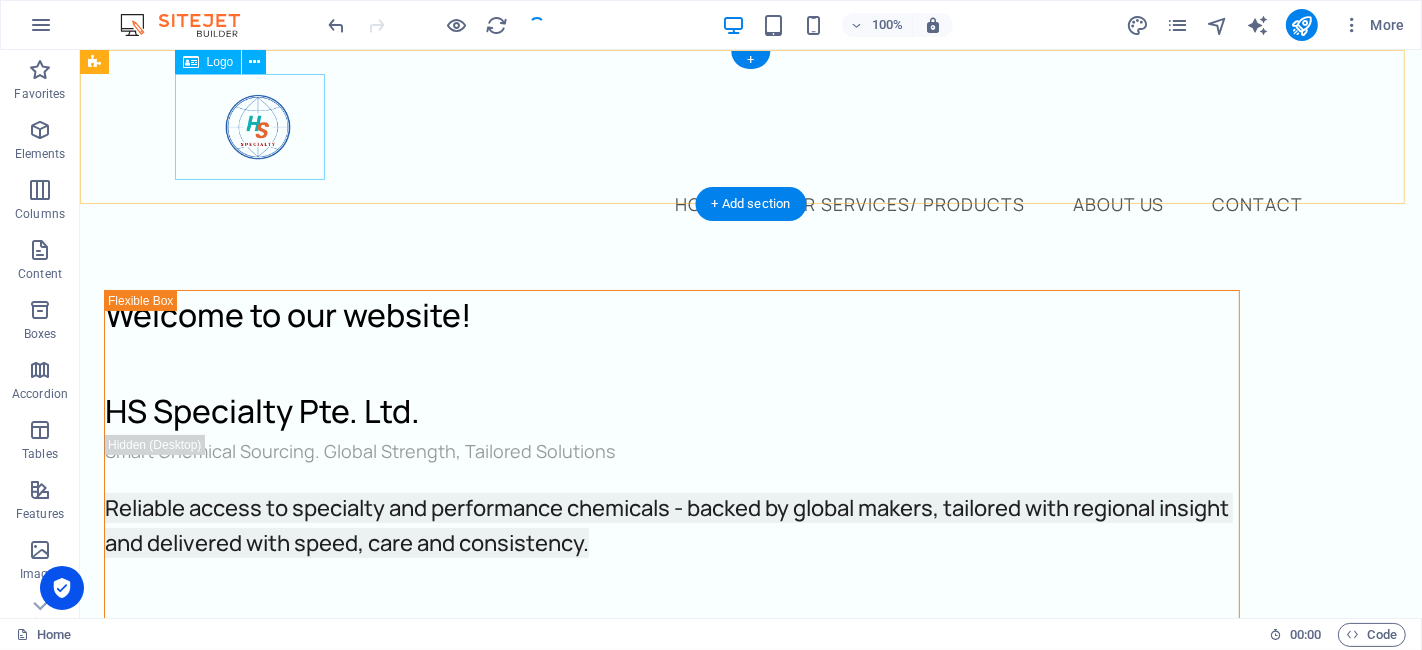click at bounding box center (750, 127) 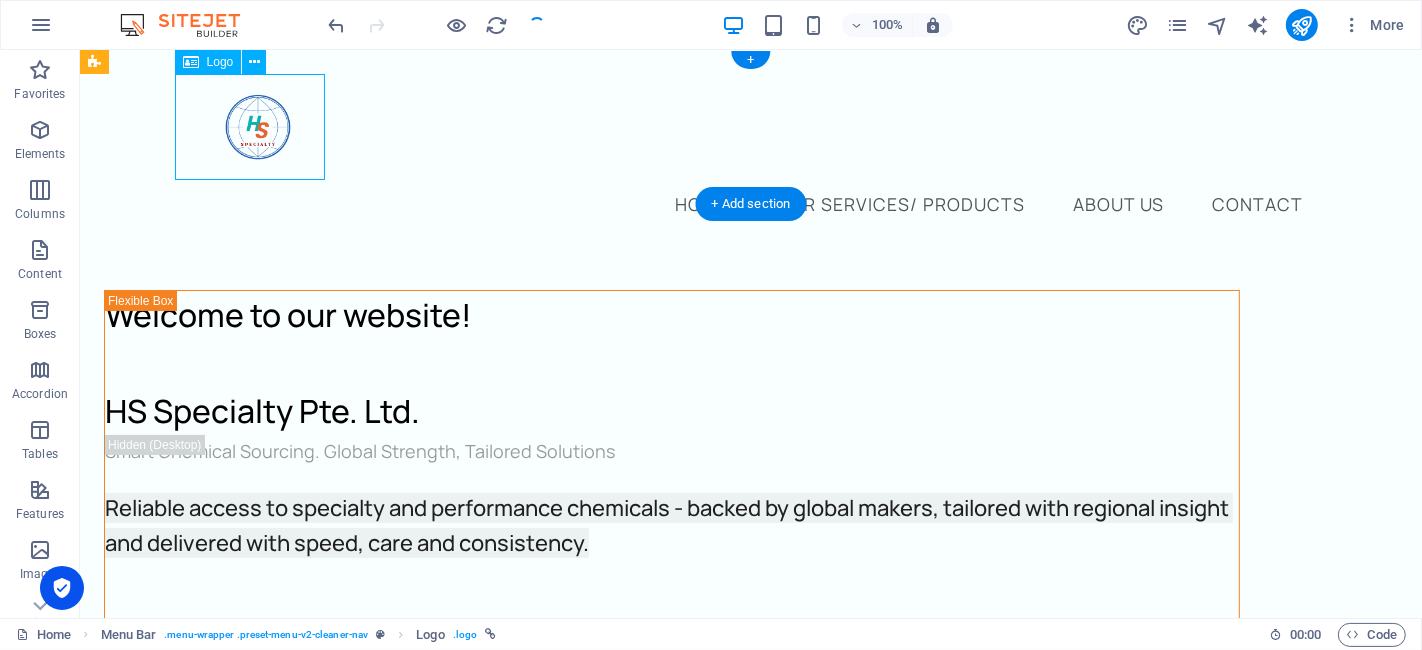 click at bounding box center (750, 127) 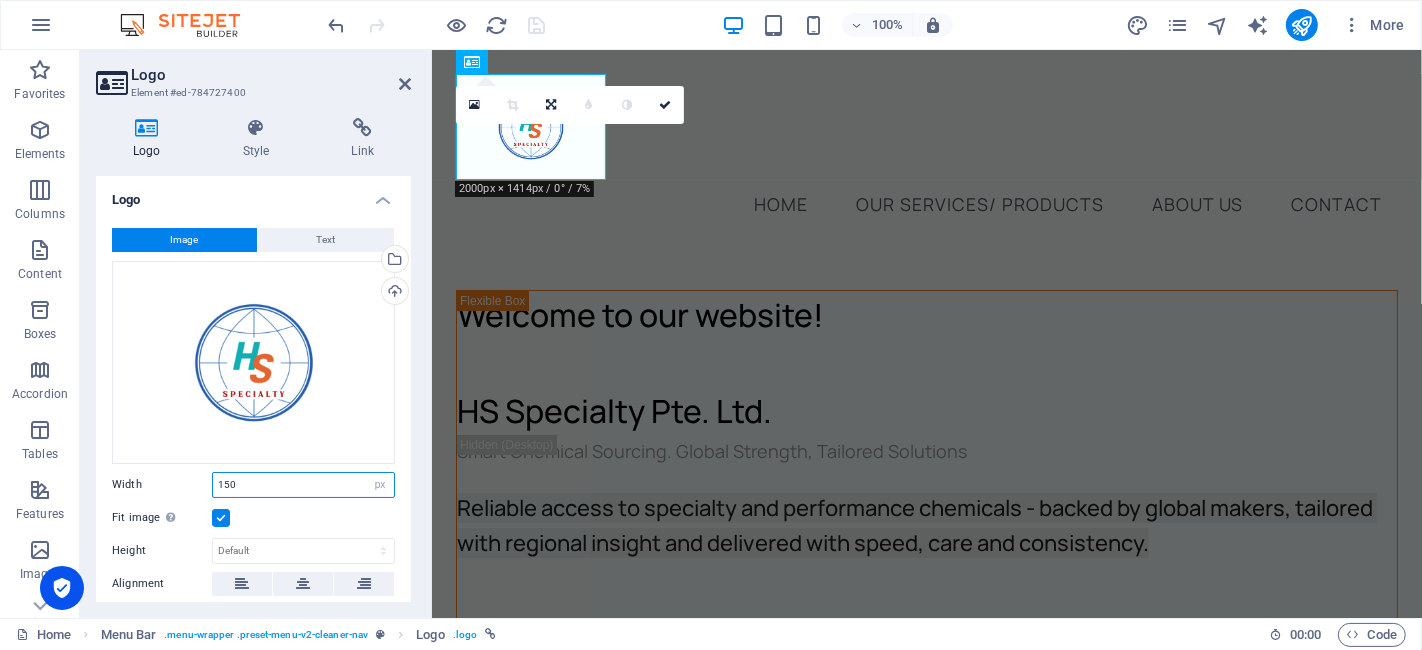 click on "150" at bounding box center (303, 485) 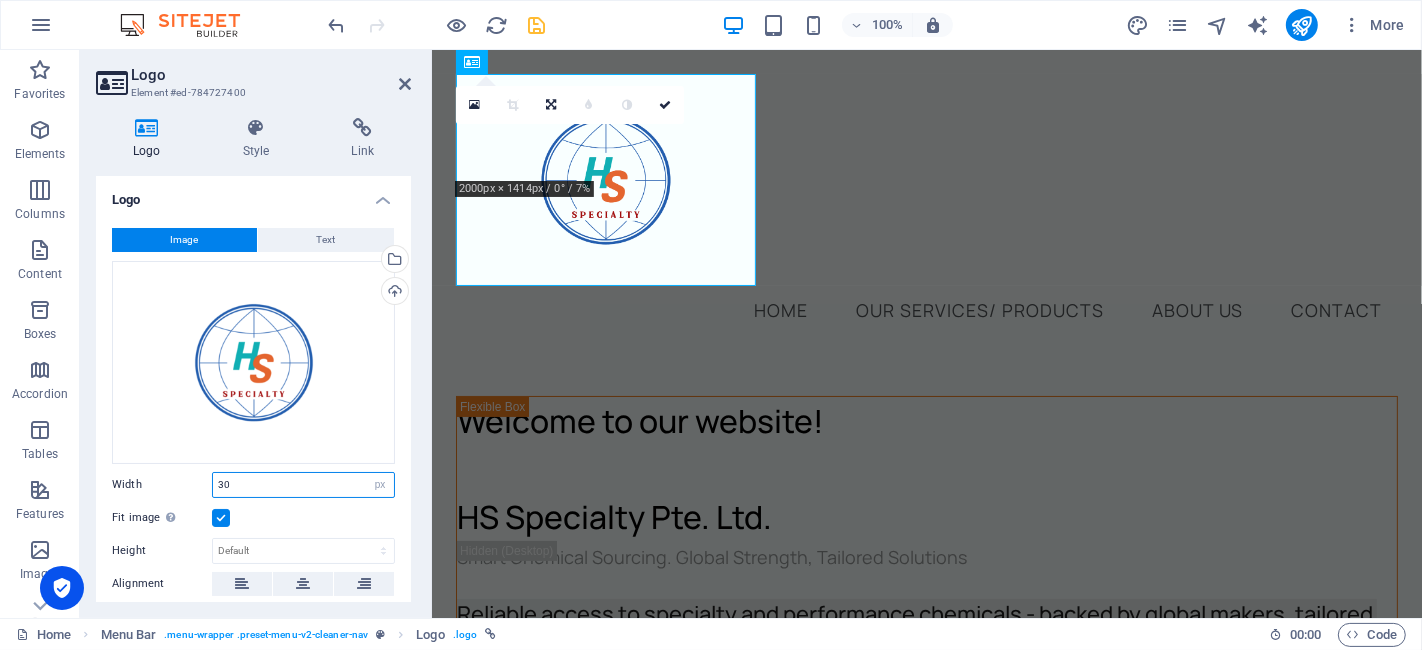 type on "3" 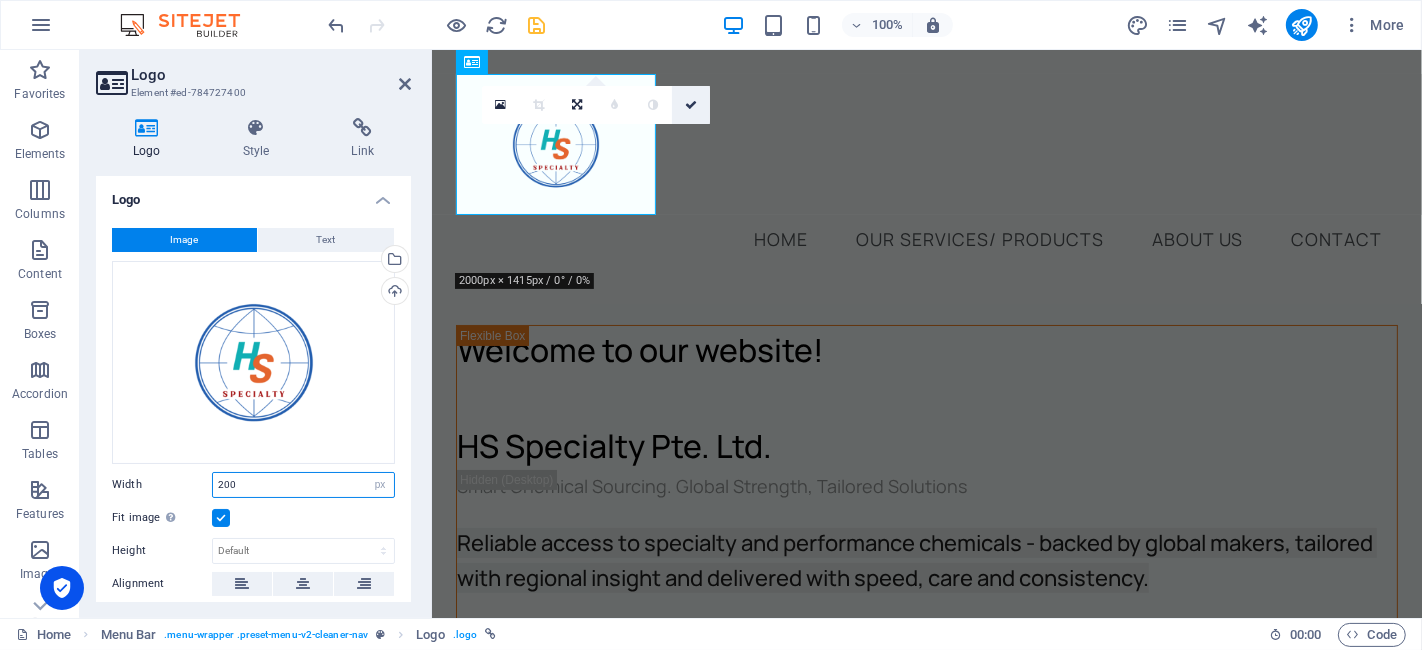 type on "200" 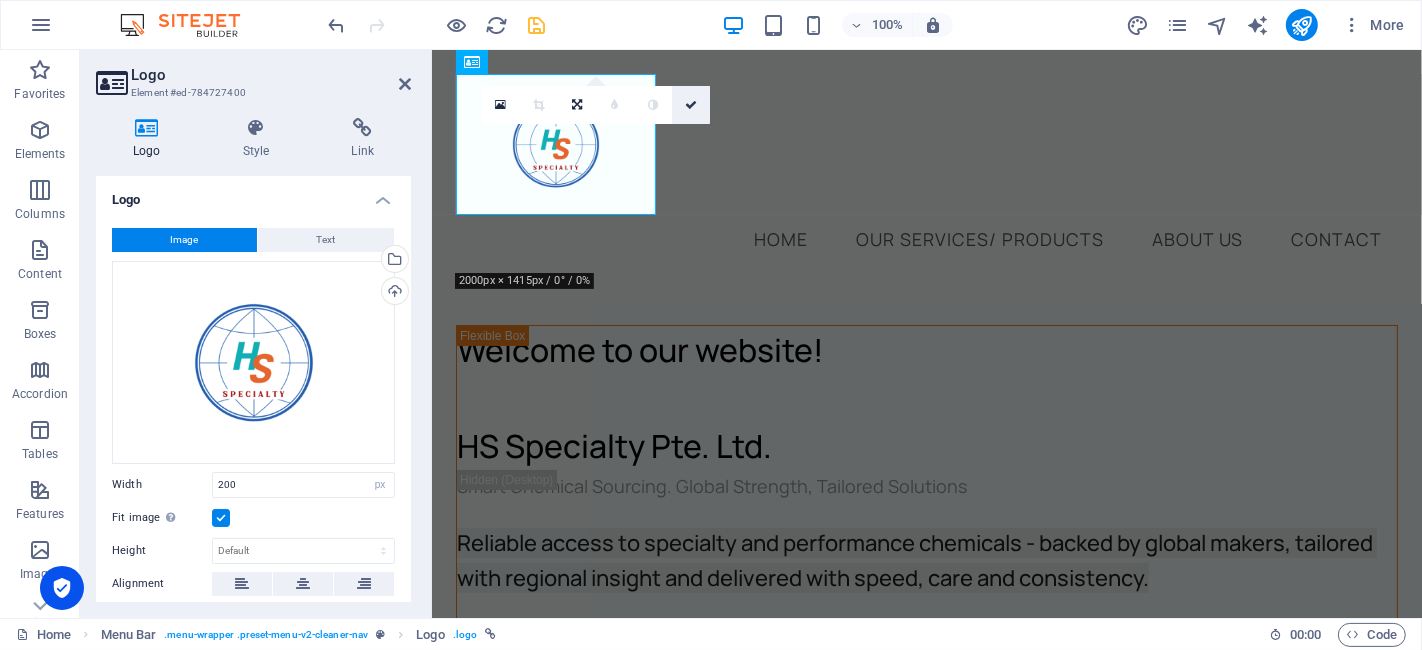click at bounding box center (691, 105) 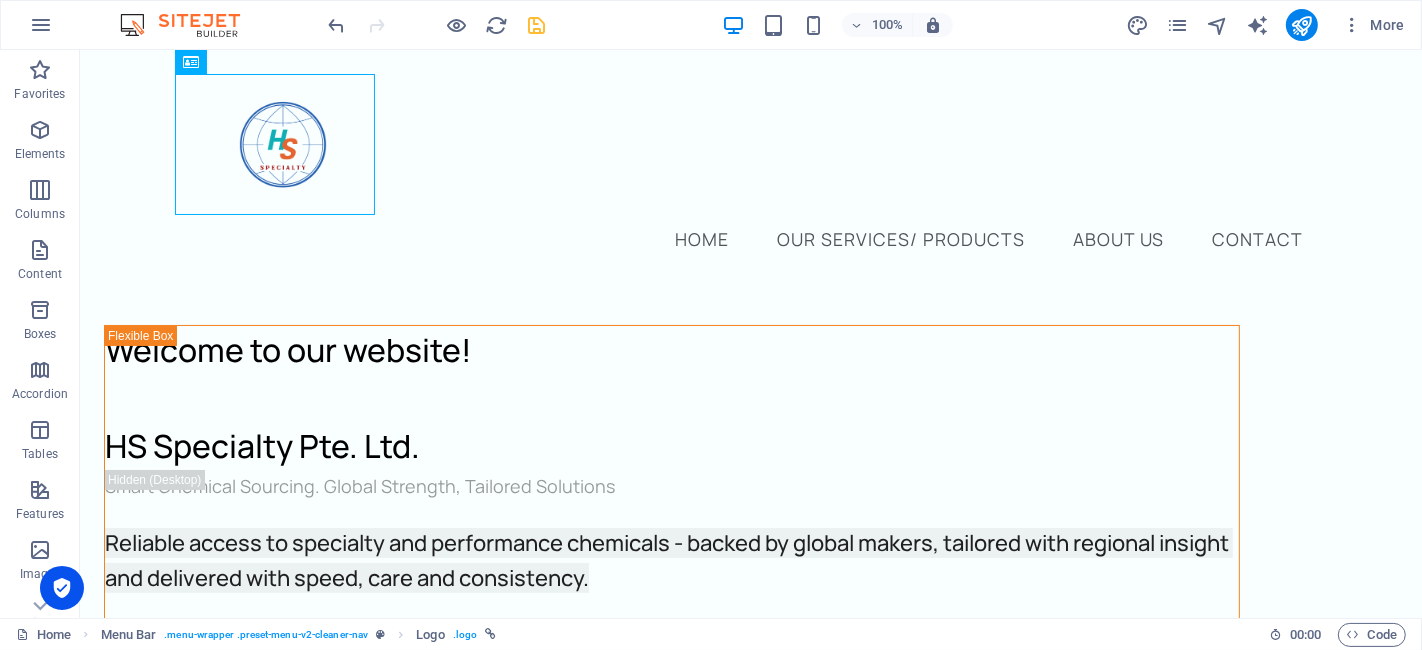 click at bounding box center [537, 25] 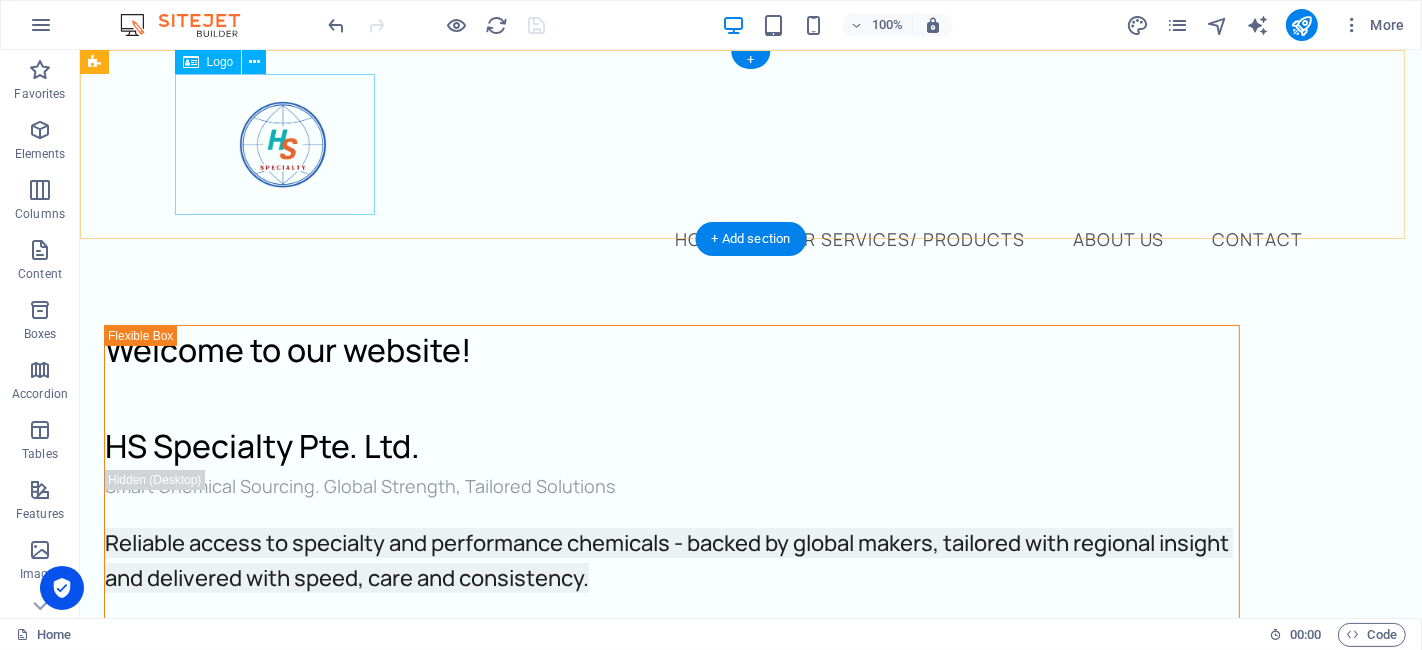 click at bounding box center (750, 144) 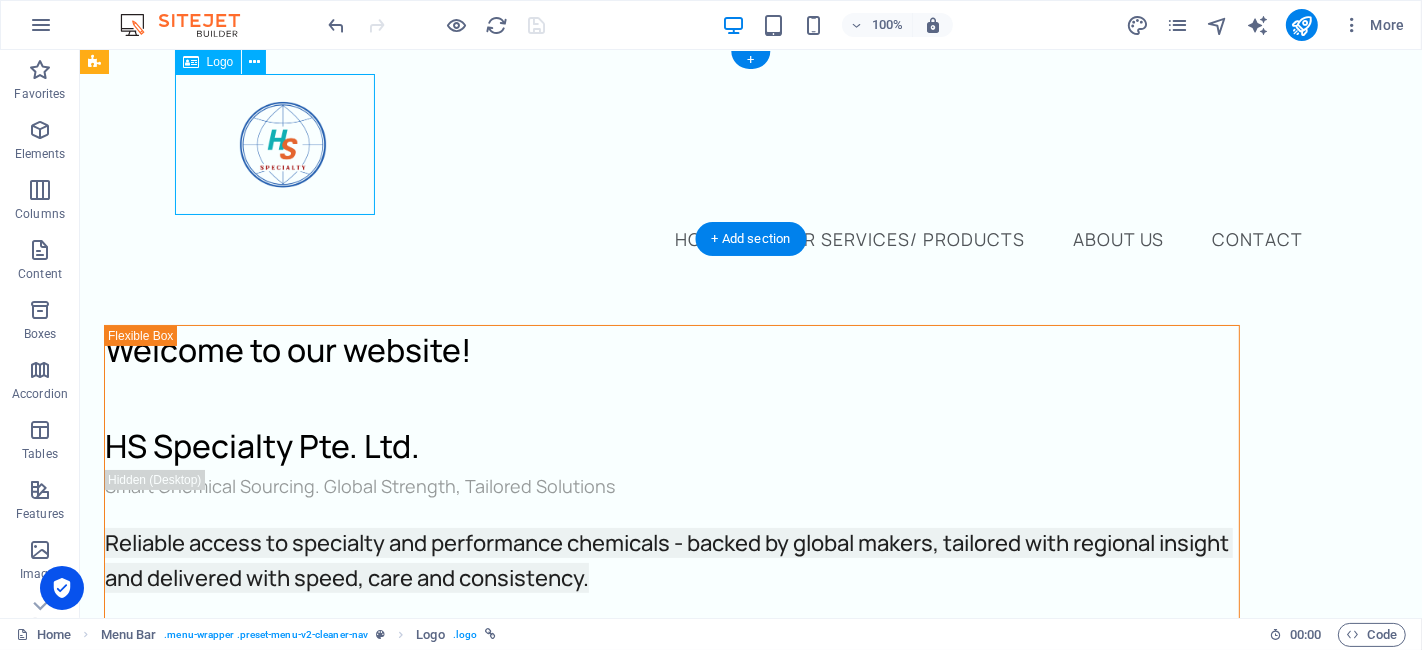 click at bounding box center [750, 144] 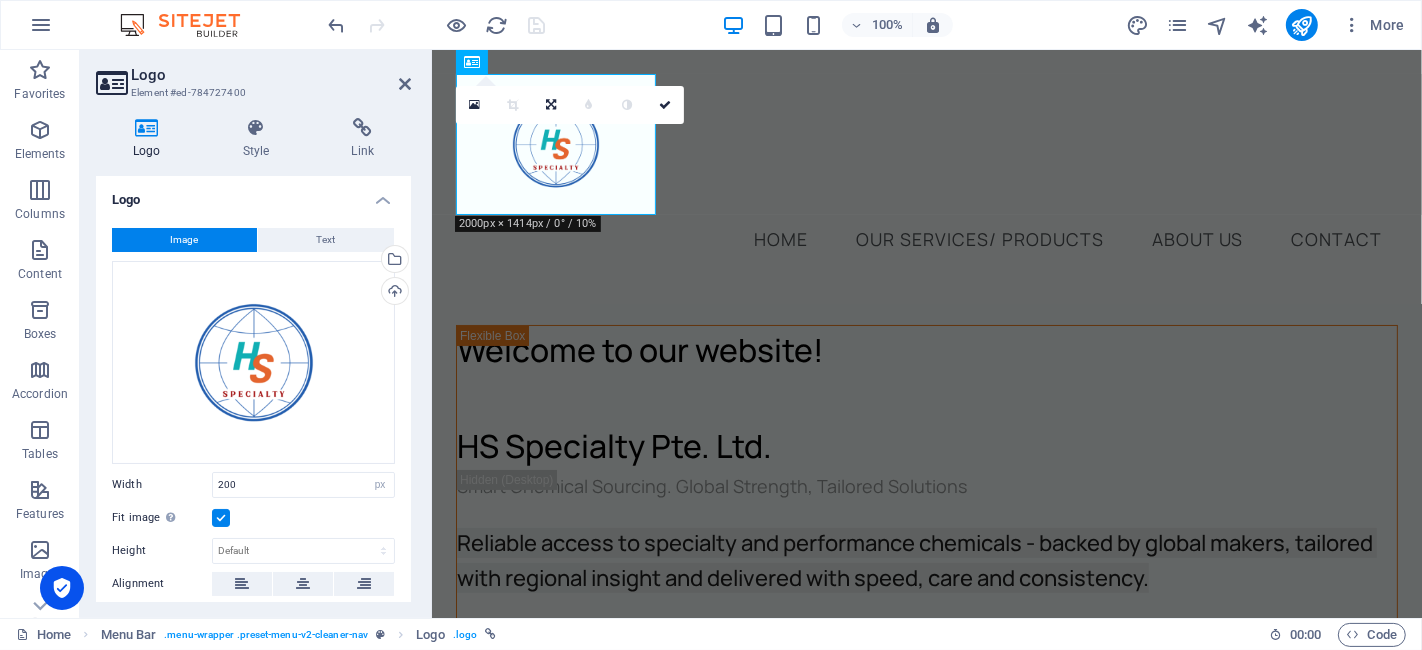 click at bounding box center [221, 518] 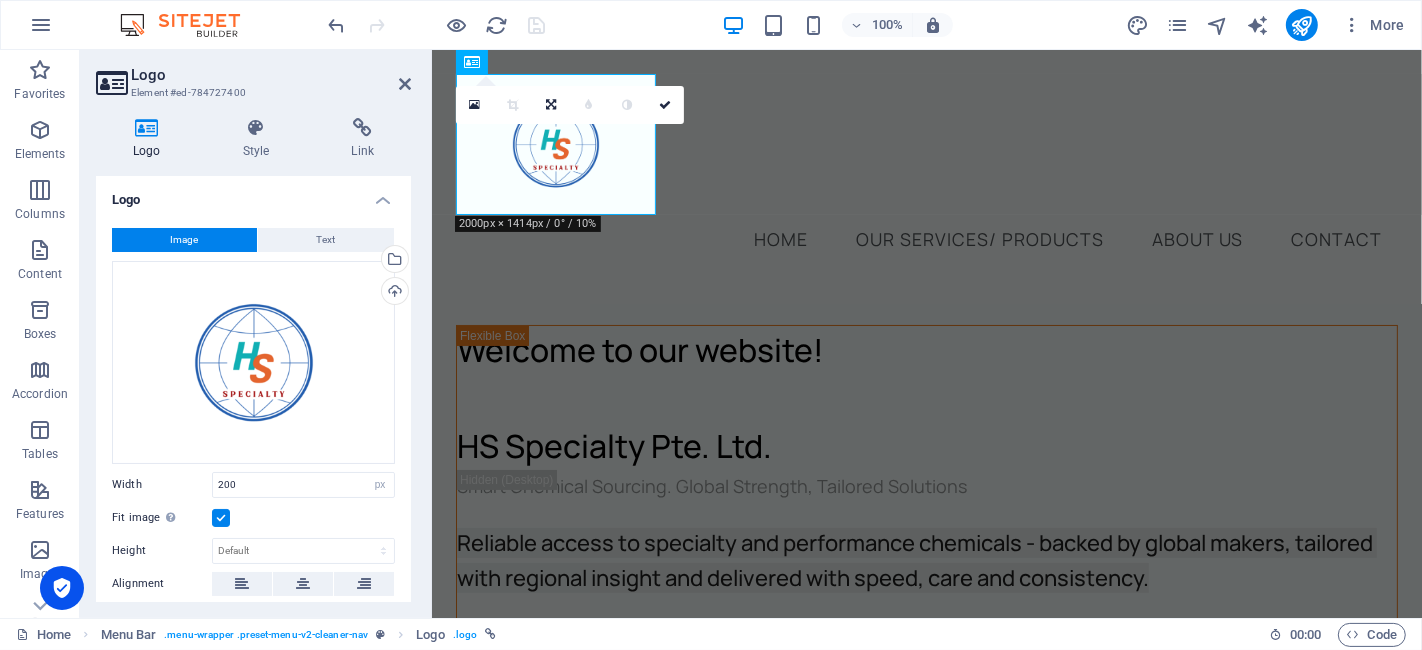 click on "Fit image Automatically fit image to a fixed width and height" at bounding box center [0, 0] 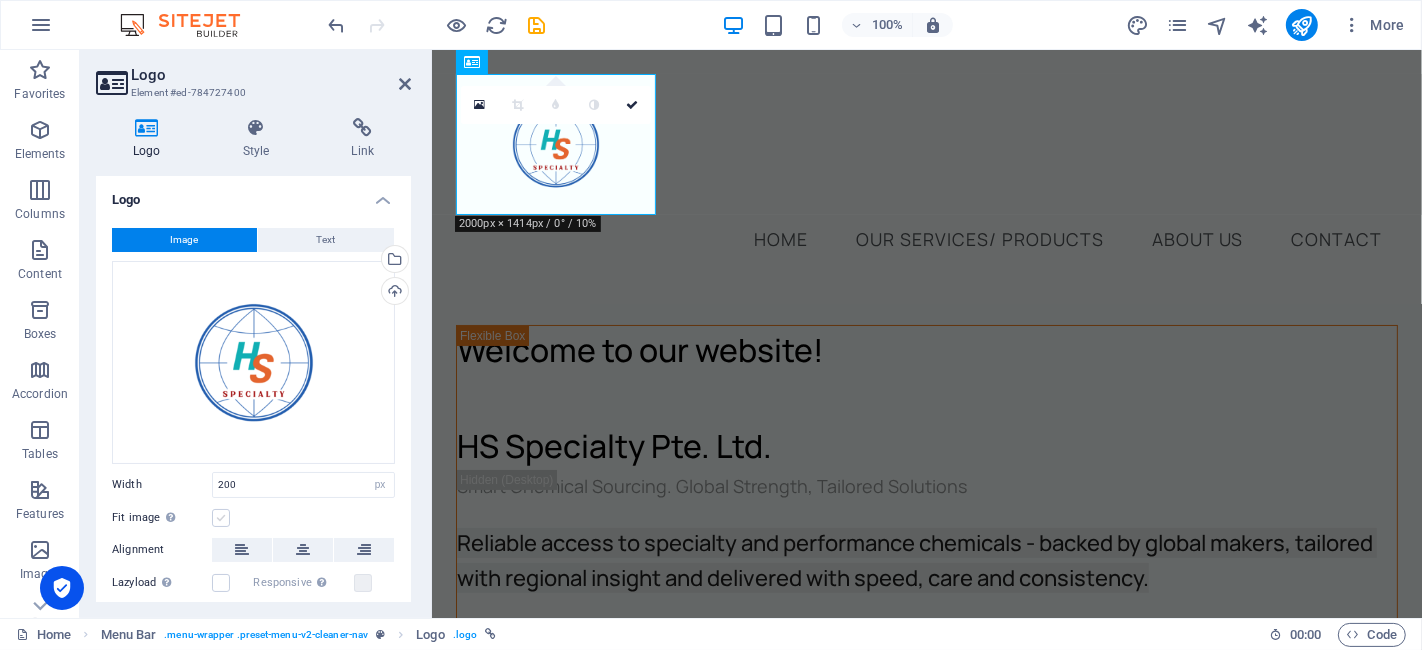 click at bounding box center [221, 518] 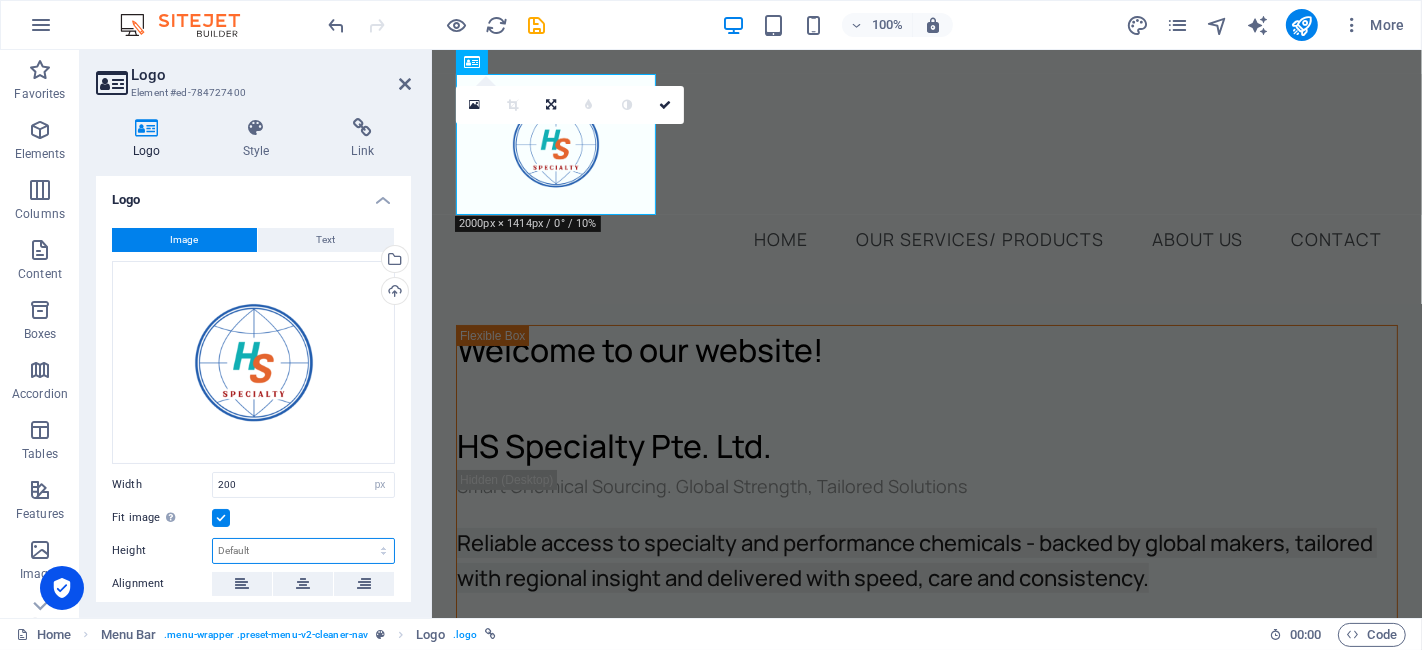 click on "Default auto px" at bounding box center [303, 551] 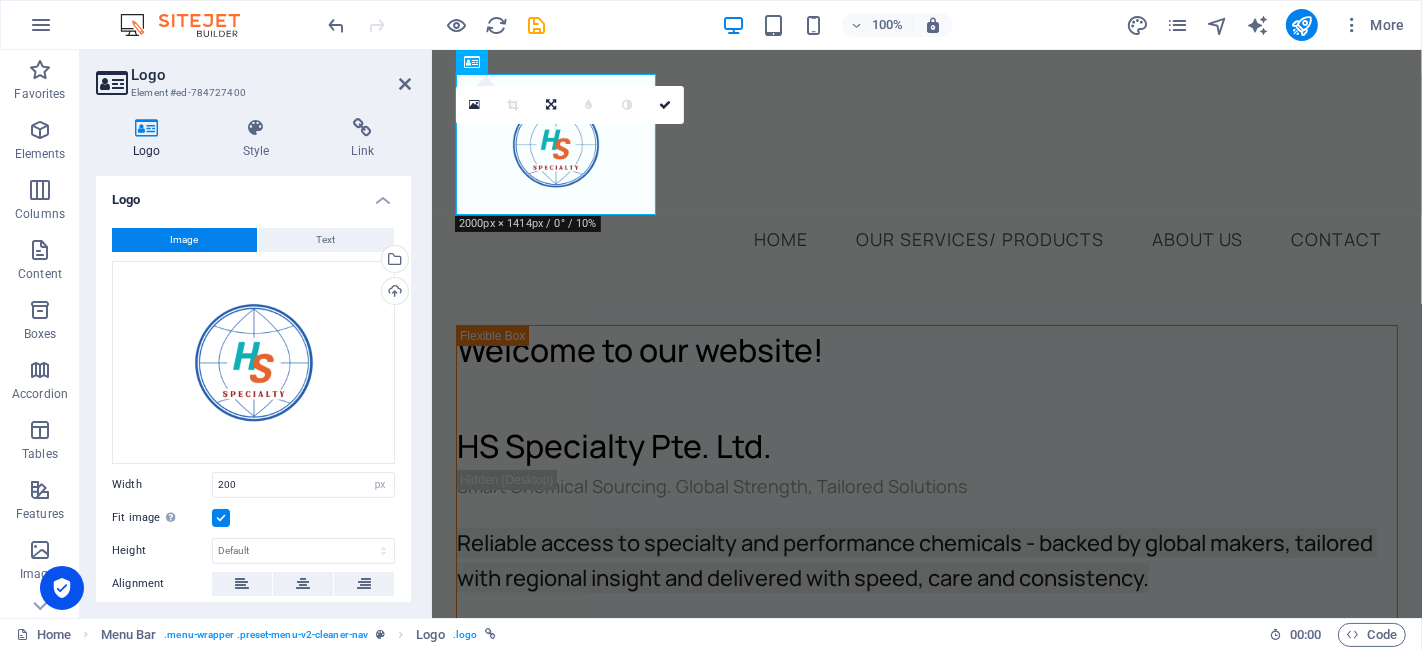 click on "Image Text Drag files here, click to choose files or select files from Files or our free stock photos & videos Select files from the file manager, stock photos, or upload file(s) Upload Width 200 Default auto px rem % em vh vw Fit image Automatically fit image to a fixed width and height Height Default auto px Alignment Lazyload Loading images after the page loads improves page speed. Responsive Automatically load retina image and smartphone optimized sizes. Lightbox Use as headline The image will be wrapped in an H1 headline tag. Useful for giving alternative text the weight of an H1 headline, e.g. for the logo. Leave unchecked if uncertain. Optimized Images are compressed to improve page speed. Position Direction Custom X offset 50 px rem % vh vw Y offset 50 px rem % vh vw Edit design" at bounding box center [253, 511] 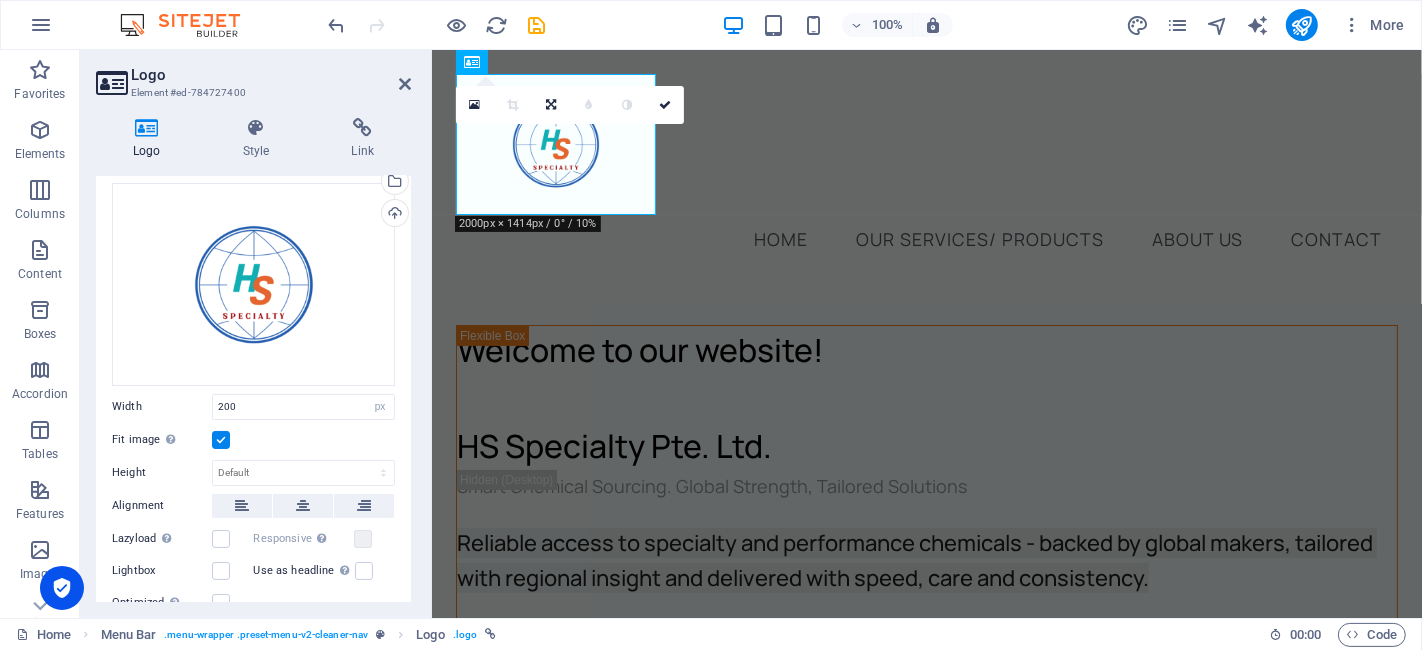 scroll, scrollTop: 111, scrollLeft: 0, axis: vertical 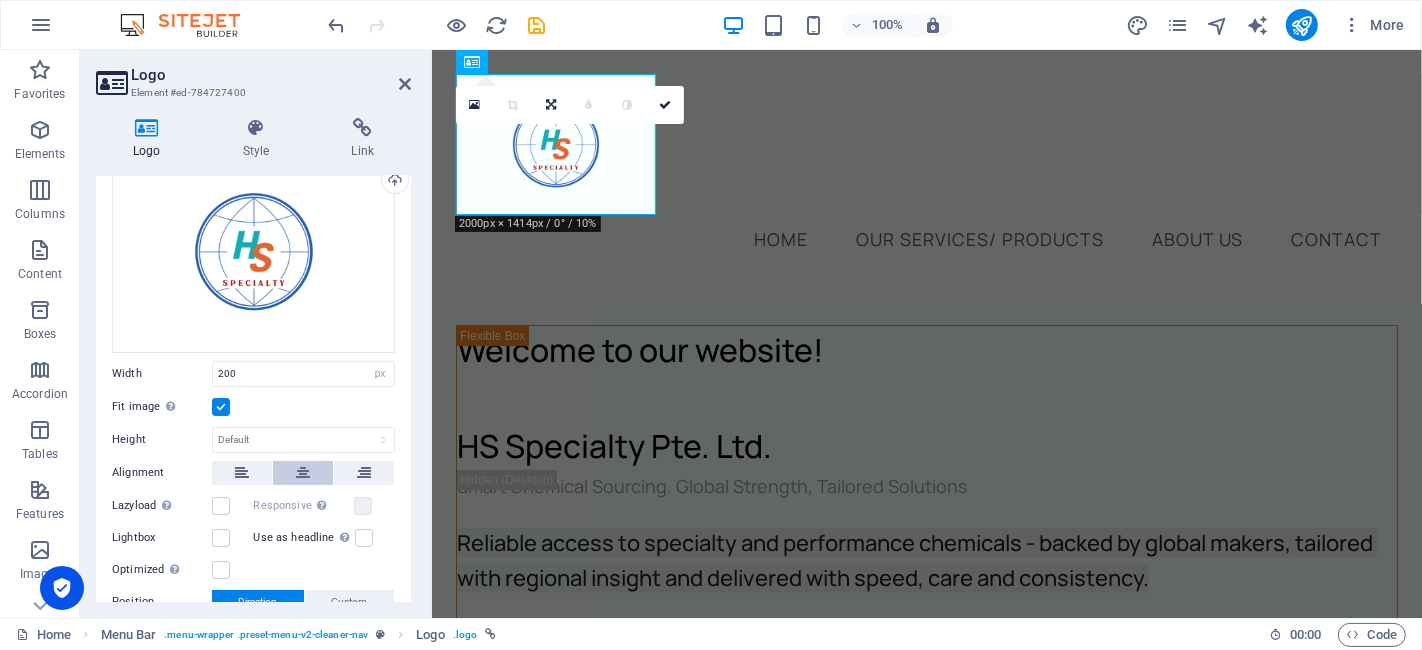 click at bounding box center (303, 473) 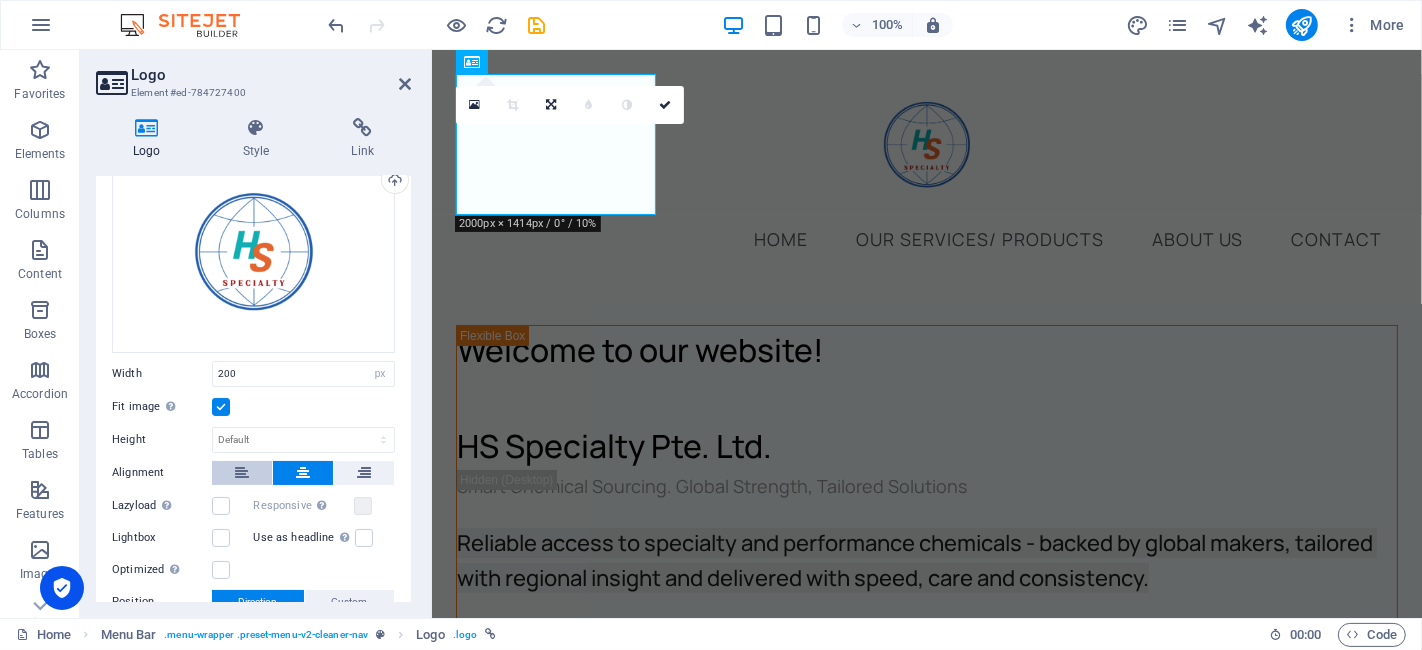 click at bounding box center [242, 473] 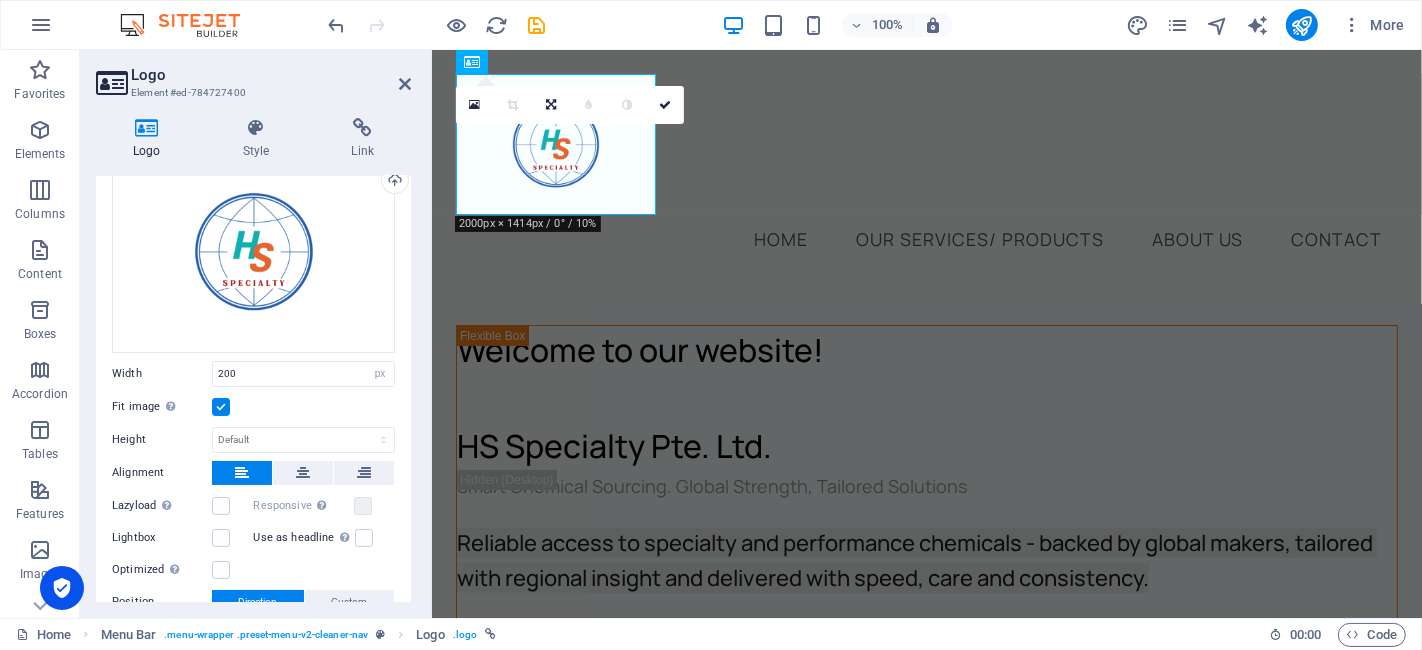 click at bounding box center [242, 473] 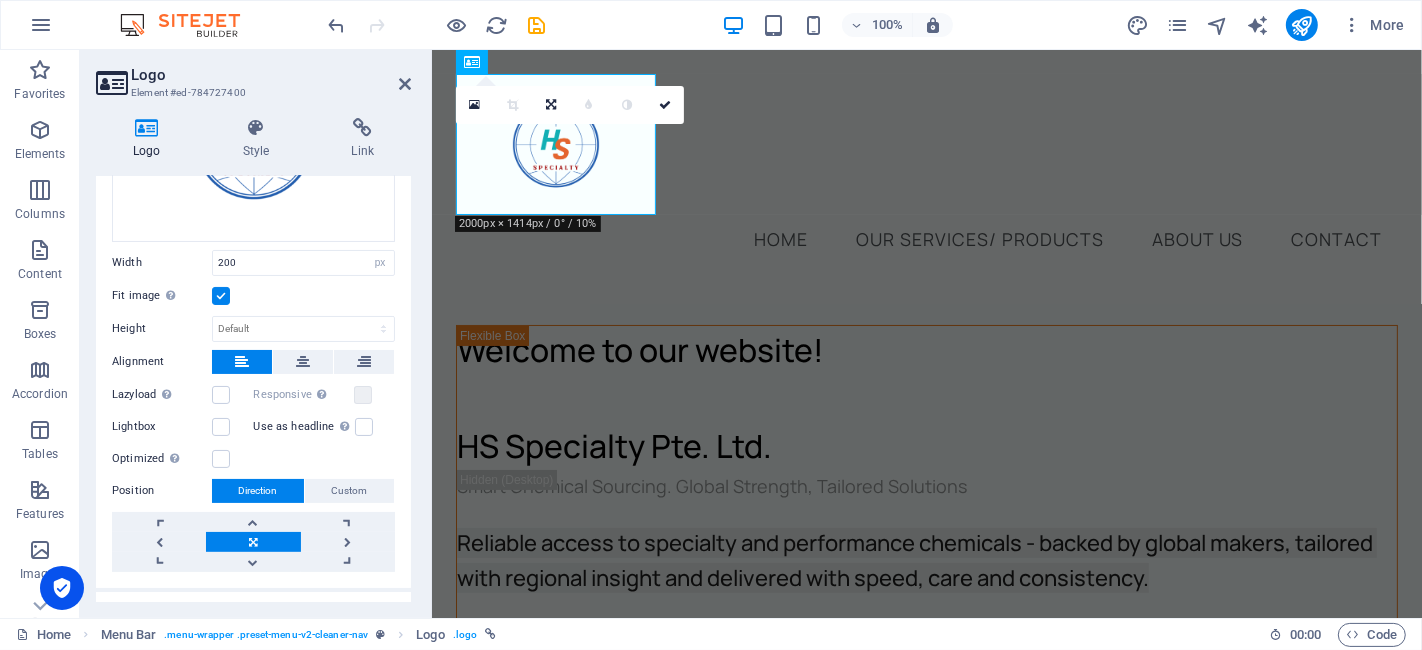 scroll, scrollTop: 255, scrollLeft: 0, axis: vertical 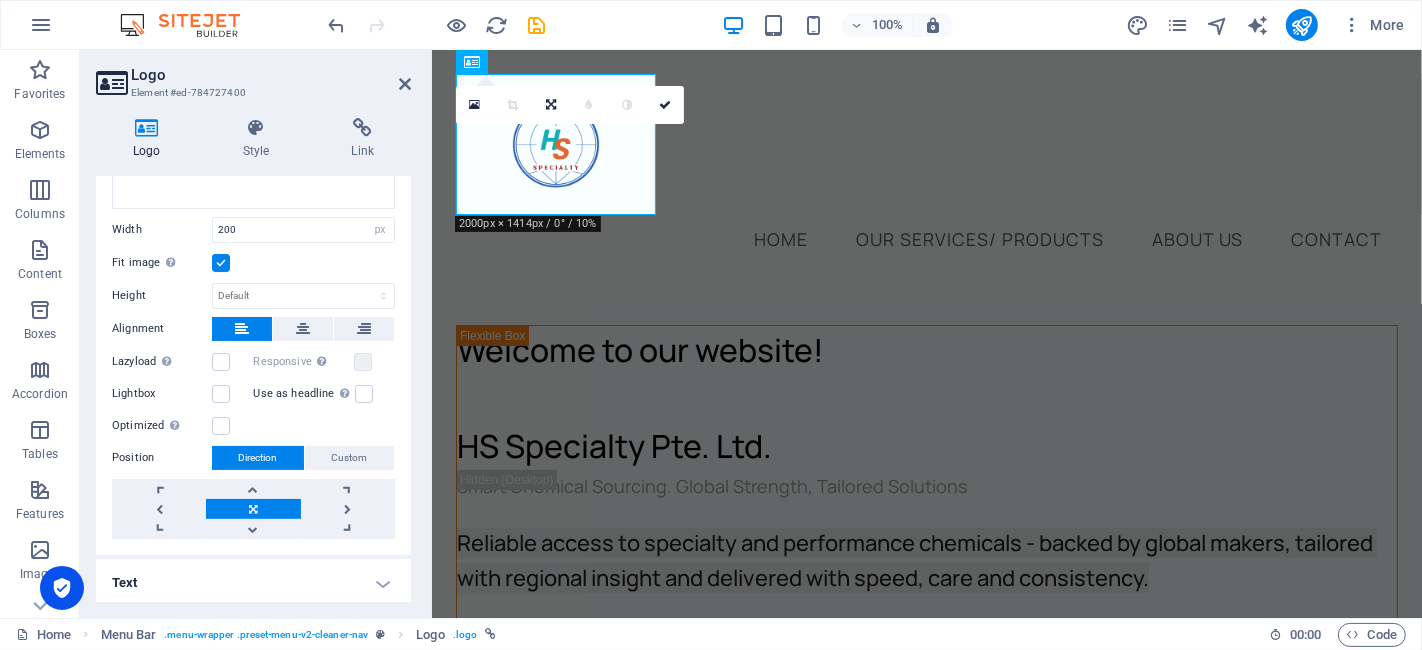 click on "Text" at bounding box center [253, 583] 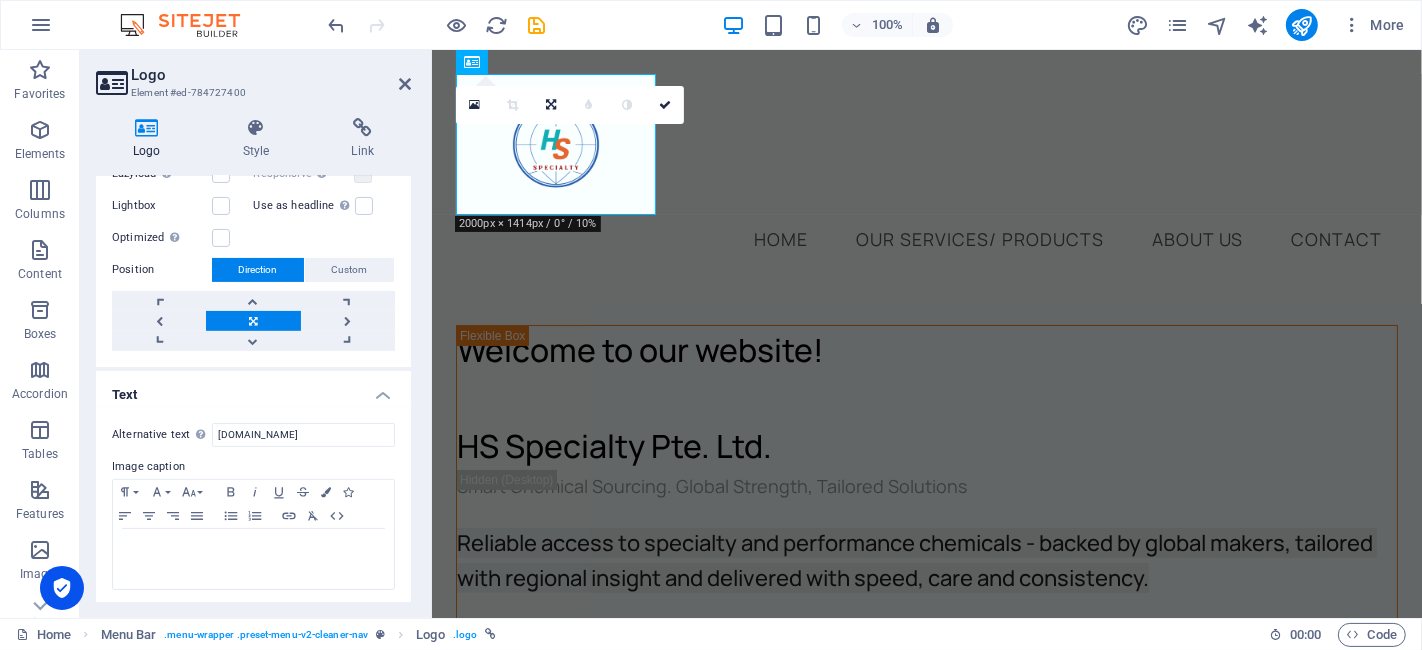 click on "Text" at bounding box center (253, 389) 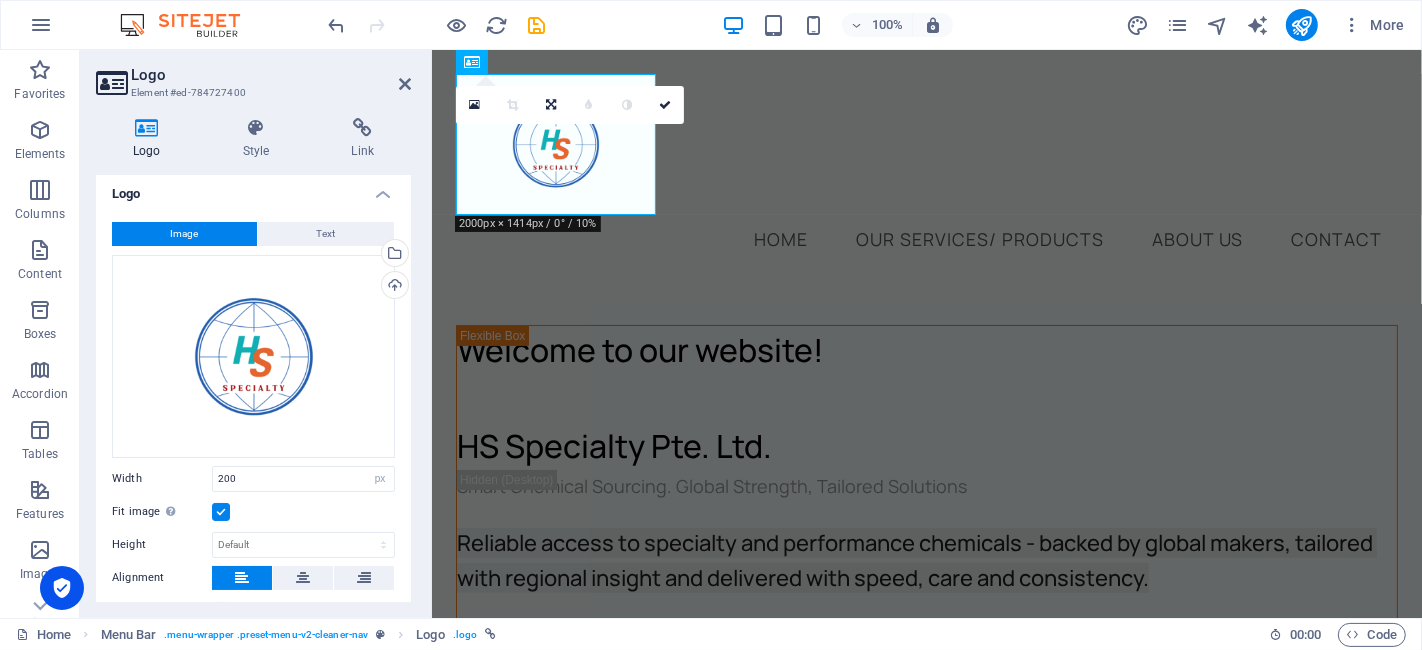 scroll, scrollTop: 0, scrollLeft: 0, axis: both 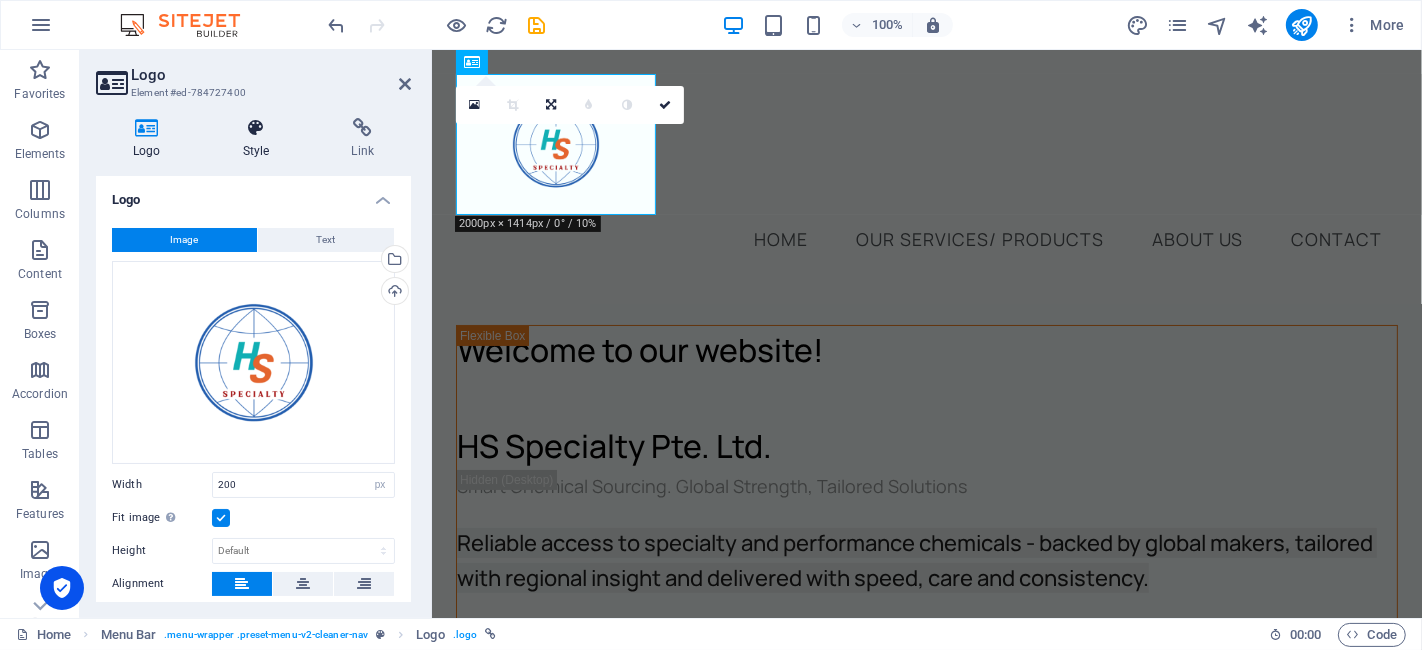 click at bounding box center [256, 128] 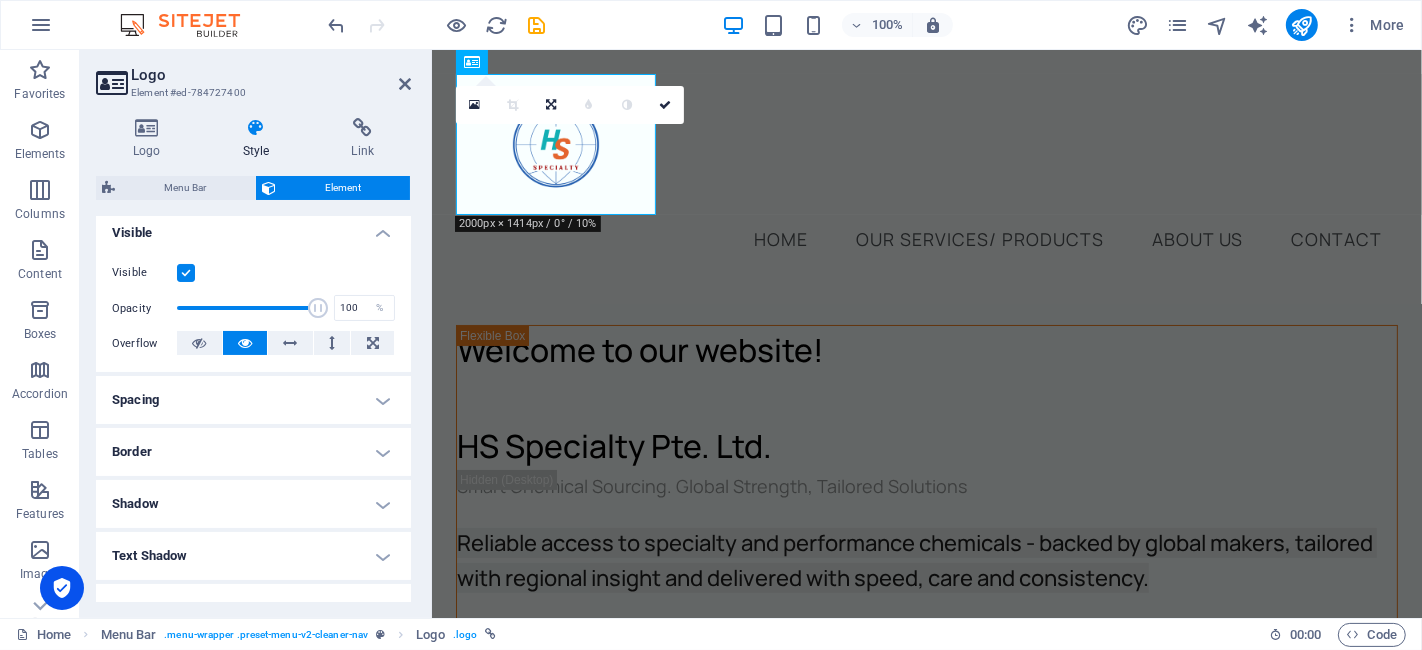 scroll, scrollTop: 0, scrollLeft: 0, axis: both 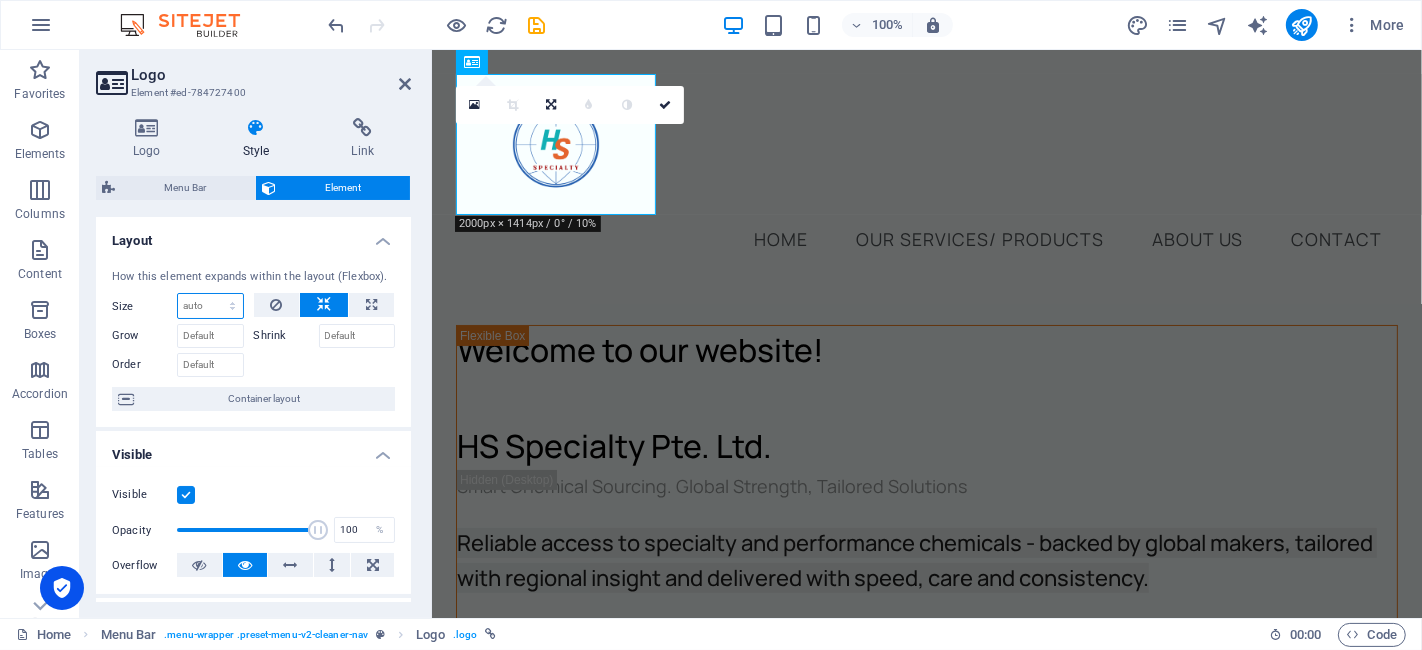 click on "Default auto px % 1/1 1/2 1/3 1/4 1/5 1/6 1/7 1/8 1/9 1/10" at bounding box center [210, 306] 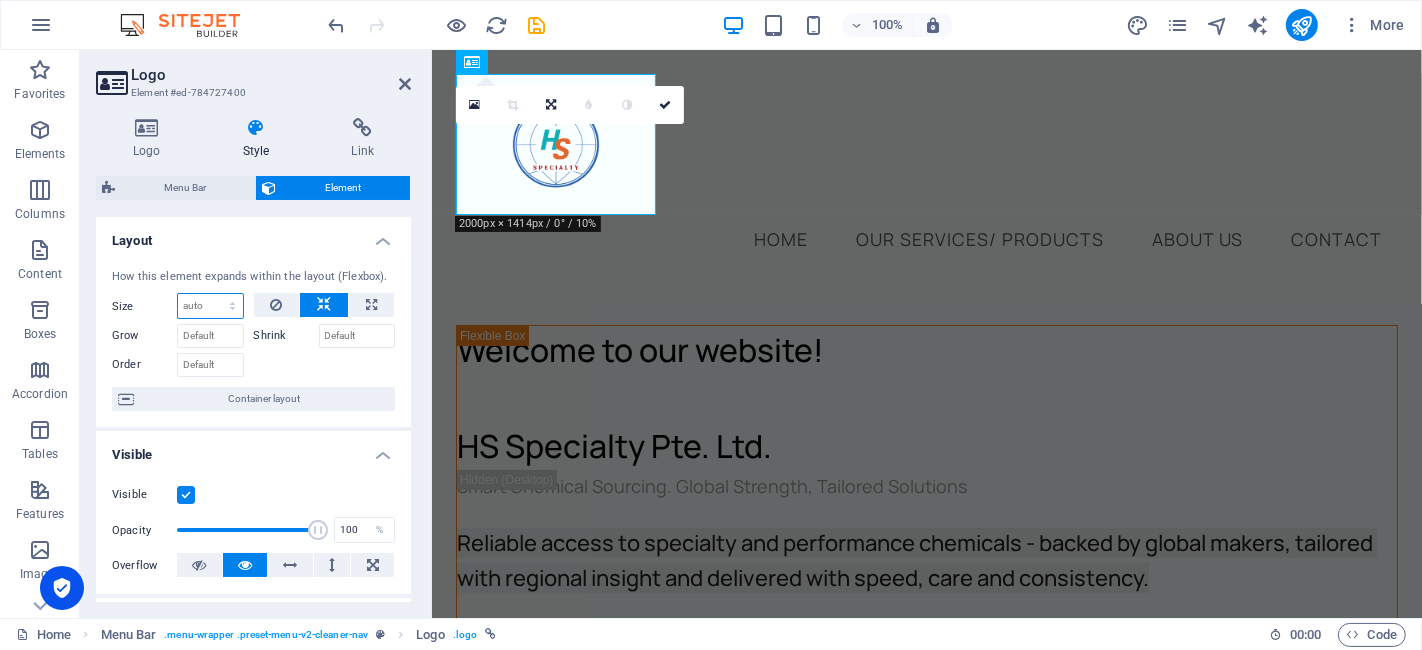 click on "Default auto px % 1/1 1/2 1/3 1/4 1/5 1/6 1/7 1/8 1/9 1/10" at bounding box center [210, 306] 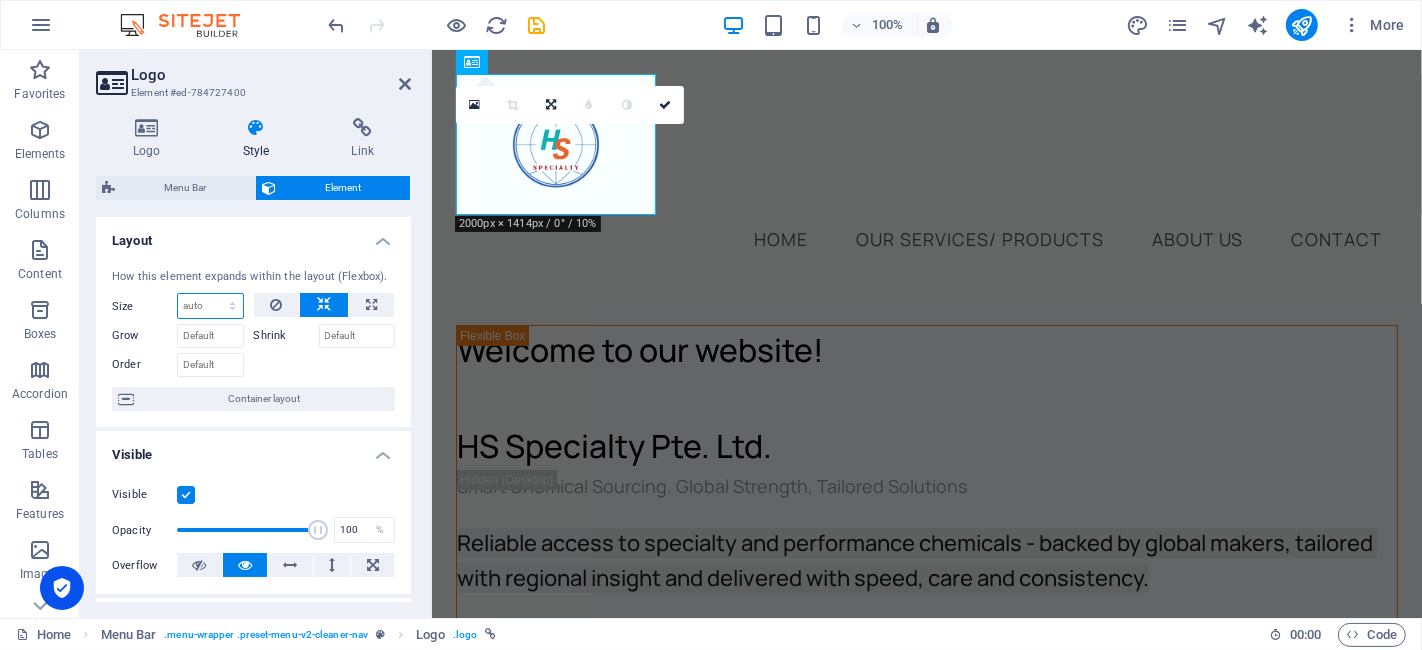 click on "Default auto px % 1/1 1/2 1/3 1/4 1/5 1/6 1/7 1/8 1/9 1/10" at bounding box center [210, 306] 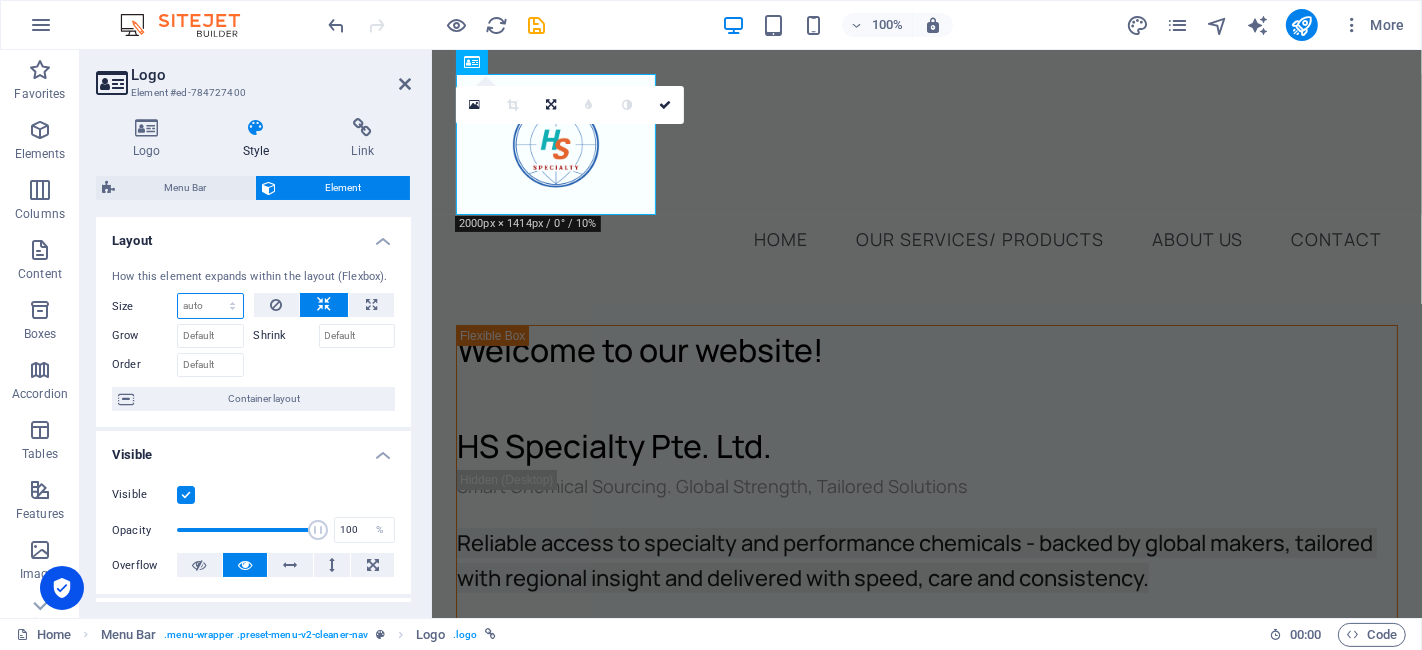 select on "%" 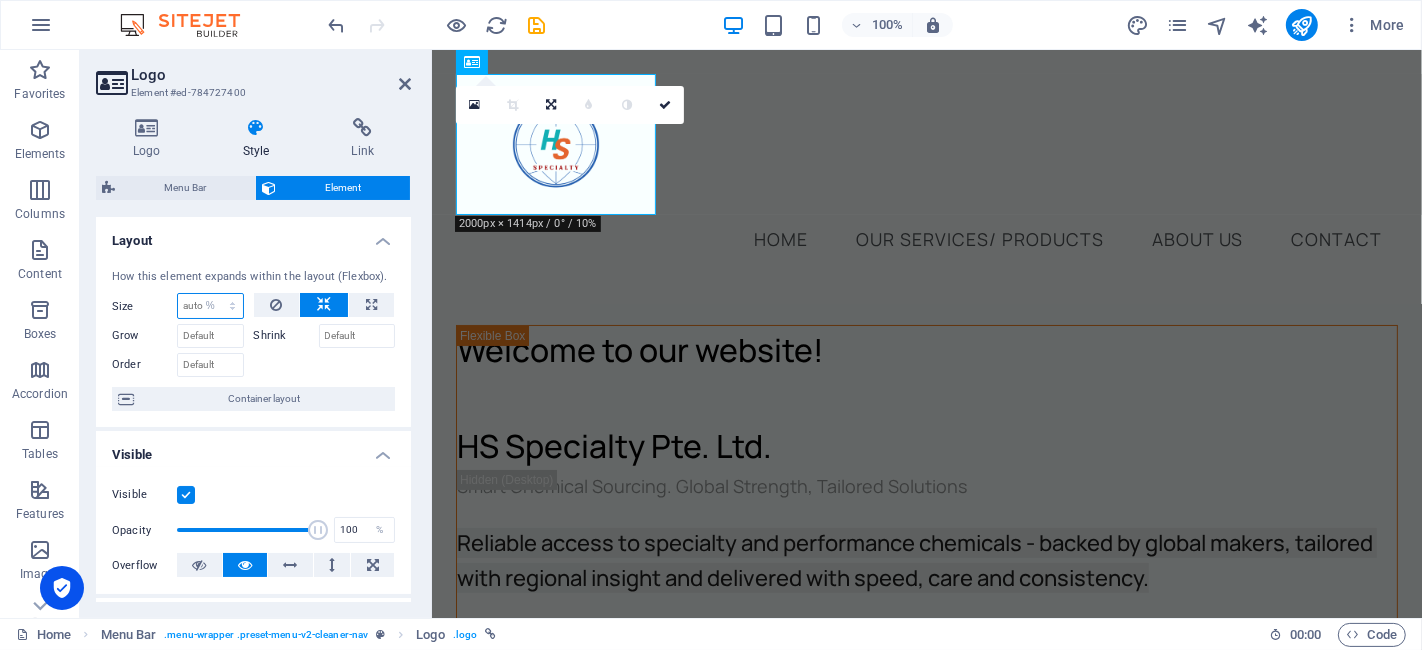 click on "Default auto px % 1/1 1/2 1/3 1/4 1/5 1/6 1/7 1/8 1/9 1/10" at bounding box center [210, 306] 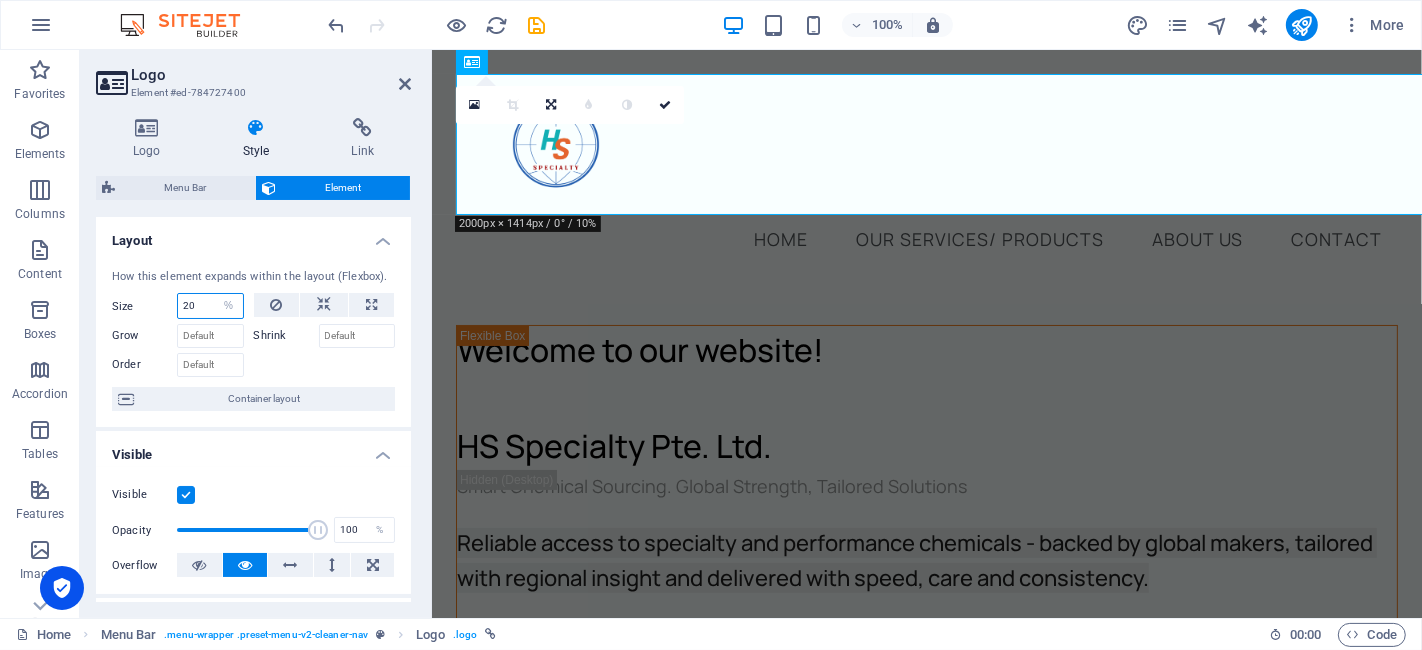 type on "2" 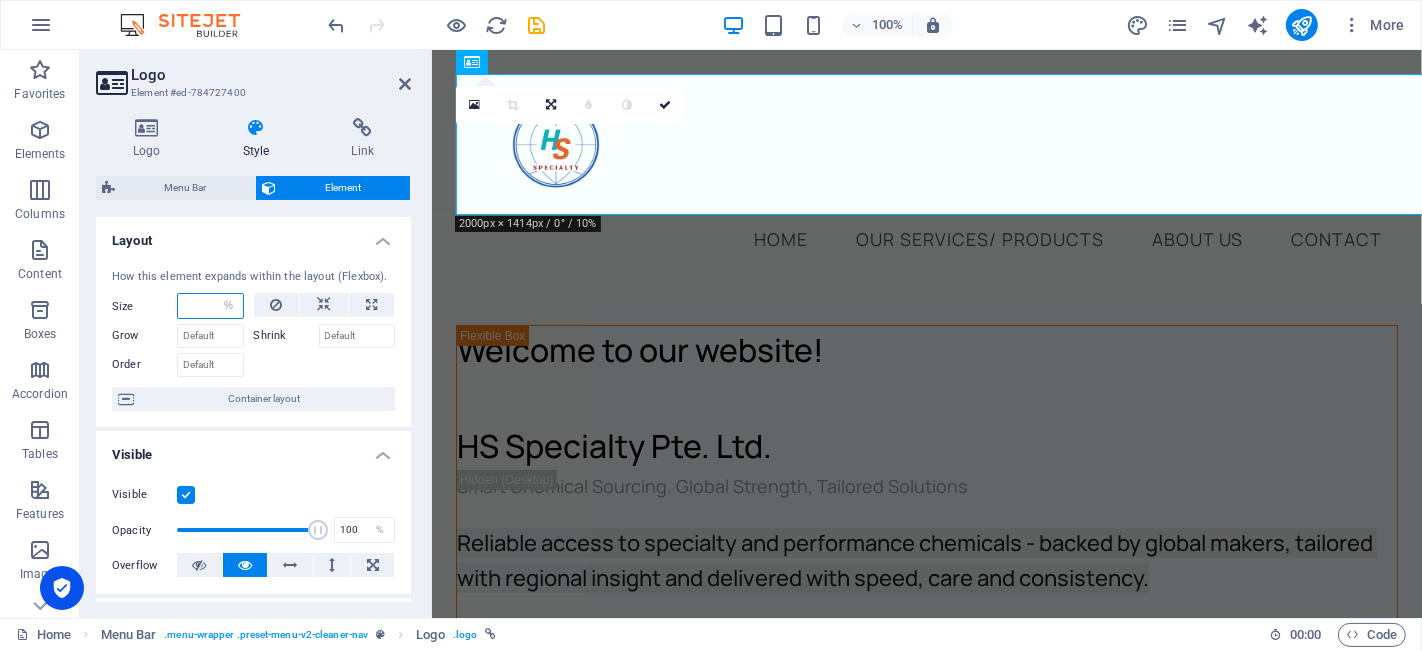 type 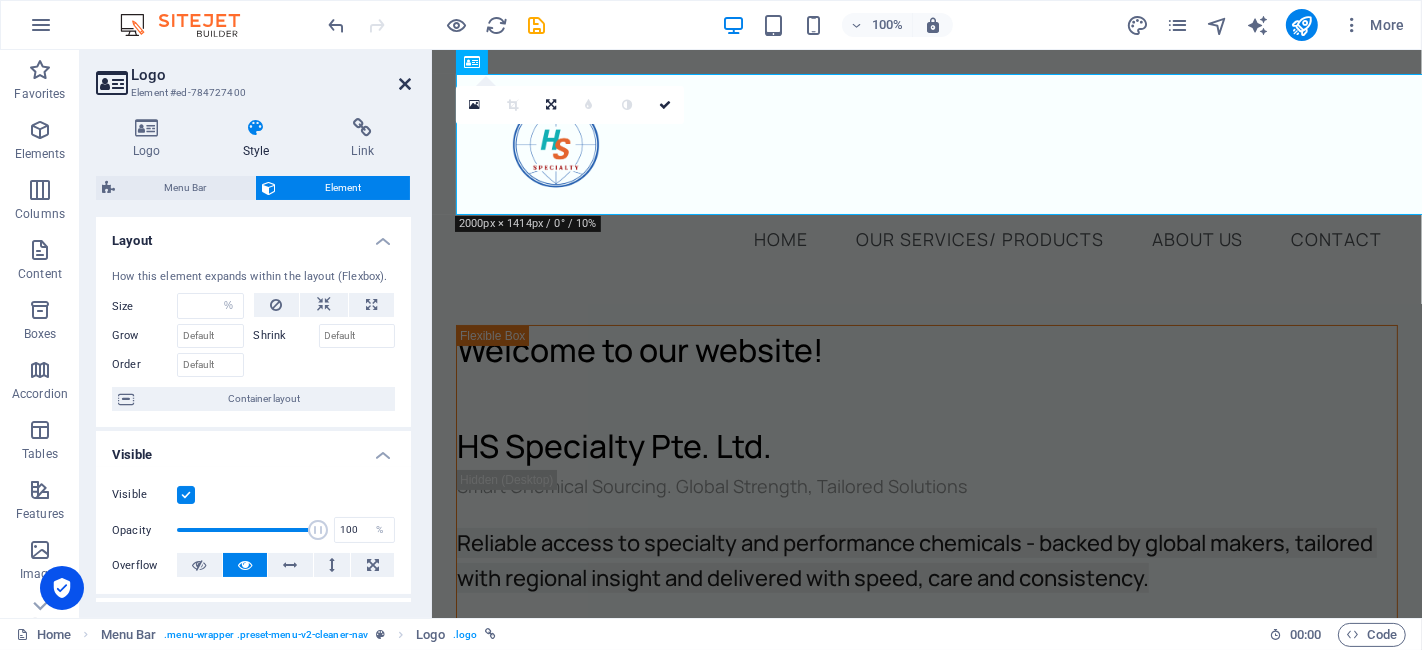 click at bounding box center (405, 84) 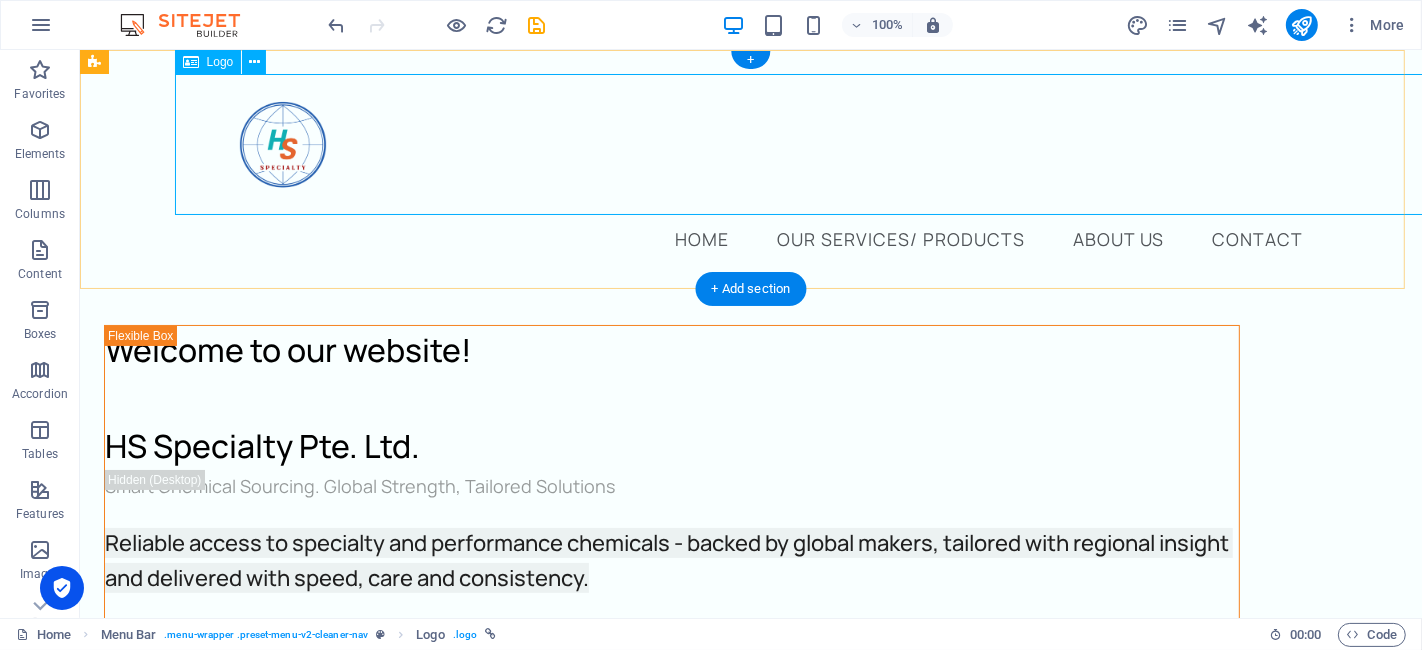 click at bounding box center [750, 144] 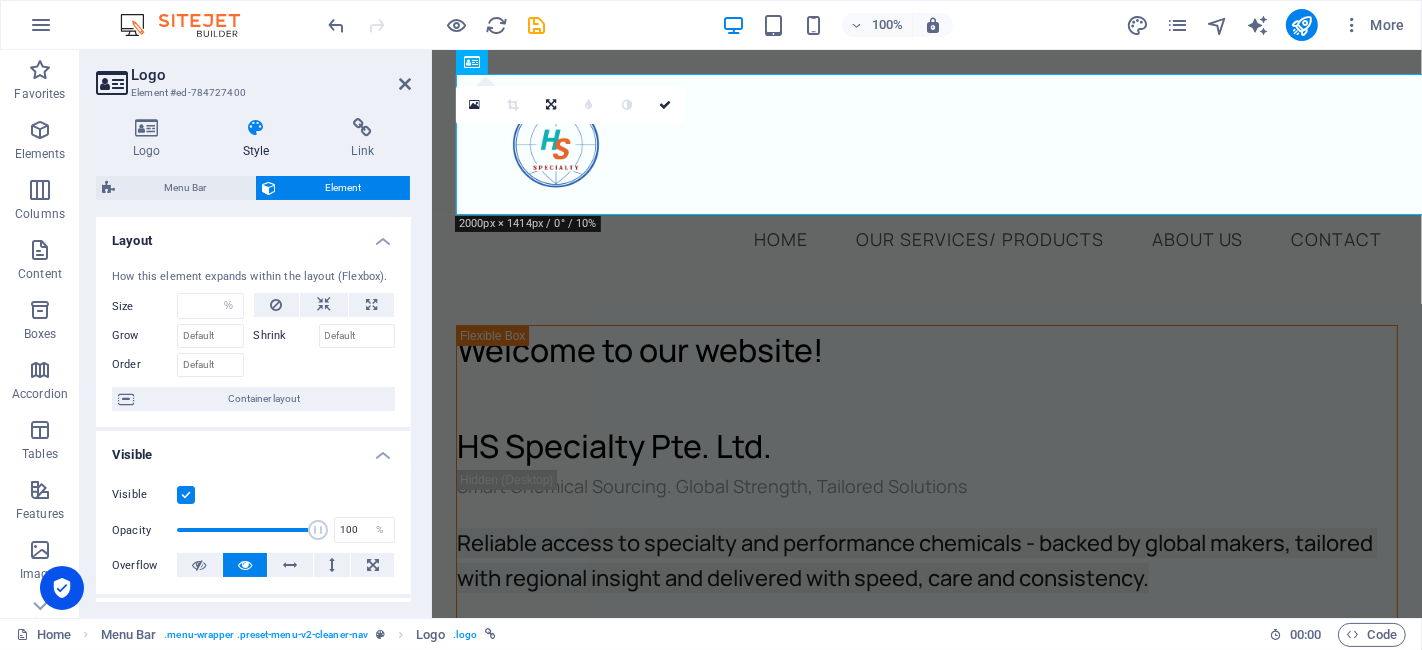 type on "200" 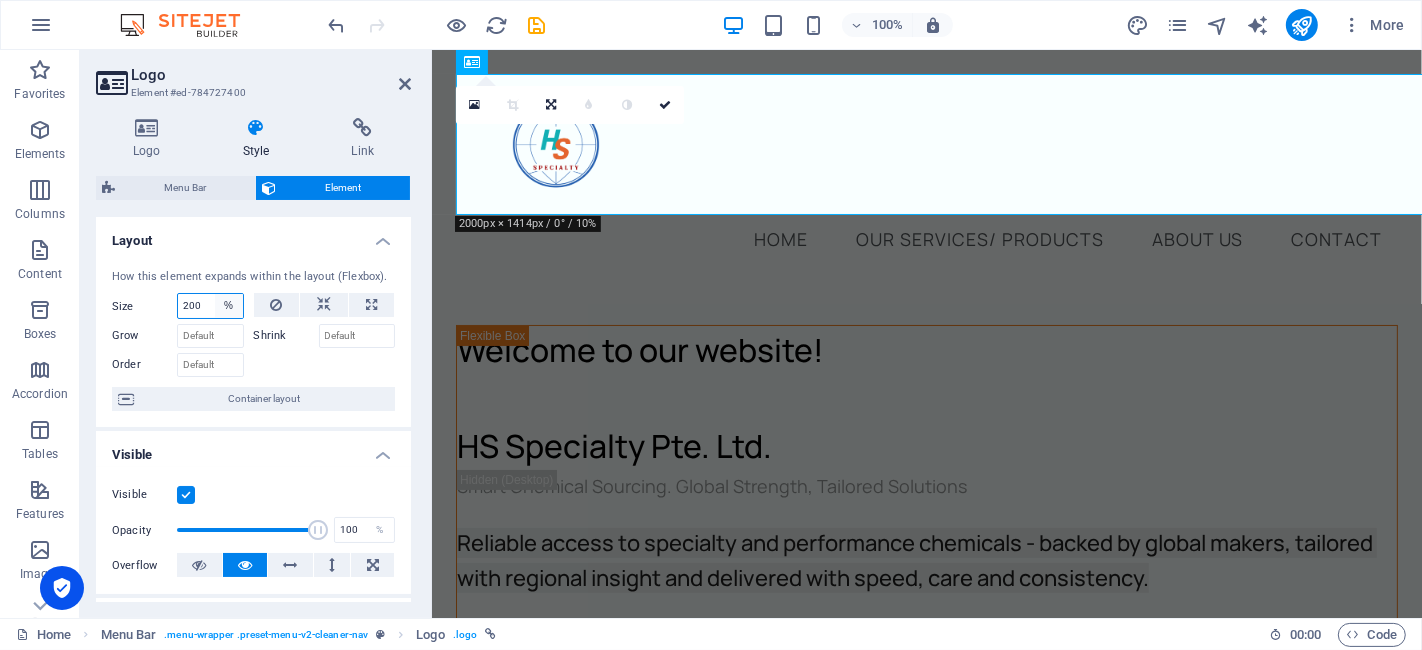 click on "Default auto px % 1/1 1/2 1/3 1/4 1/5 1/6 1/7 1/8 1/9 1/10" at bounding box center [229, 306] 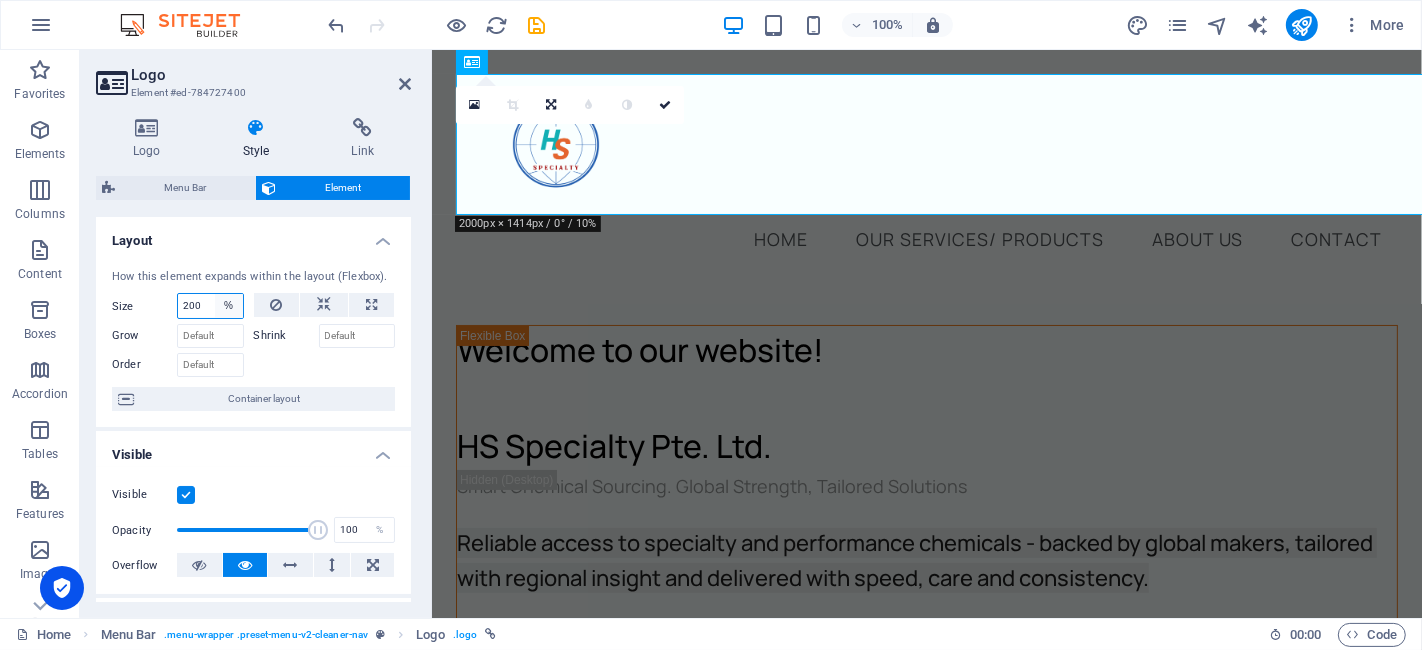 select on "1/1" 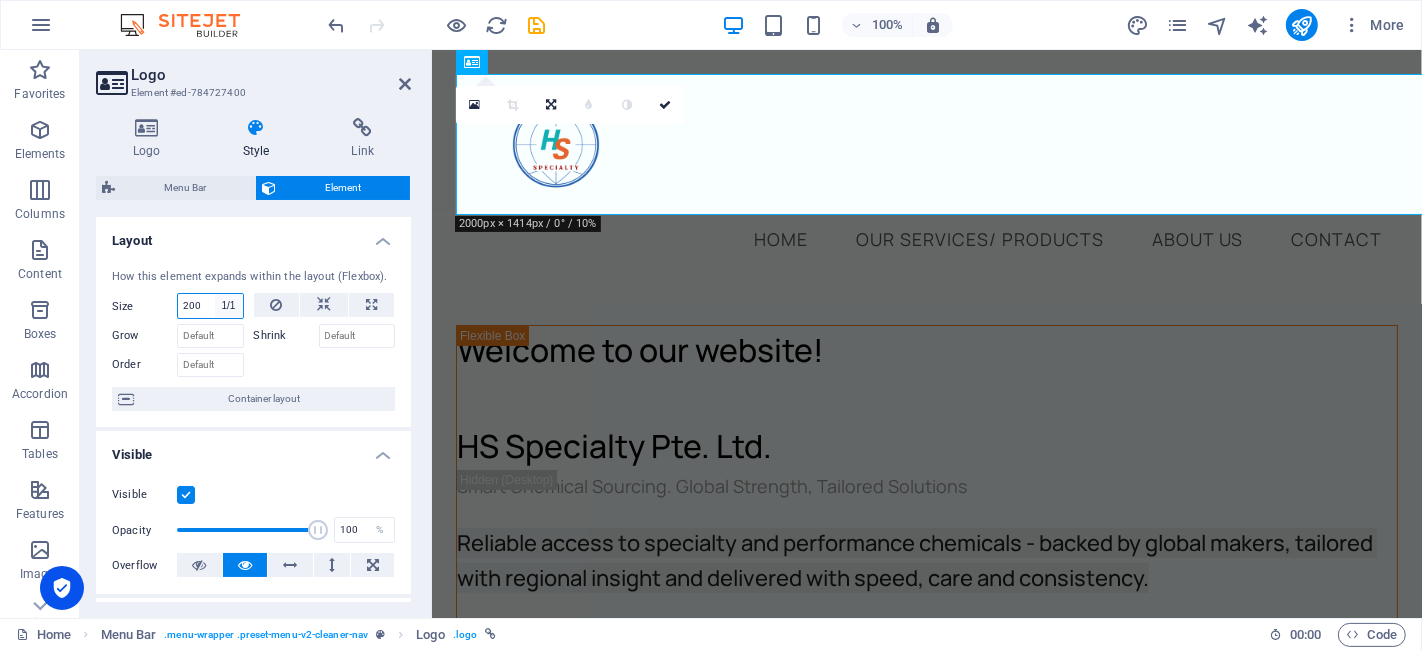 click on "Default auto px % 1/1 1/2 1/3 1/4 1/5 1/6 1/7 1/8 1/9 1/10" at bounding box center [229, 306] 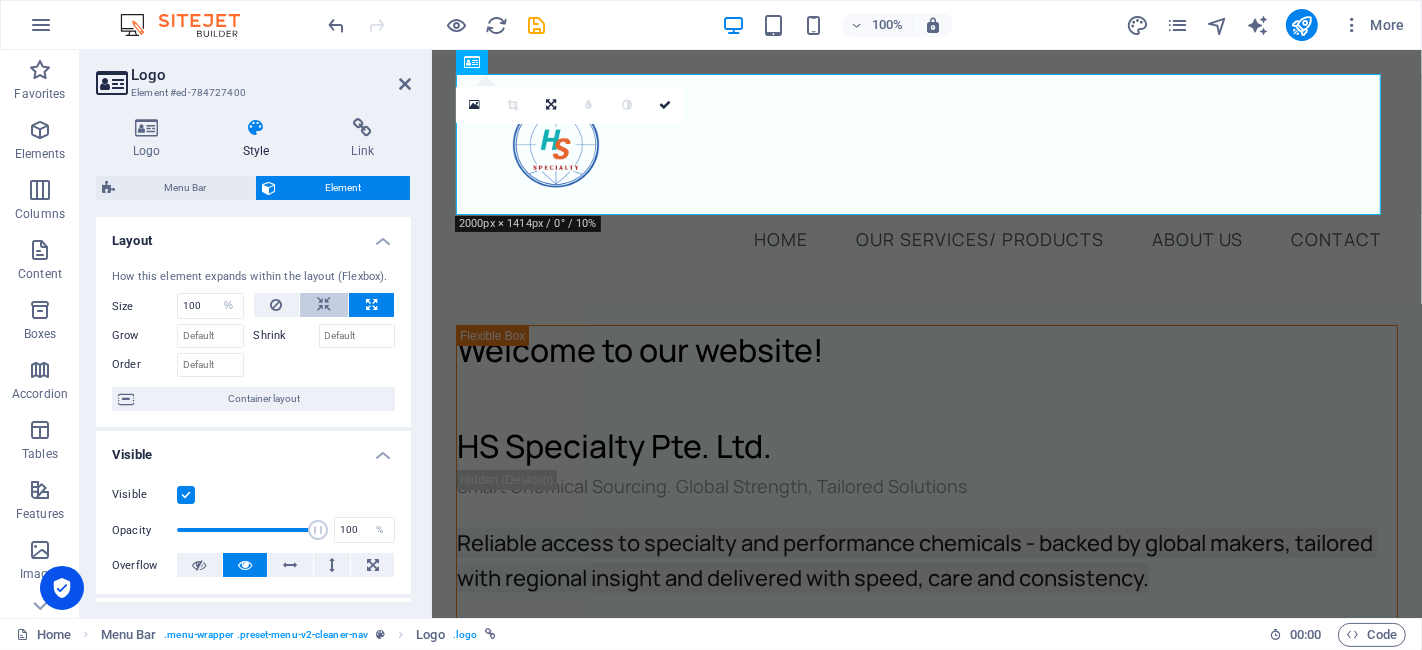 click at bounding box center [324, 305] 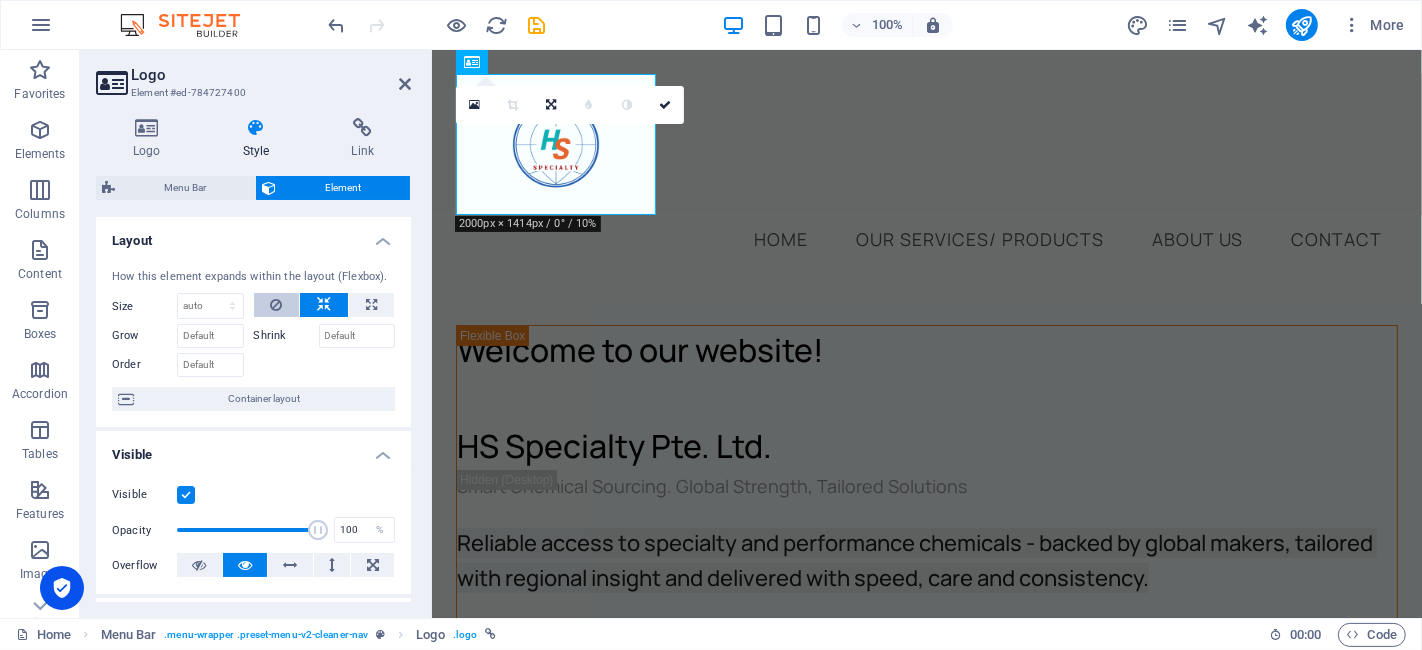 click at bounding box center (277, 305) 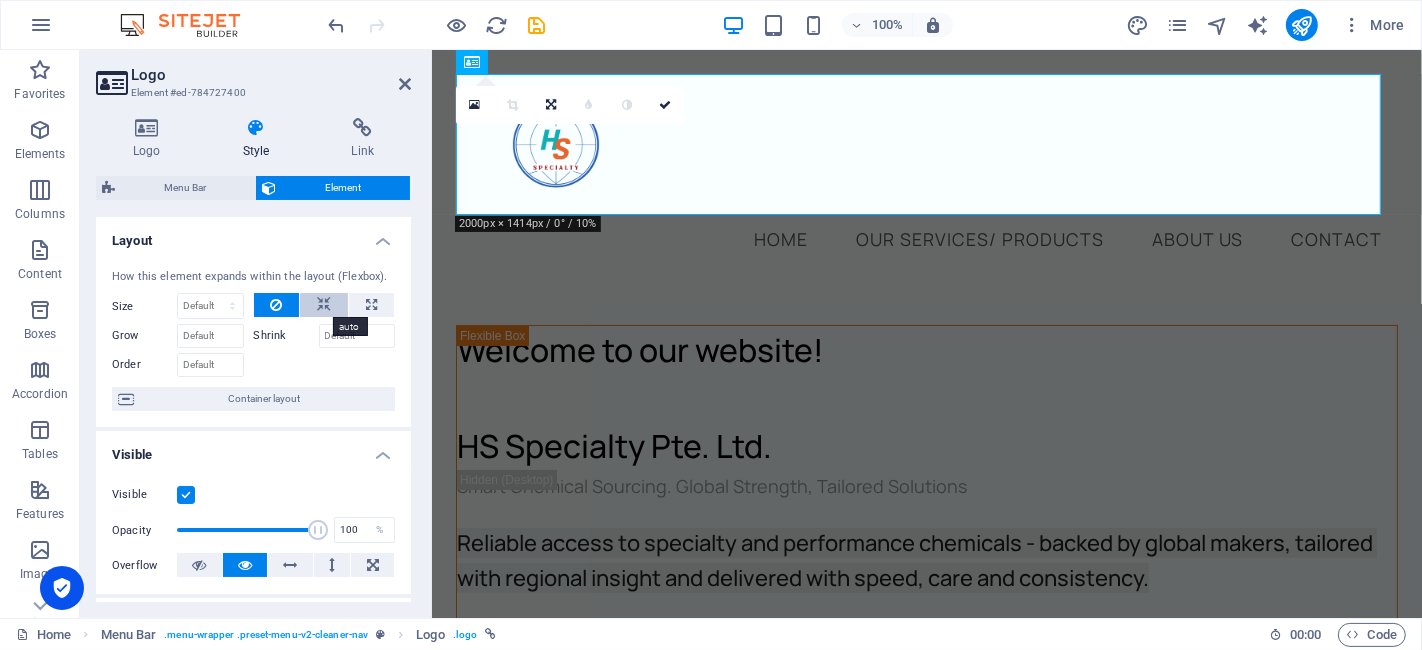 click at bounding box center [324, 305] 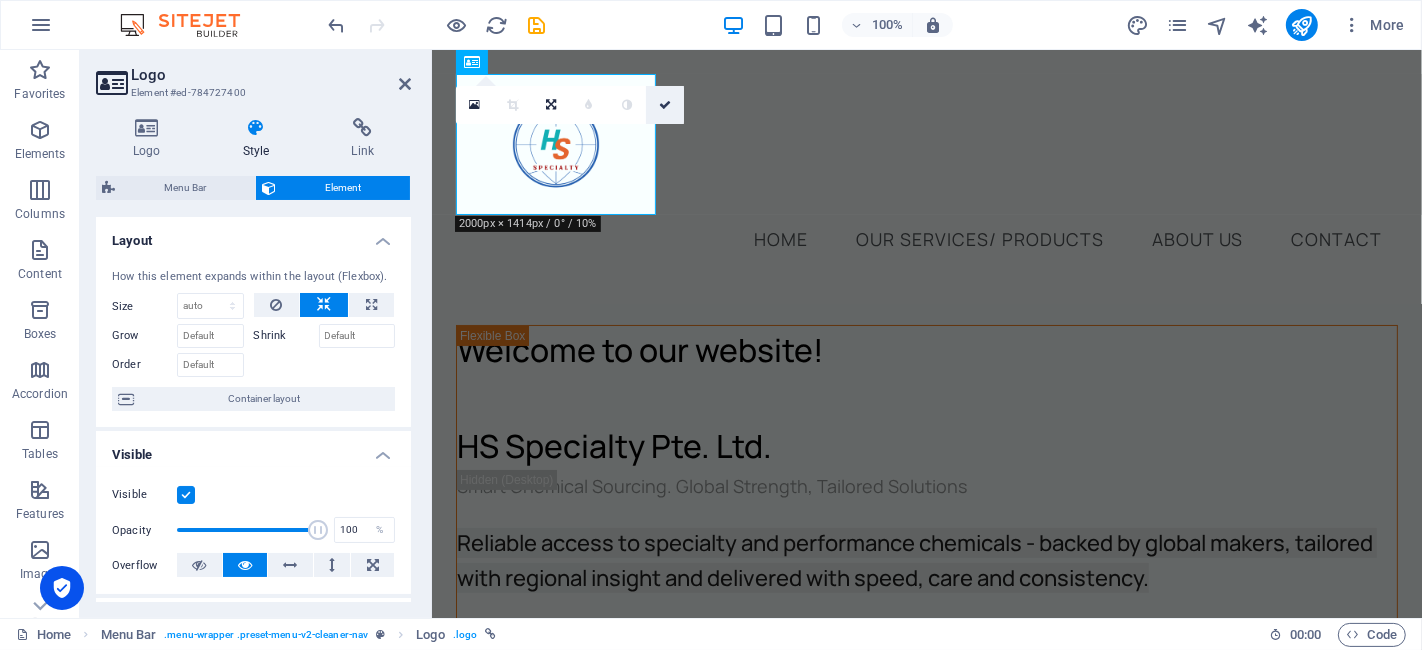 click at bounding box center [665, 105] 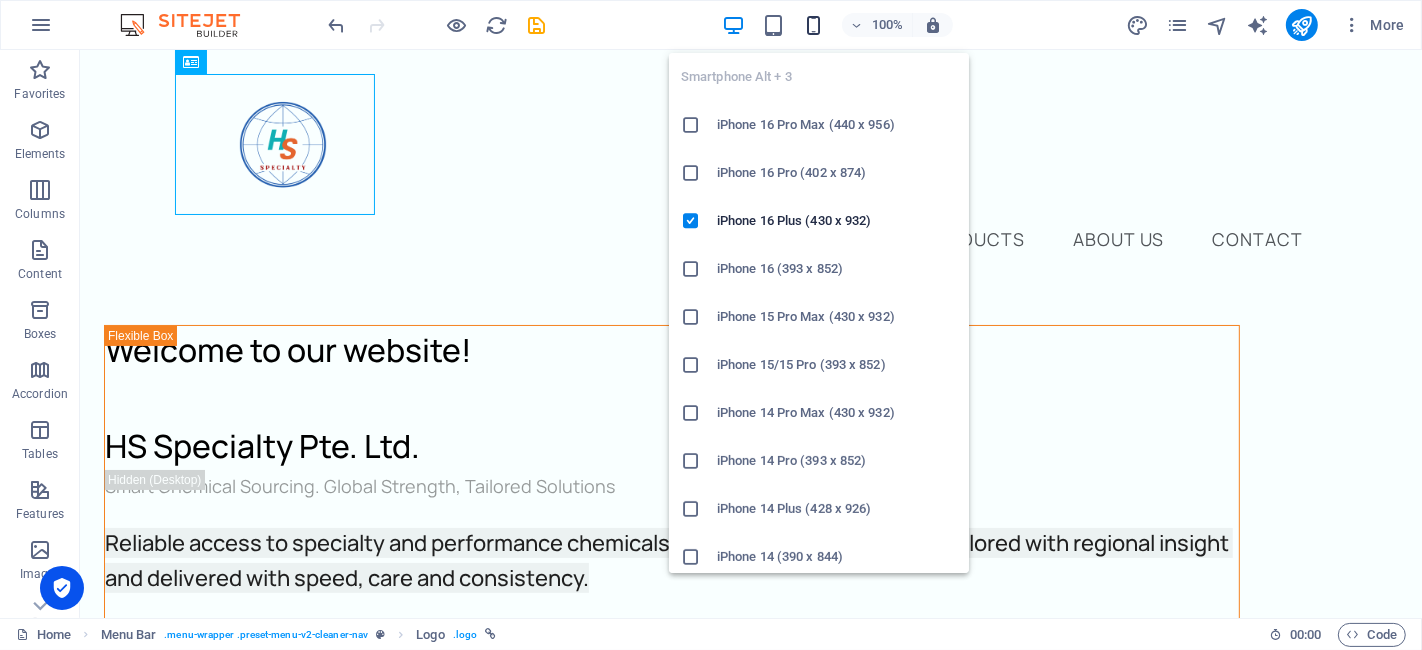 click at bounding box center (813, 25) 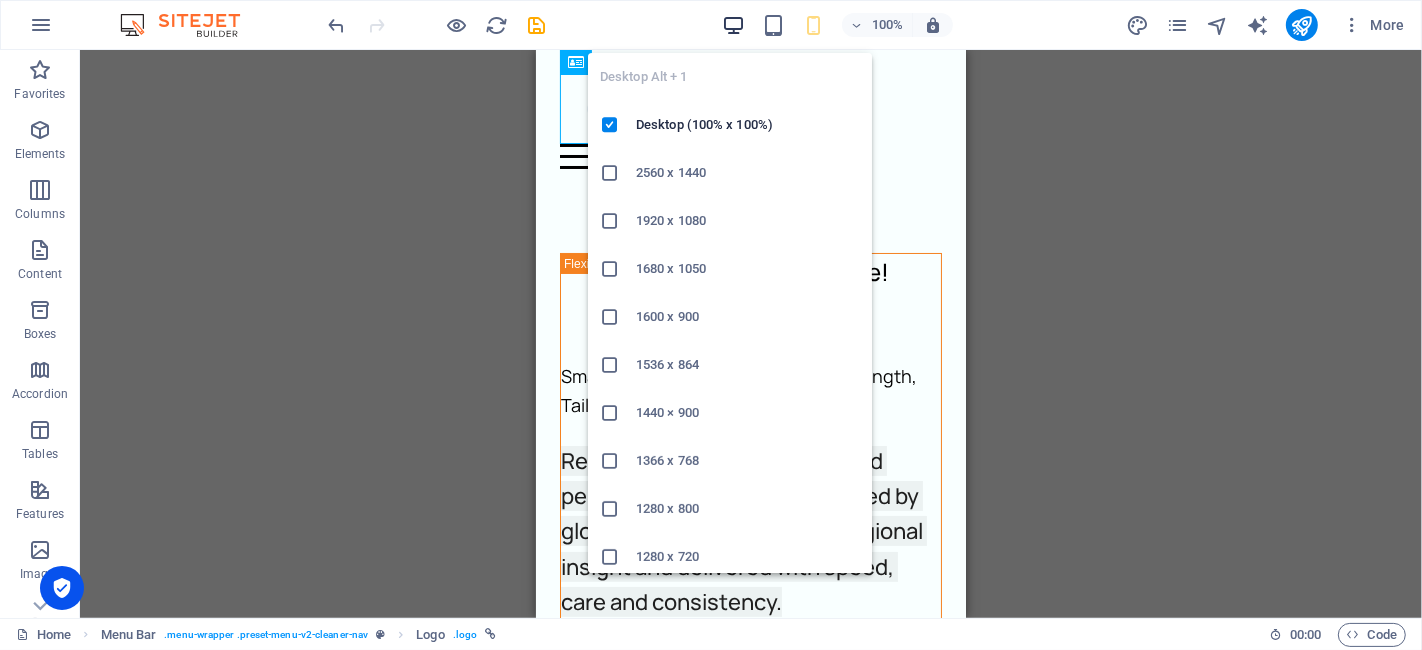 click at bounding box center [733, 25] 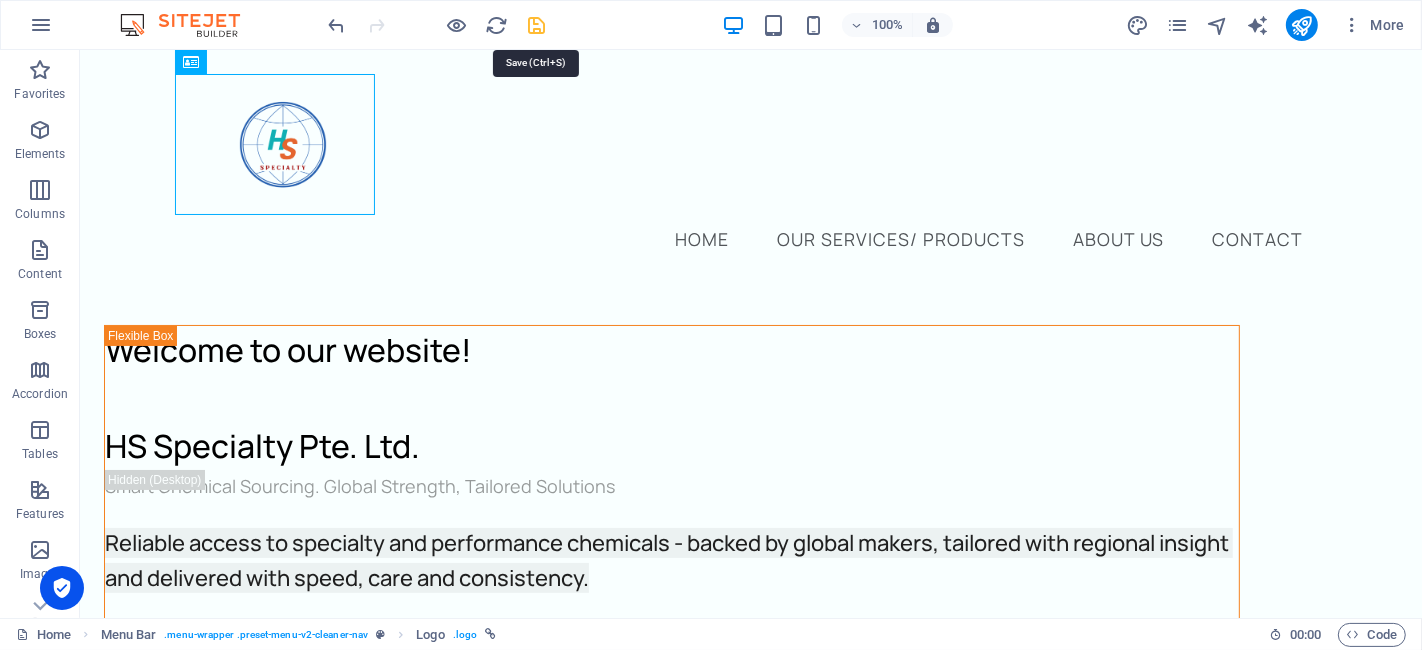 click at bounding box center [537, 25] 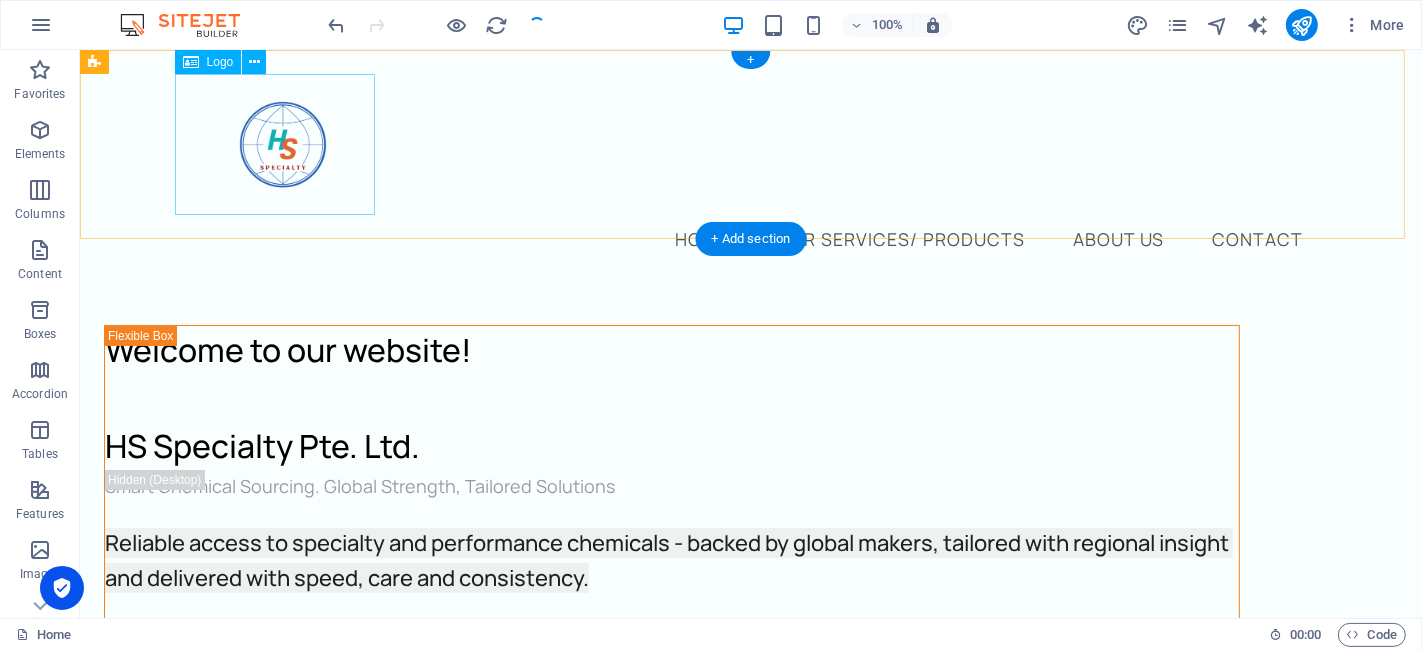 click at bounding box center (750, 144) 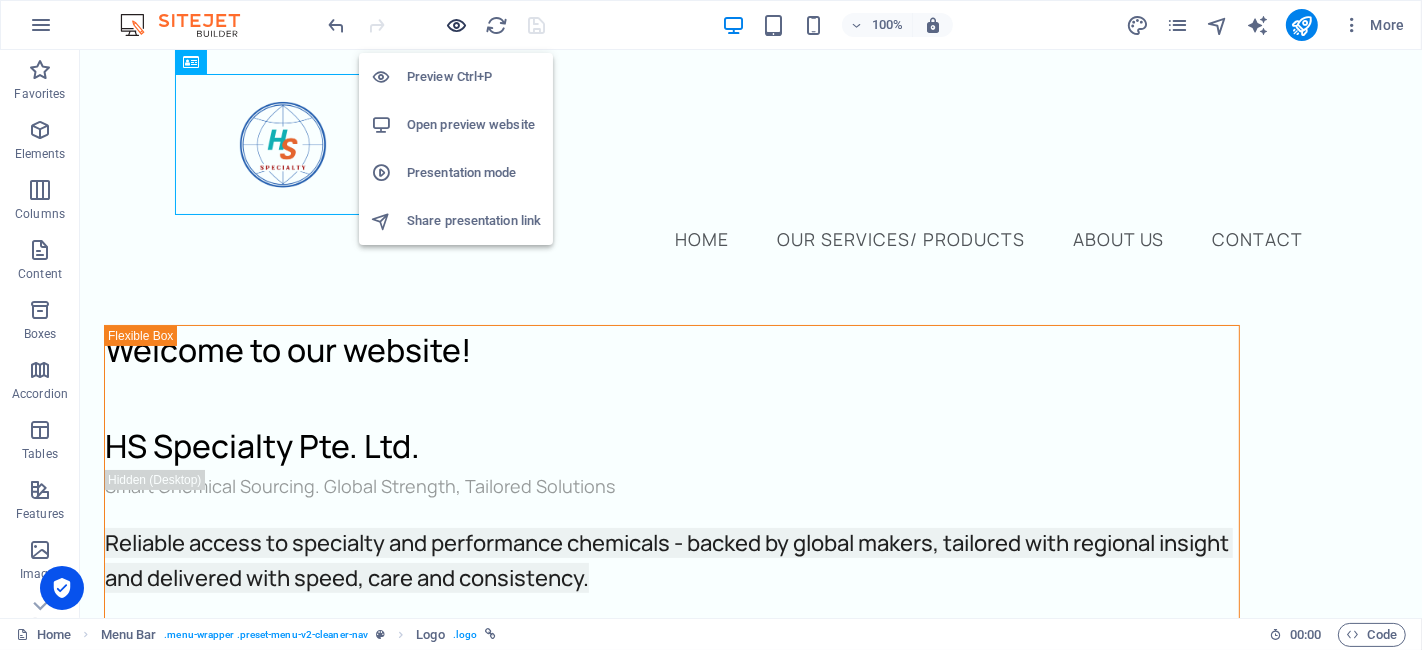 click at bounding box center [457, 25] 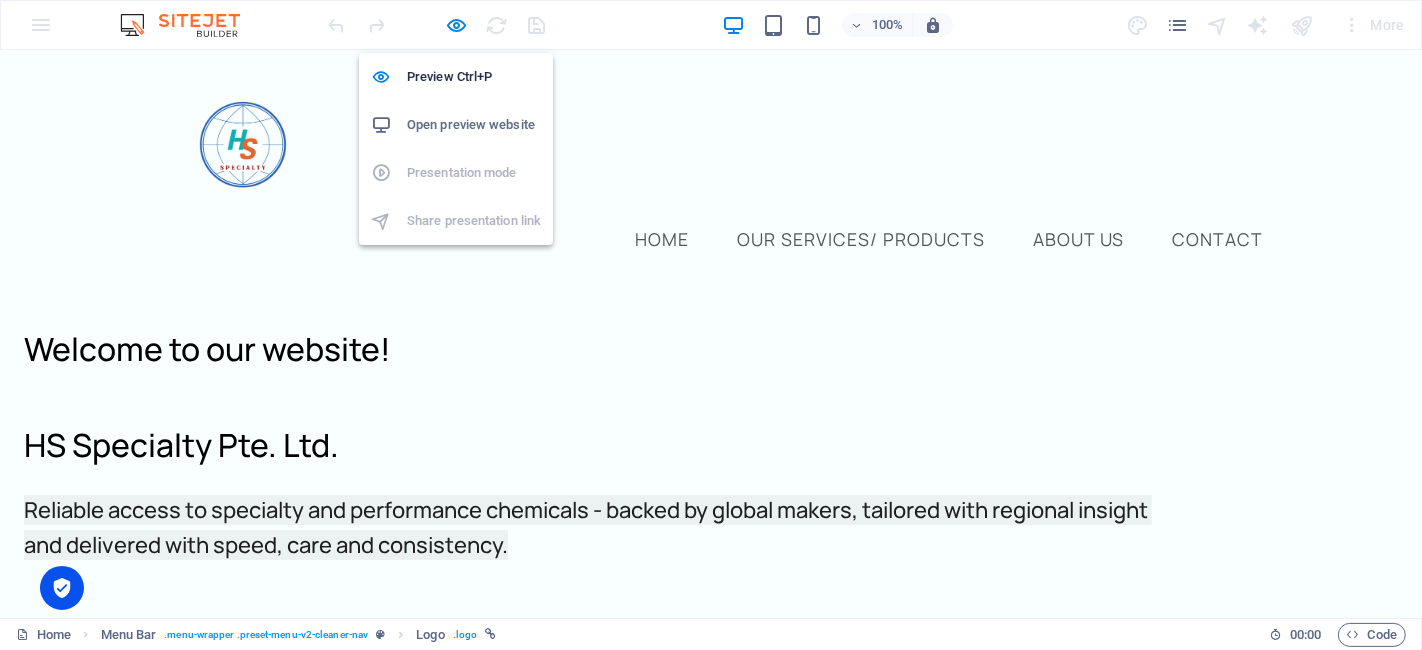 click on "Open preview website" at bounding box center (474, 125) 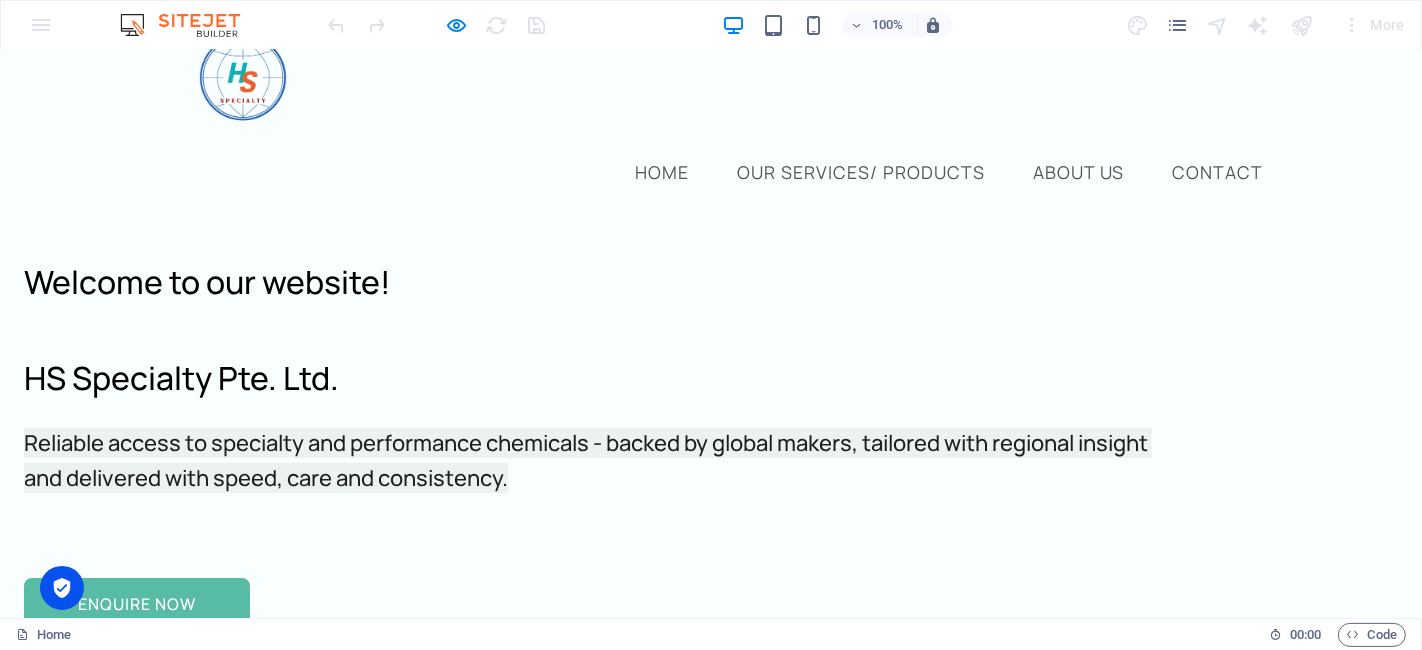 scroll, scrollTop: 0, scrollLeft: 0, axis: both 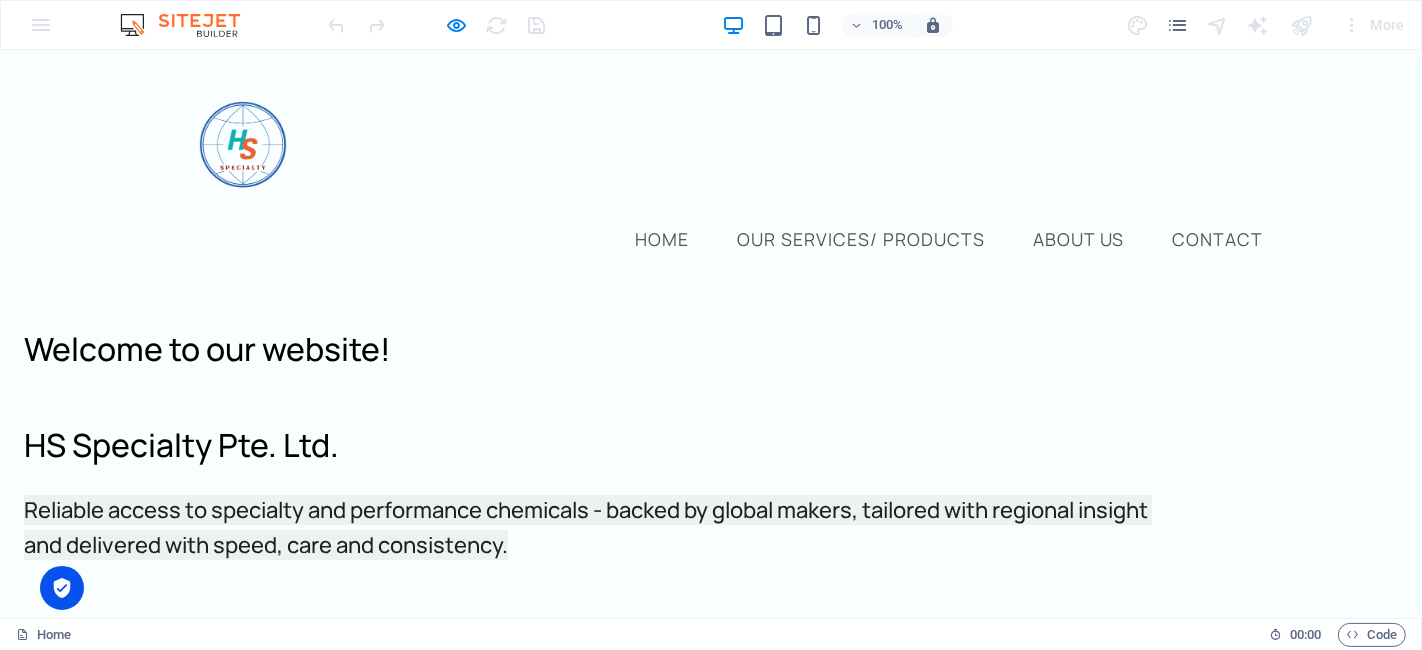 click on "Welcome to our website! HS Specialty Pte. Ltd." at bounding box center (592, 397) 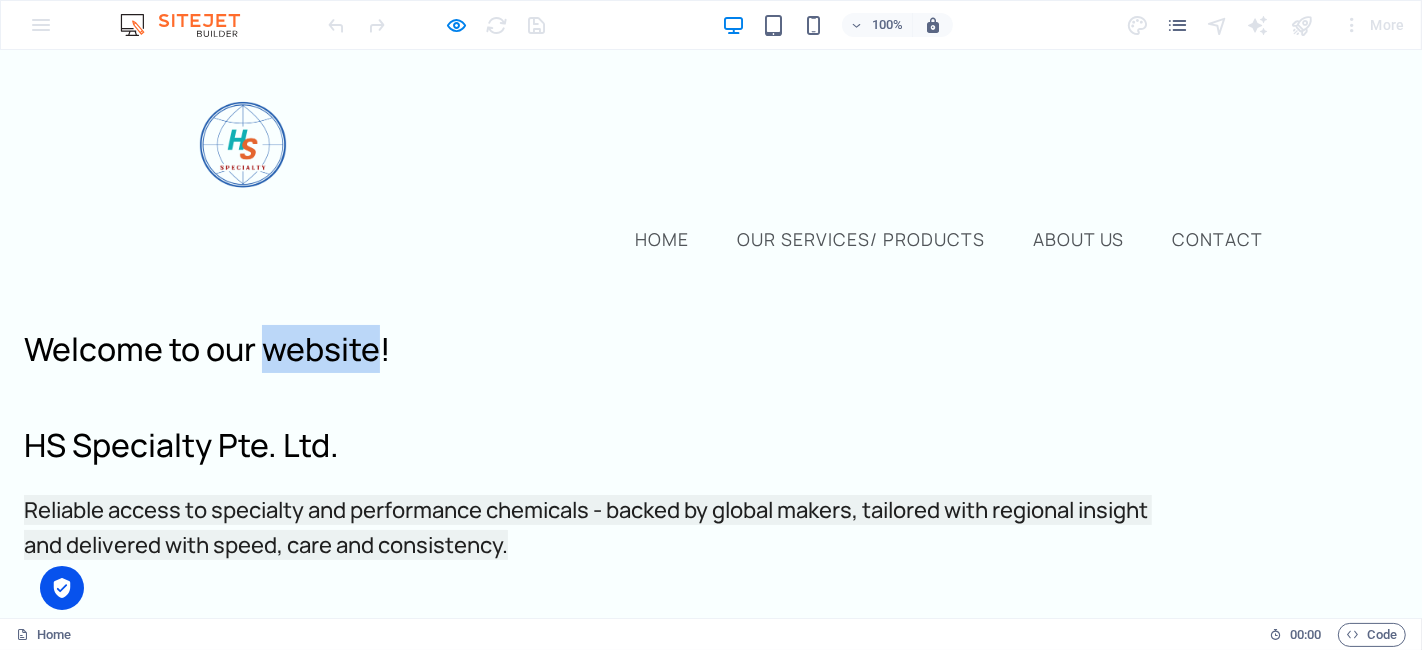click on "Welcome to our website! HS Specialty Pte. Ltd." at bounding box center [592, 397] 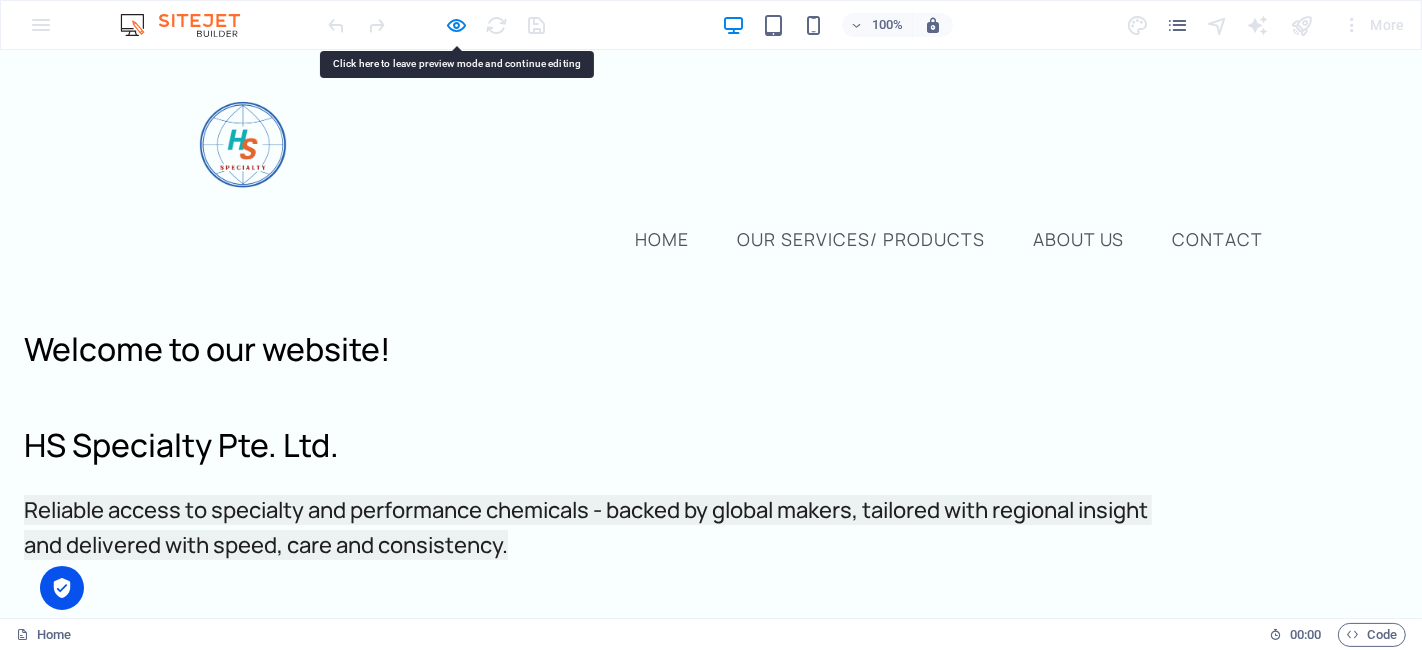 click on "Welcome to our website! HS Specialty Pte. Ltd." at bounding box center [592, 397] 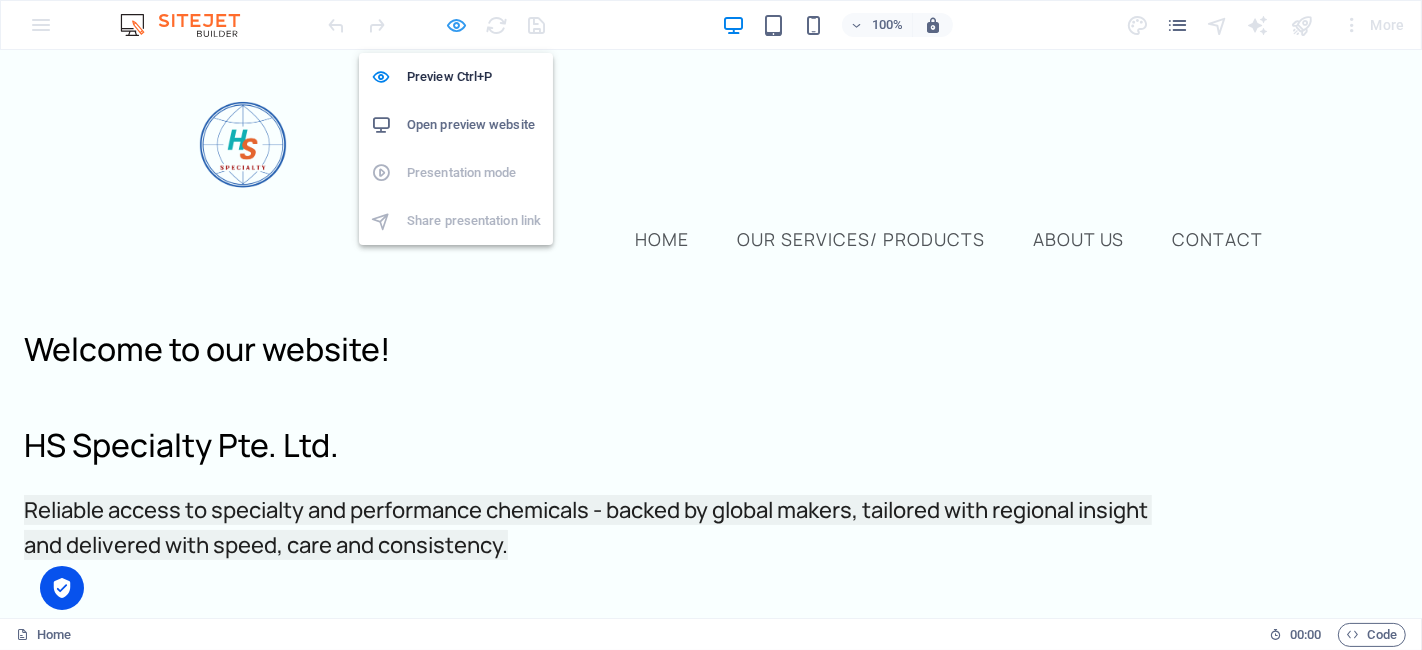 click at bounding box center (457, 25) 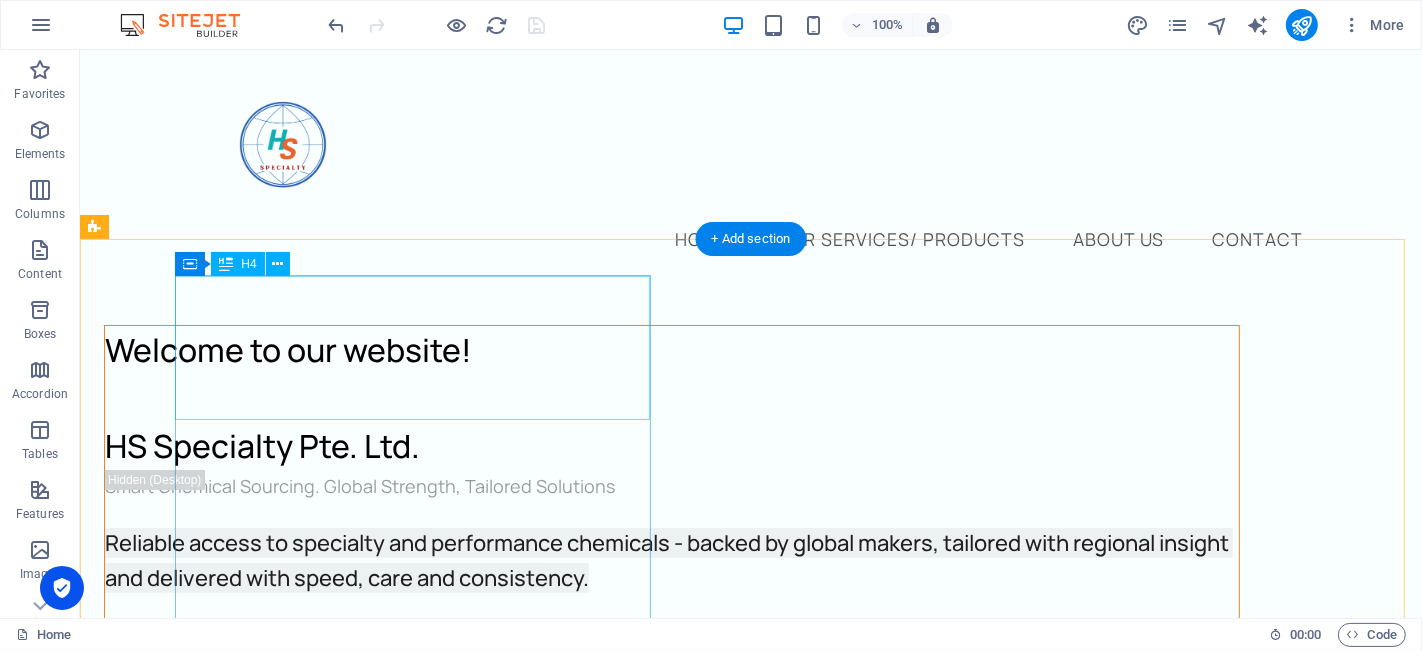 click on "Welcome to our website! HS Specialty Pte. Ltd." at bounding box center (671, 398) 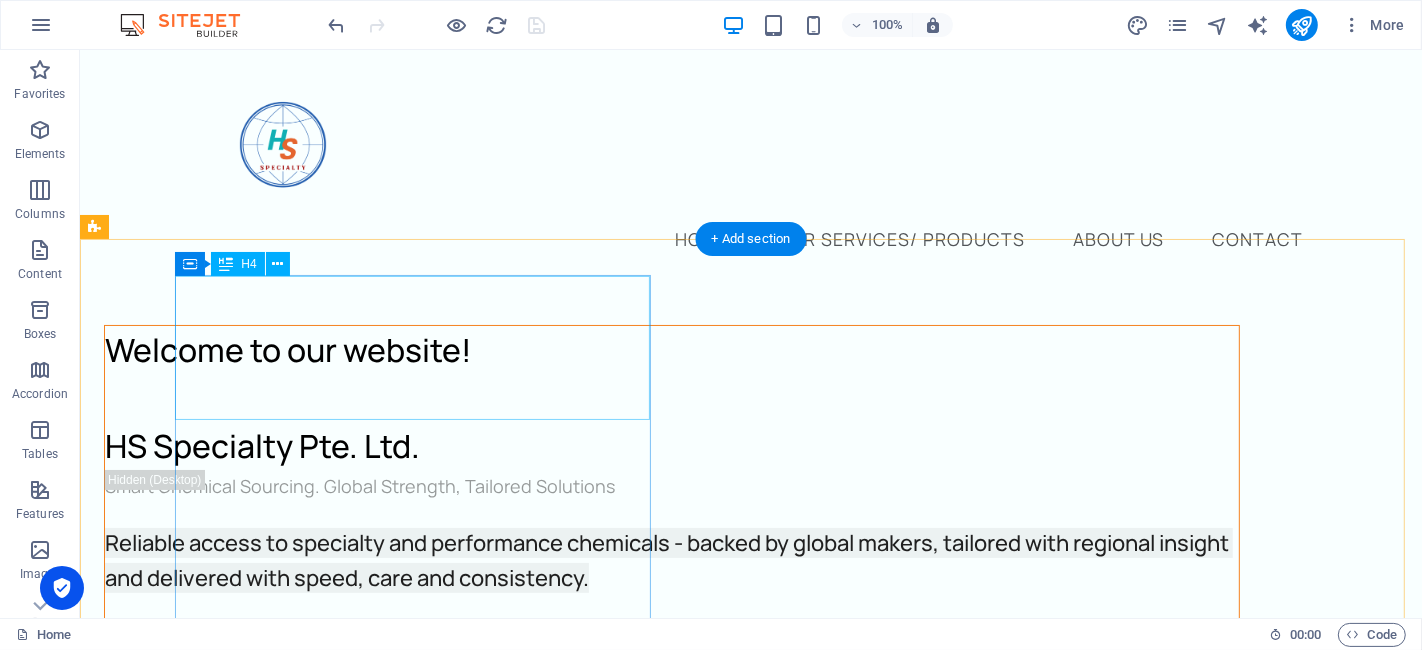 click on "Welcome to our website! HS Specialty Pte. Ltd." at bounding box center [671, 398] 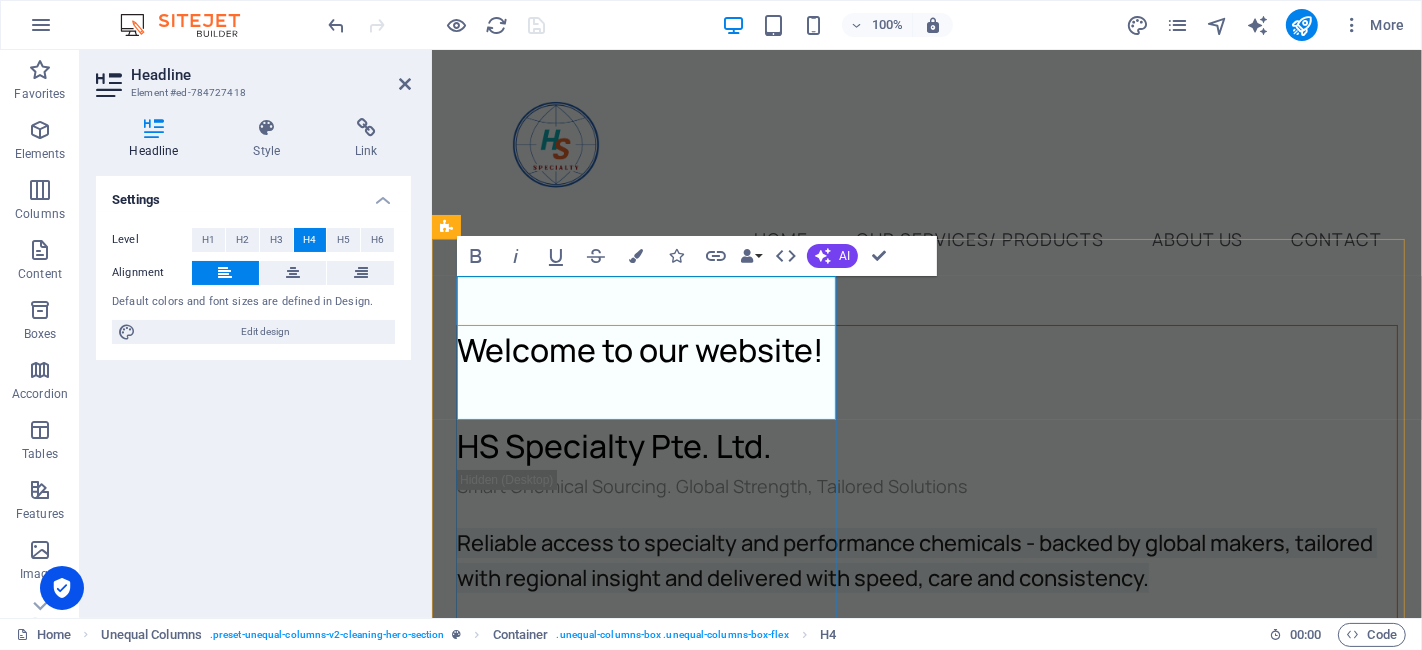 click on "Welcome to our website! HS Specialty Pte. Ltd." at bounding box center [926, 398] 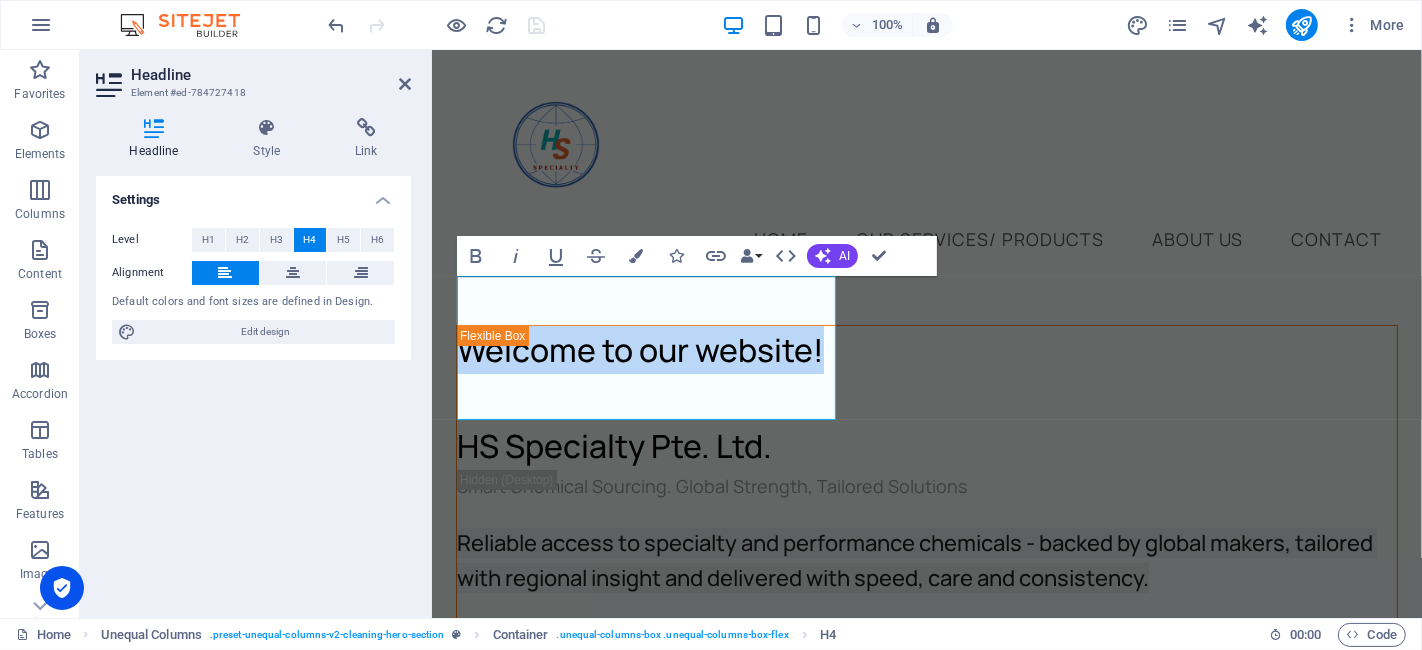 drag, startPoint x: 824, startPoint y: 312, endPoint x: 392, endPoint y: 309, distance: 432.0104 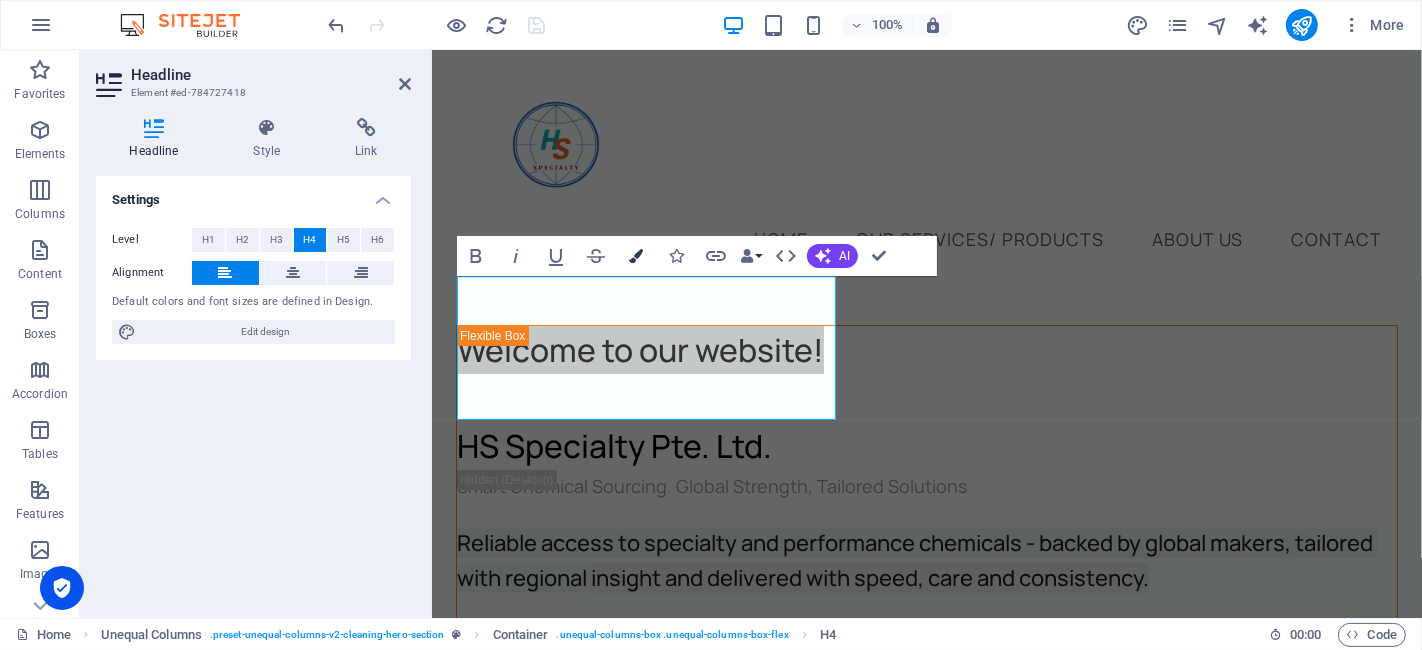 click at bounding box center [636, 256] 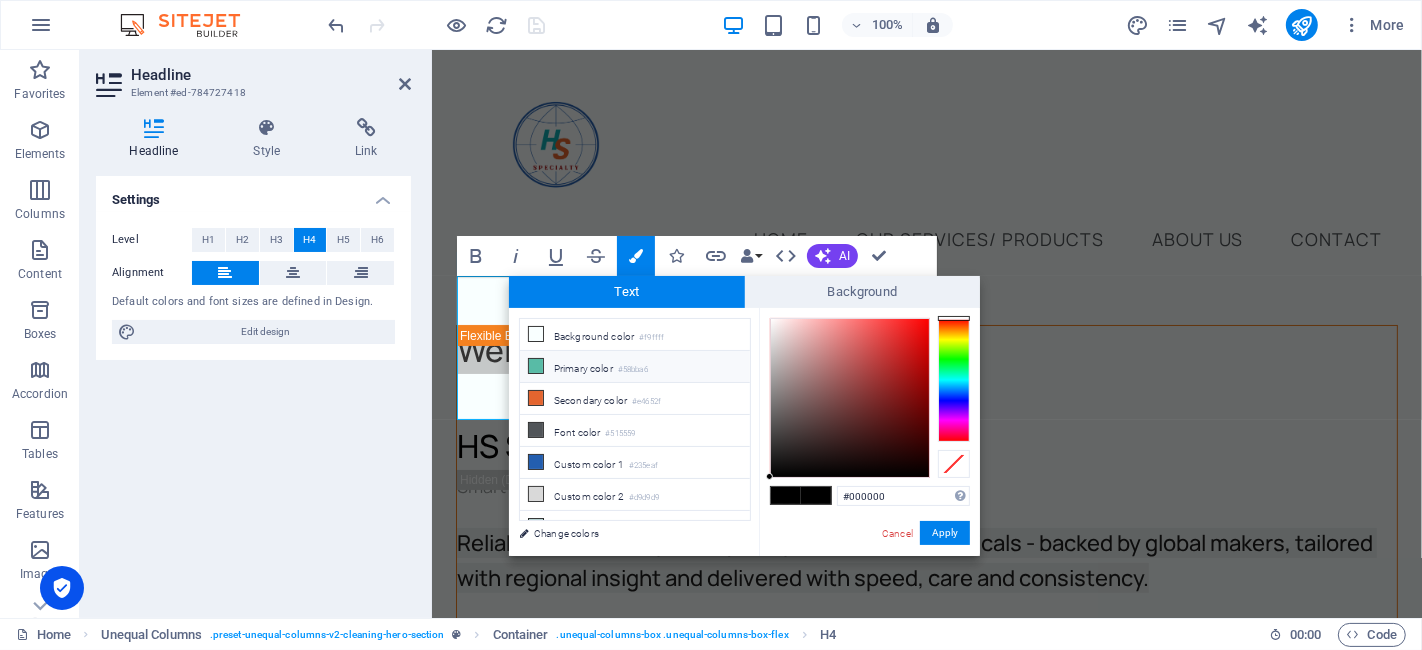 click at bounding box center (536, 366) 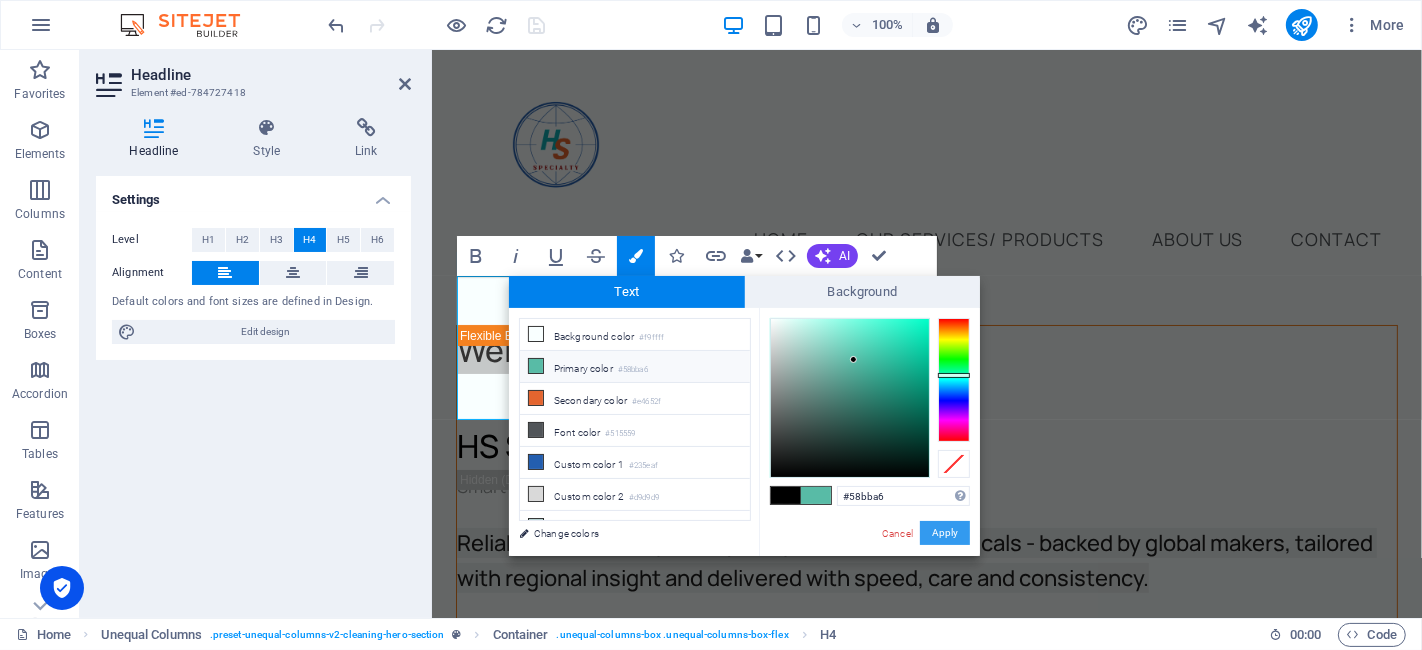 click on "Apply" at bounding box center [945, 533] 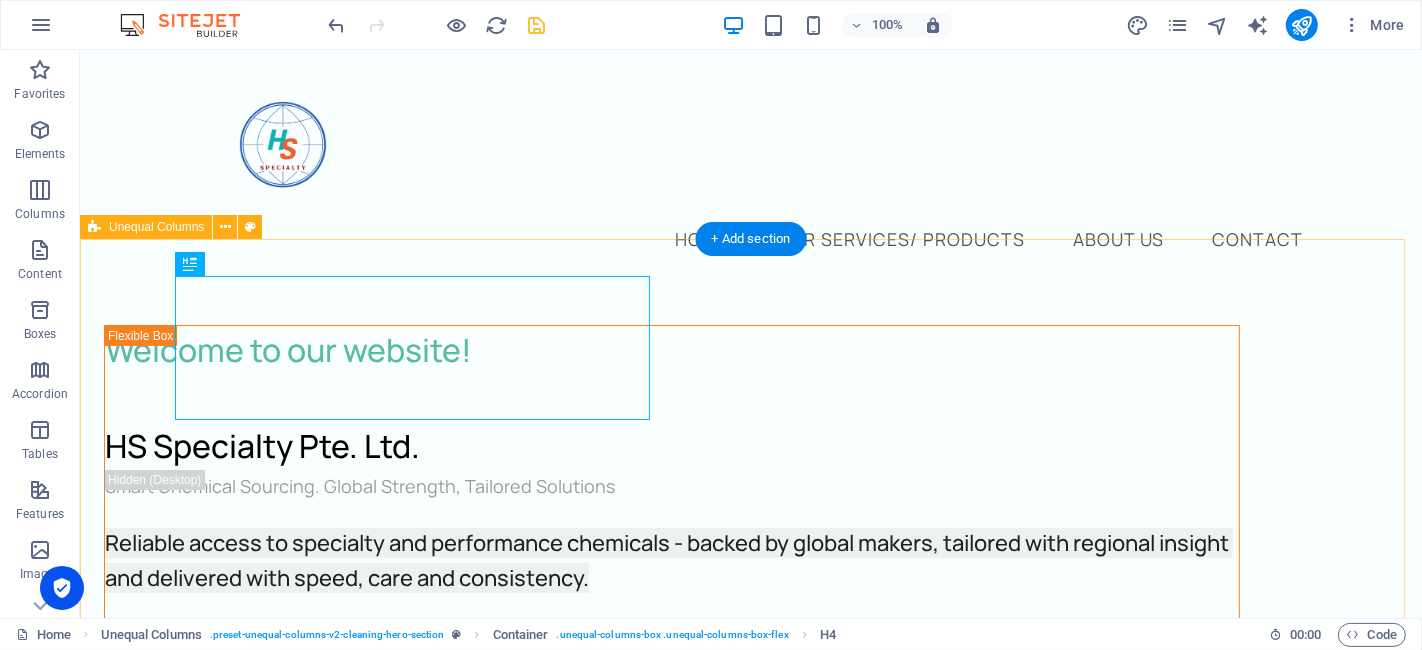 click on "Welcome to our website! HS Specialty Pte. Ltd. Smart Chemical Sourcing. Global Strength, Tailored Solutions Reliable access to specialty and performance chemicals - backed by global makers, tailored with regional insight and delivered with speed, care and consistency. ENQUIRE NOW" at bounding box center (750, 937) 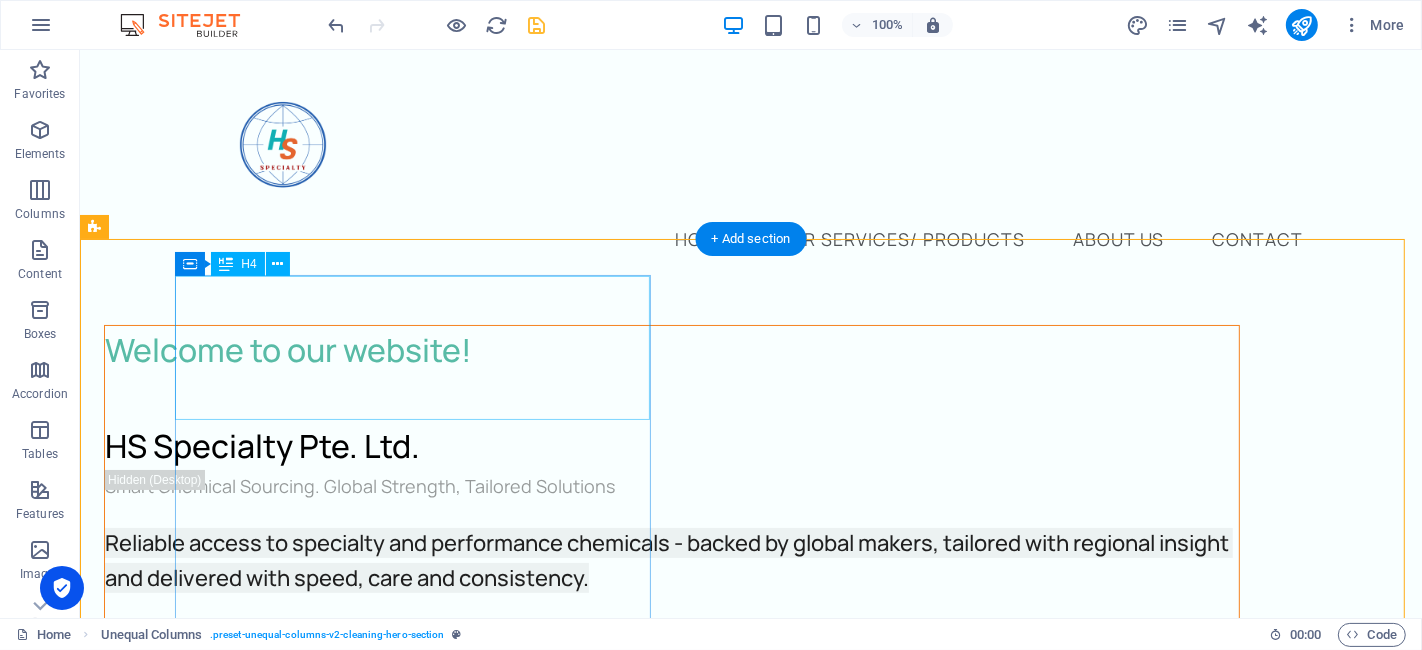 click on "Welcome to our website! HS Specialty Pte. Ltd." at bounding box center (671, 398) 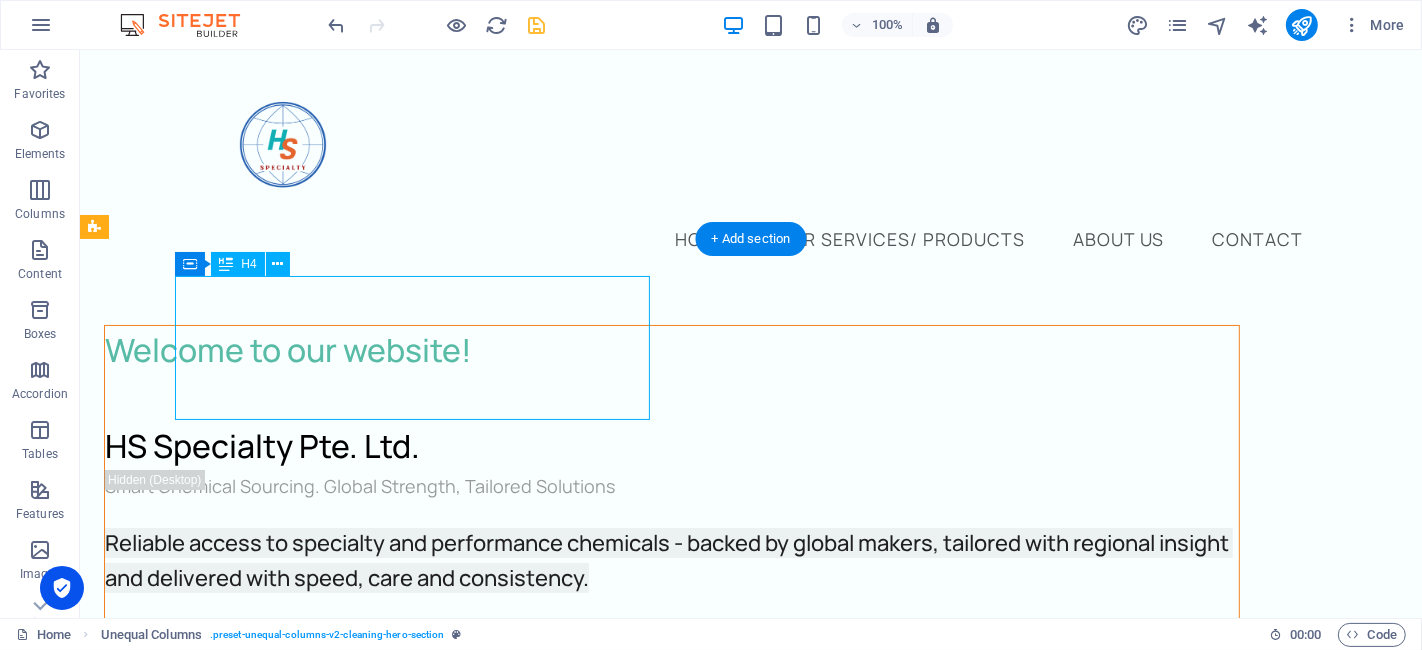 click on "Welcome to our website! HS Specialty Pte. Ltd." at bounding box center [671, 398] 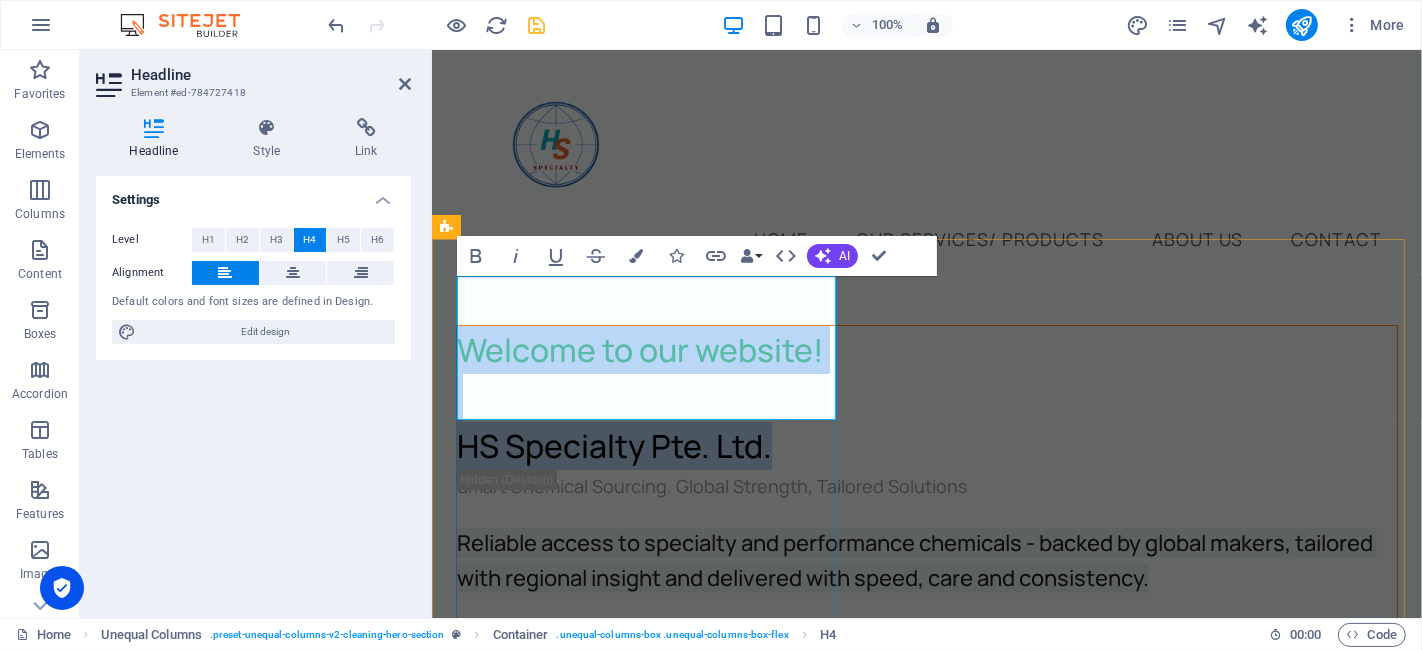 click on "Welcome to our website!" at bounding box center [639, 350] 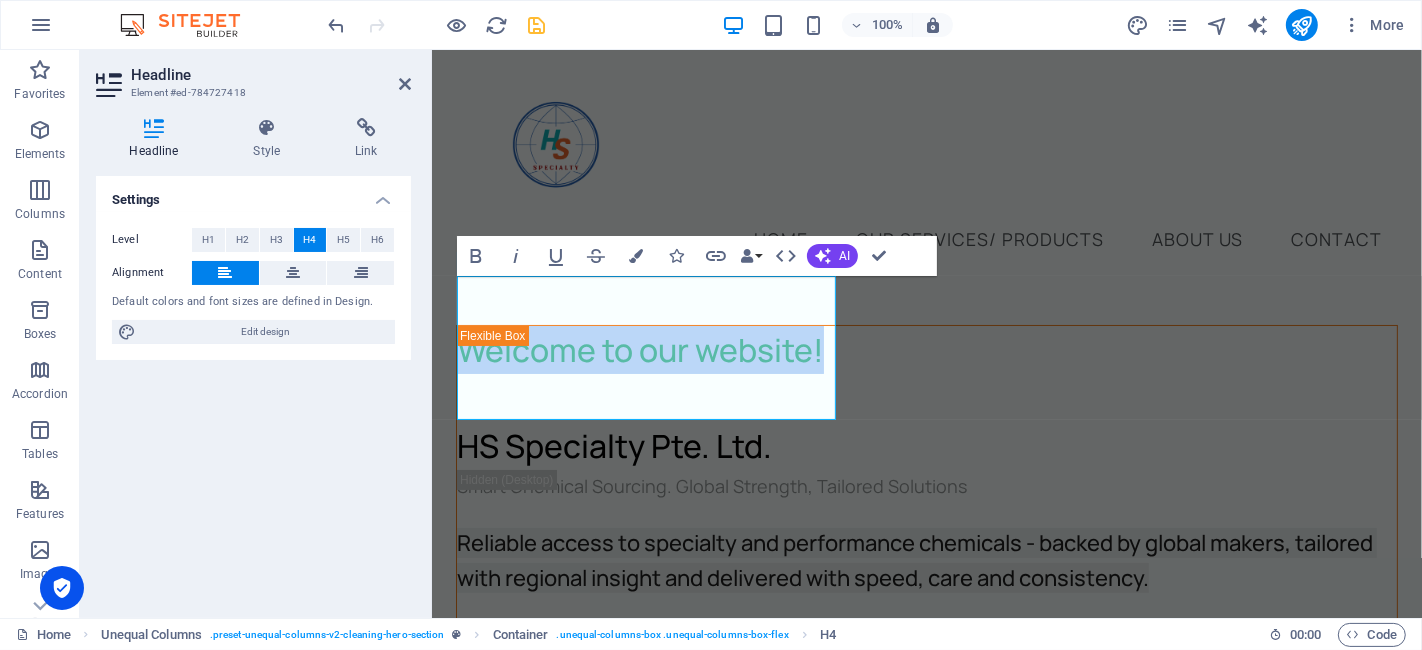drag, startPoint x: 821, startPoint y: 298, endPoint x: 427, endPoint y: 317, distance: 394.45786 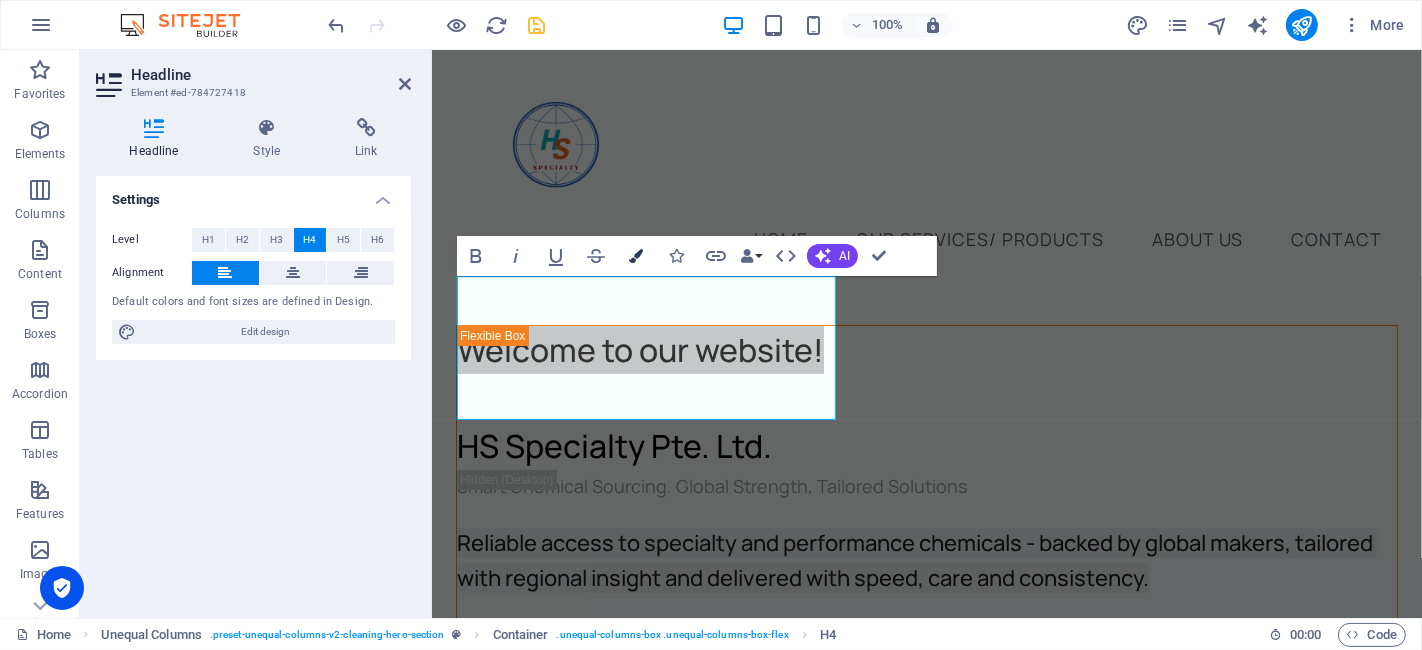 click at bounding box center (636, 256) 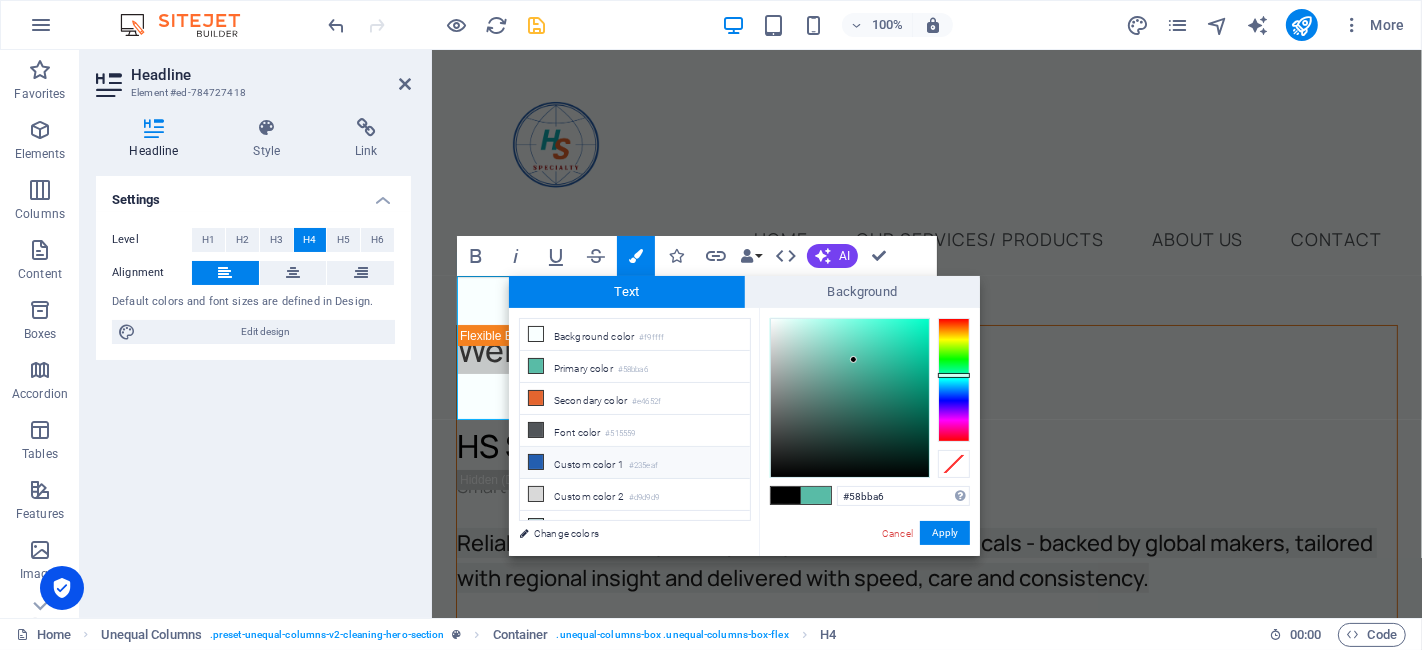 scroll, scrollTop: 48, scrollLeft: 0, axis: vertical 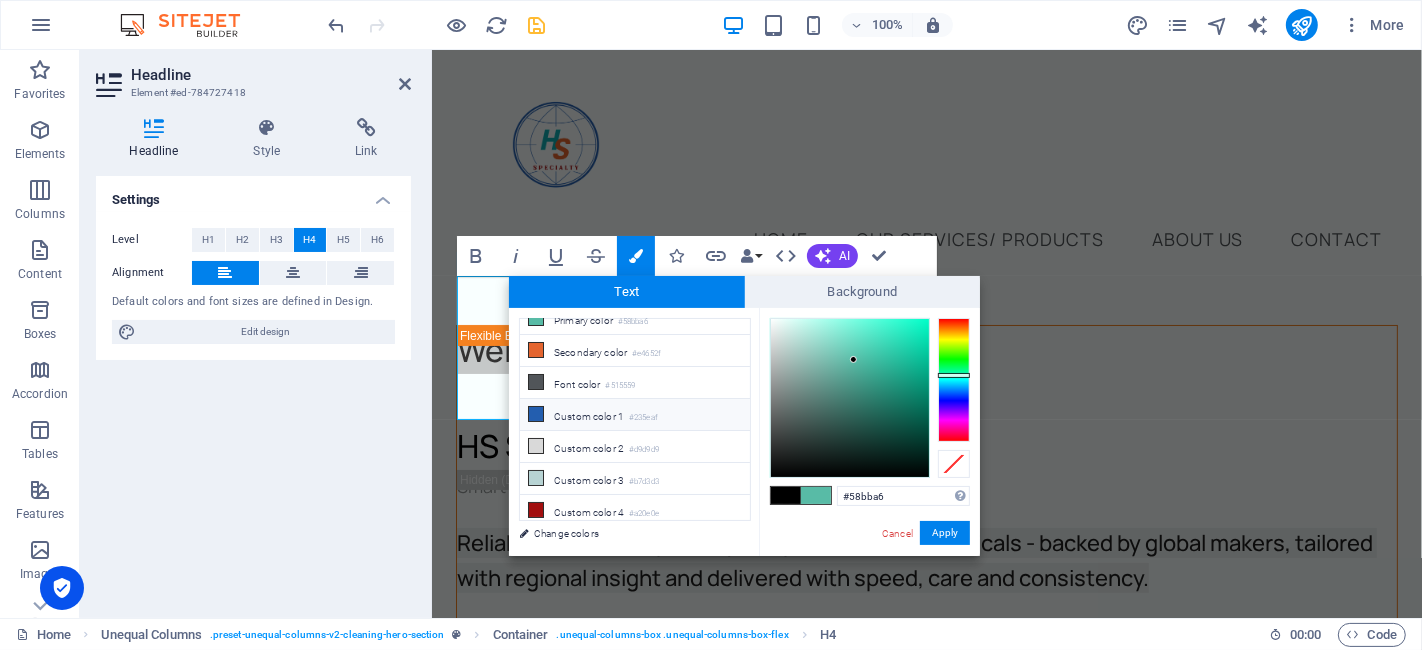 click at bounding box center [536, 414] 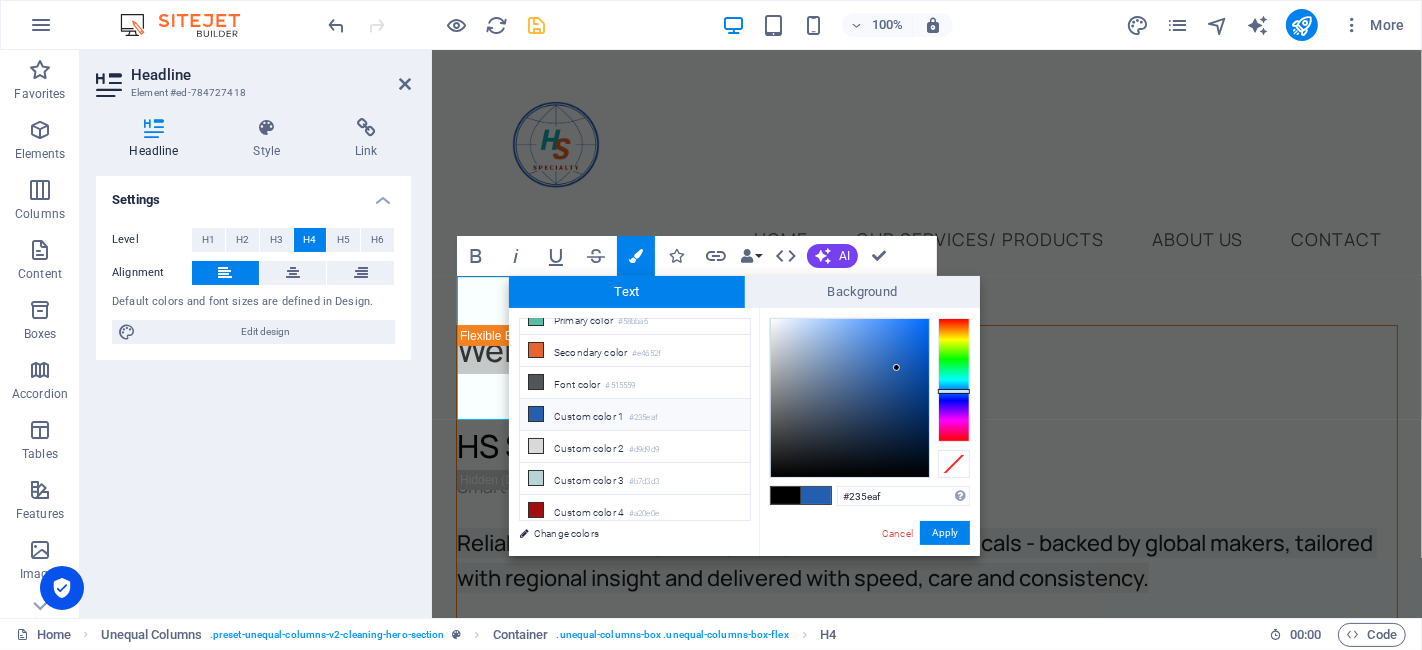 click at bounding box center [536, 414] 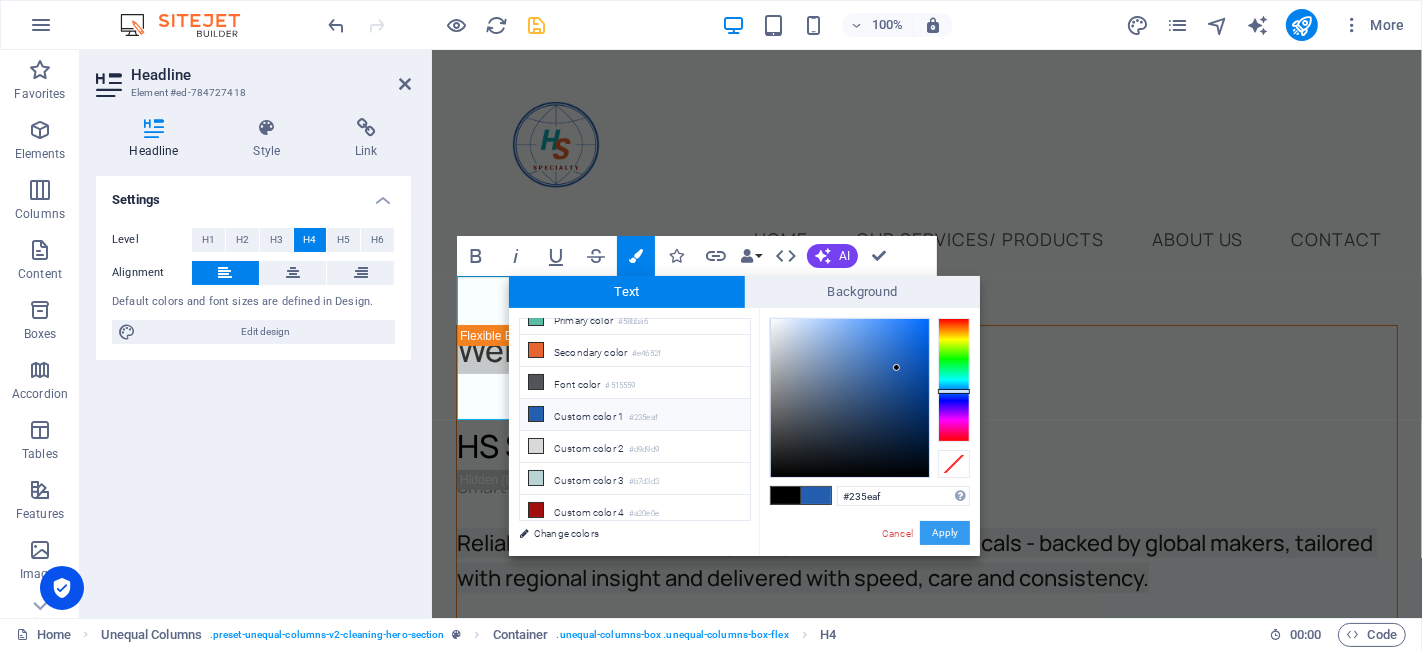 click on "Apply" at bounding box center [945, 533] 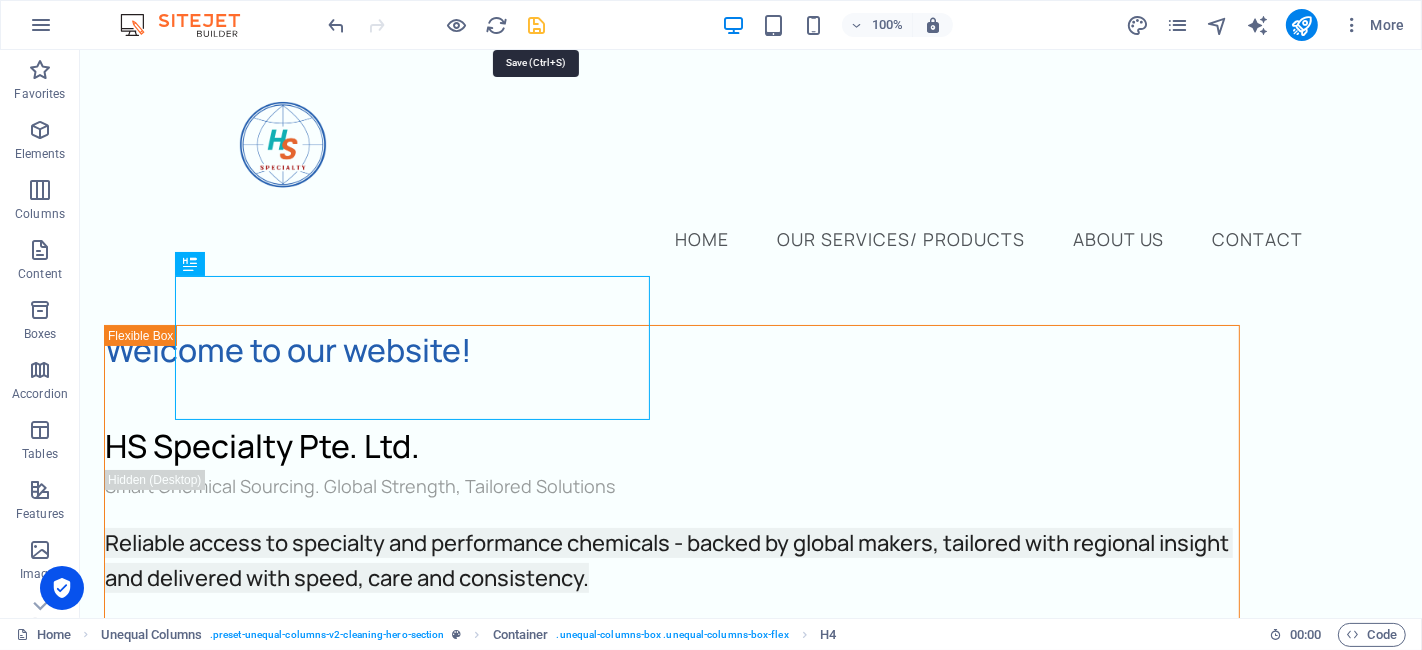 click at bounding box center (537, 25) 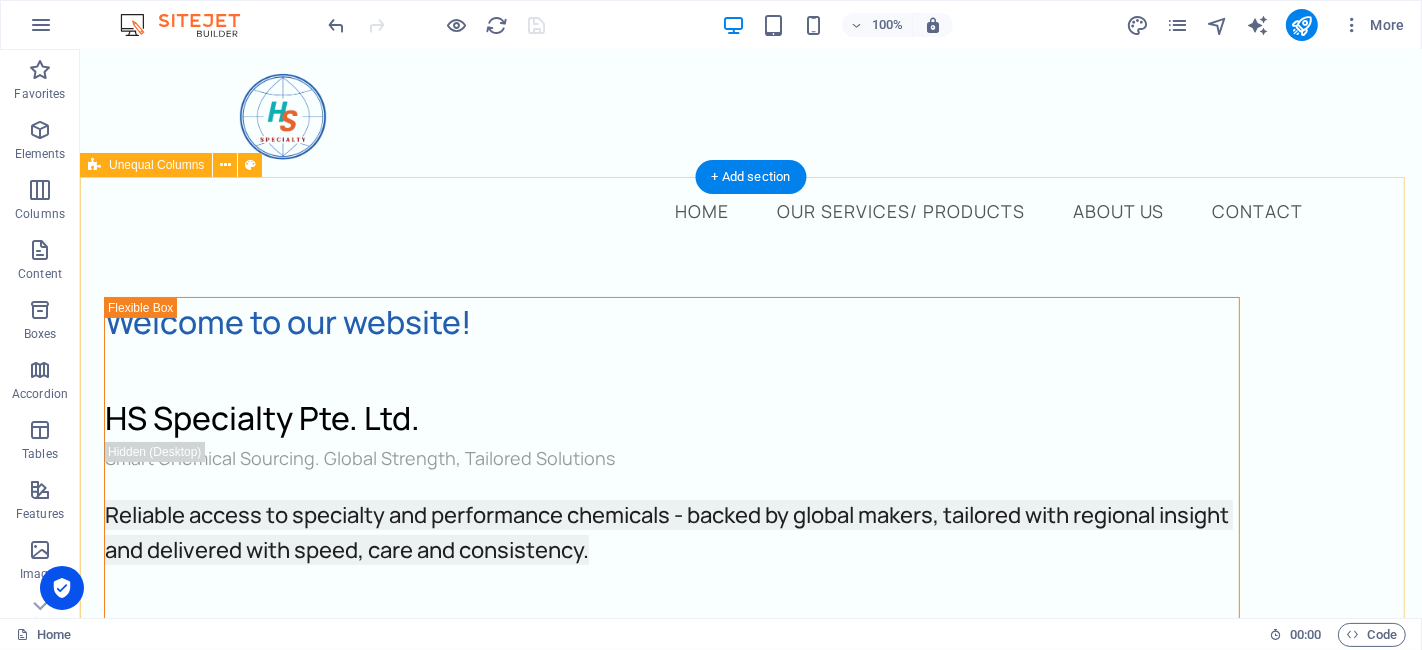scroll, scrollTop: 0, scrollLeft: 0, axis: both 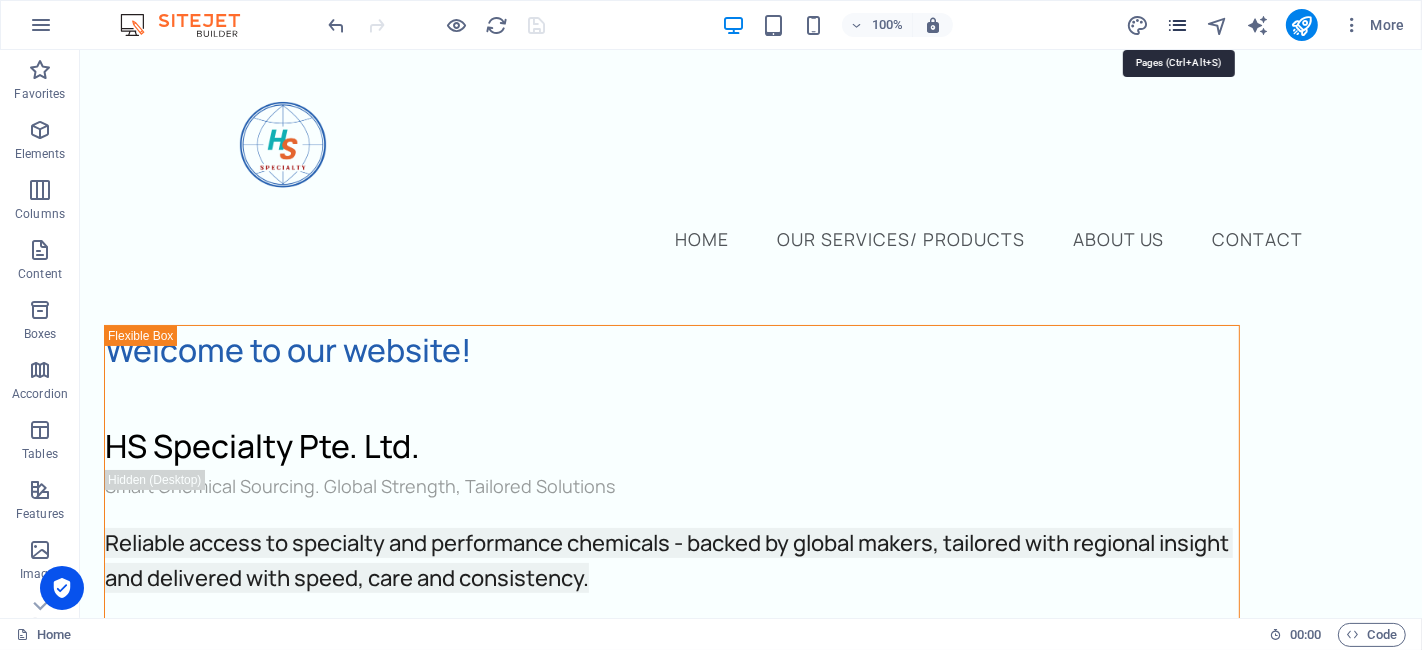 click at bounding box center (1177, 25) 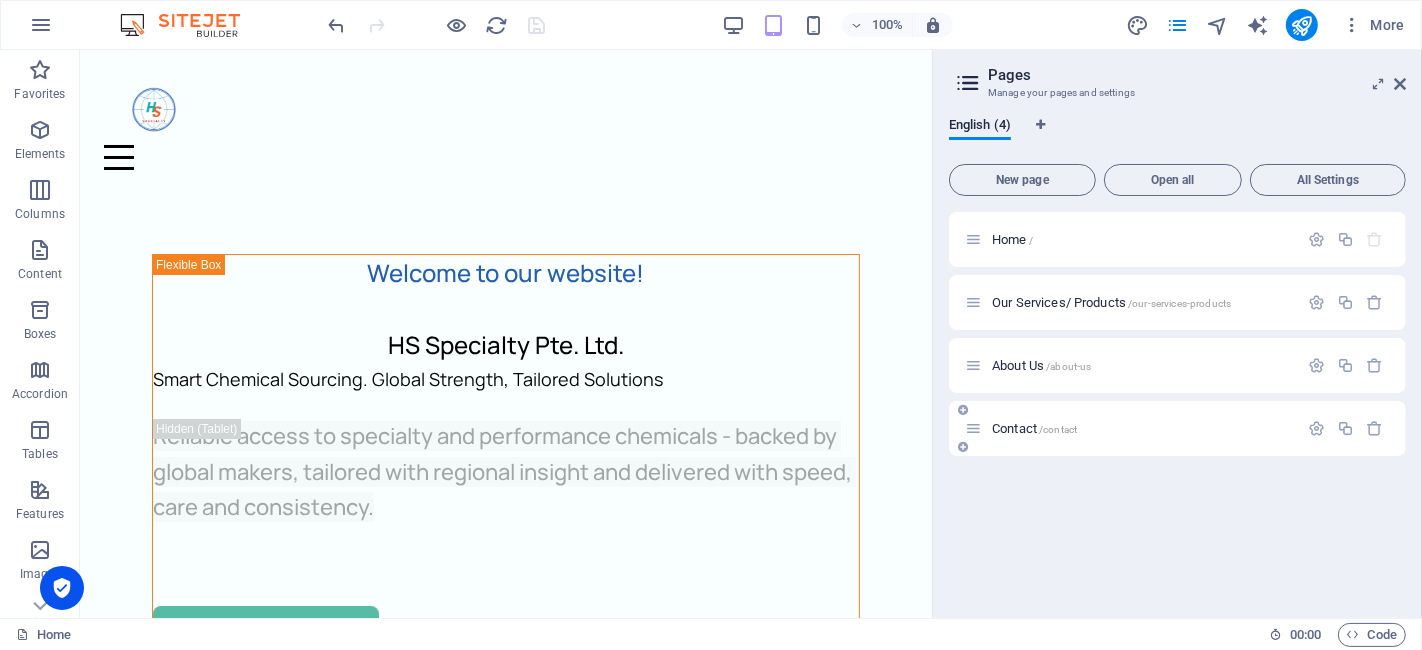 click on "Contact /contact" at bounding box center [1131, 428] 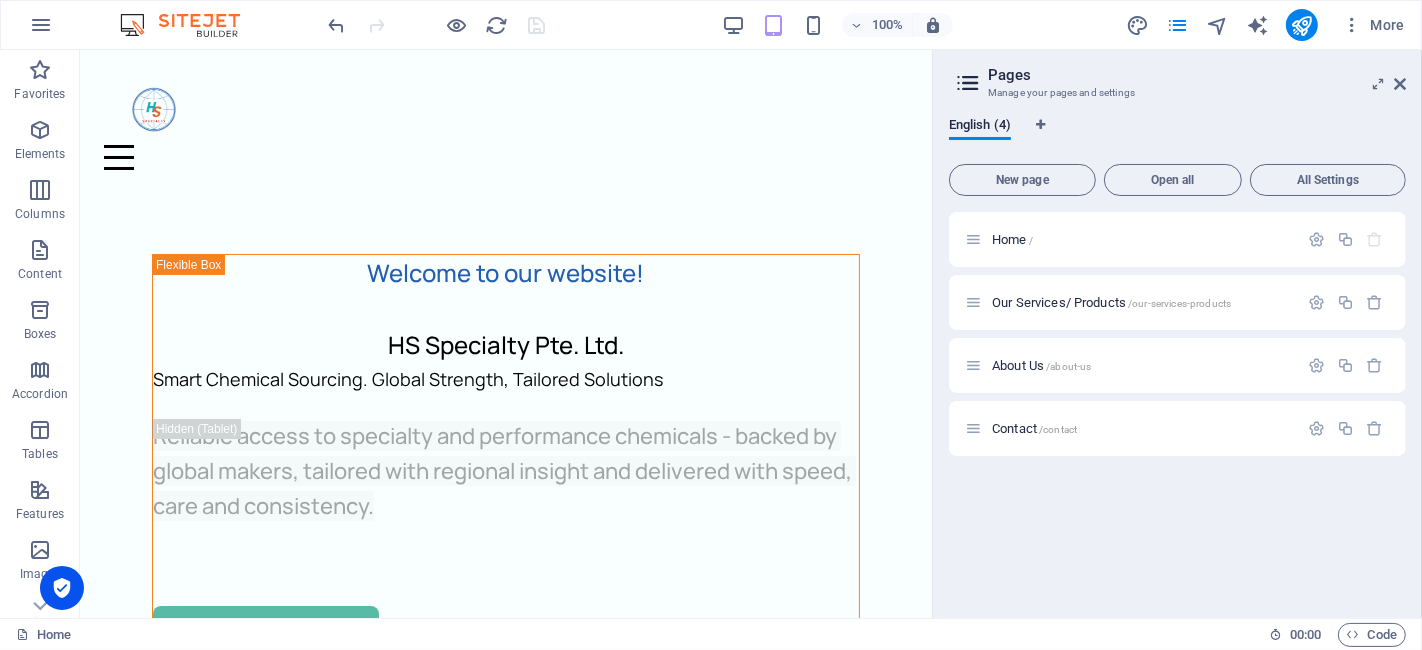 click on "Open all" at bounding box center (1173, 180) 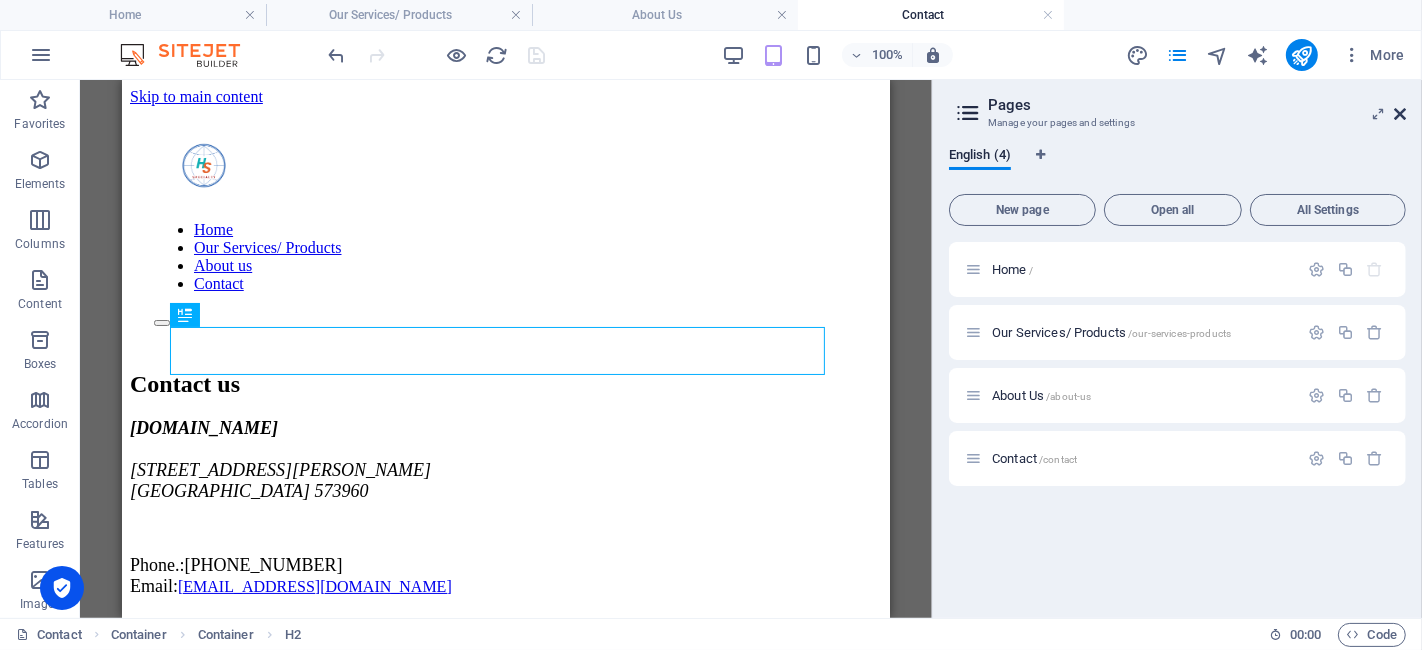 scroll, scrollTop: 0, scrollLeft: 0, axis: both 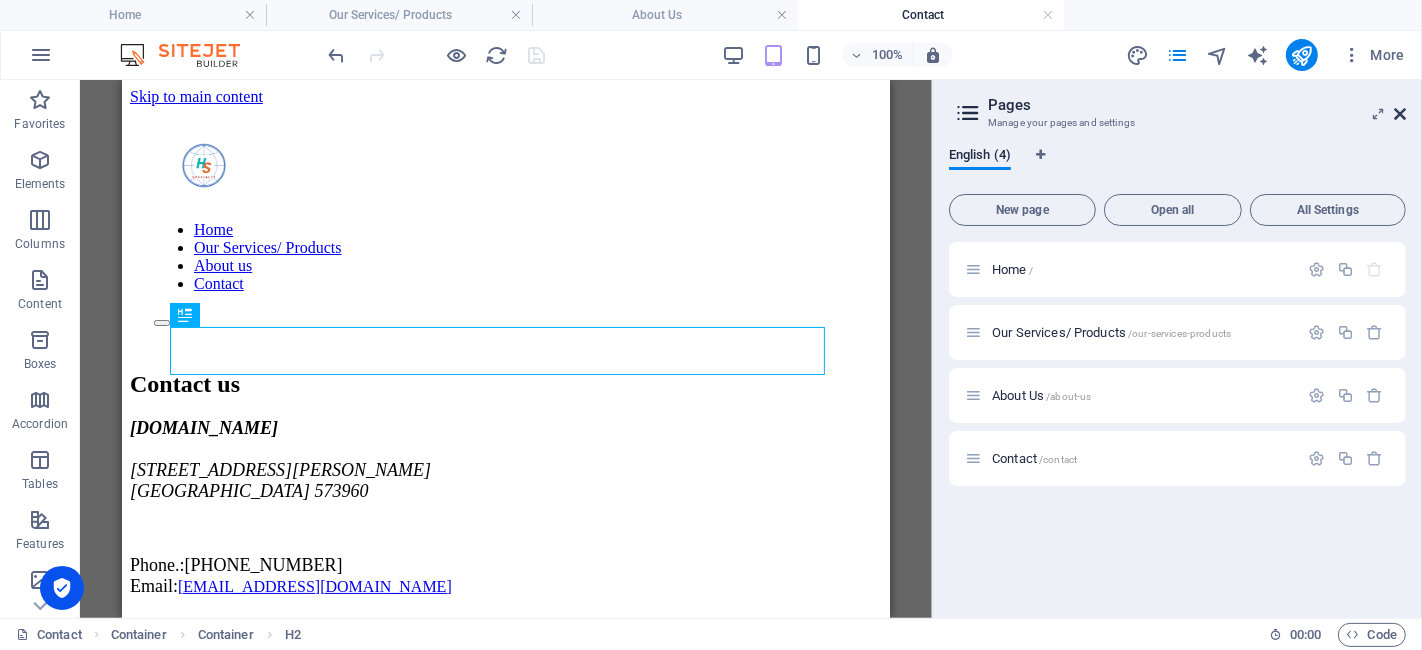 click at bounding box center (1400, 114) 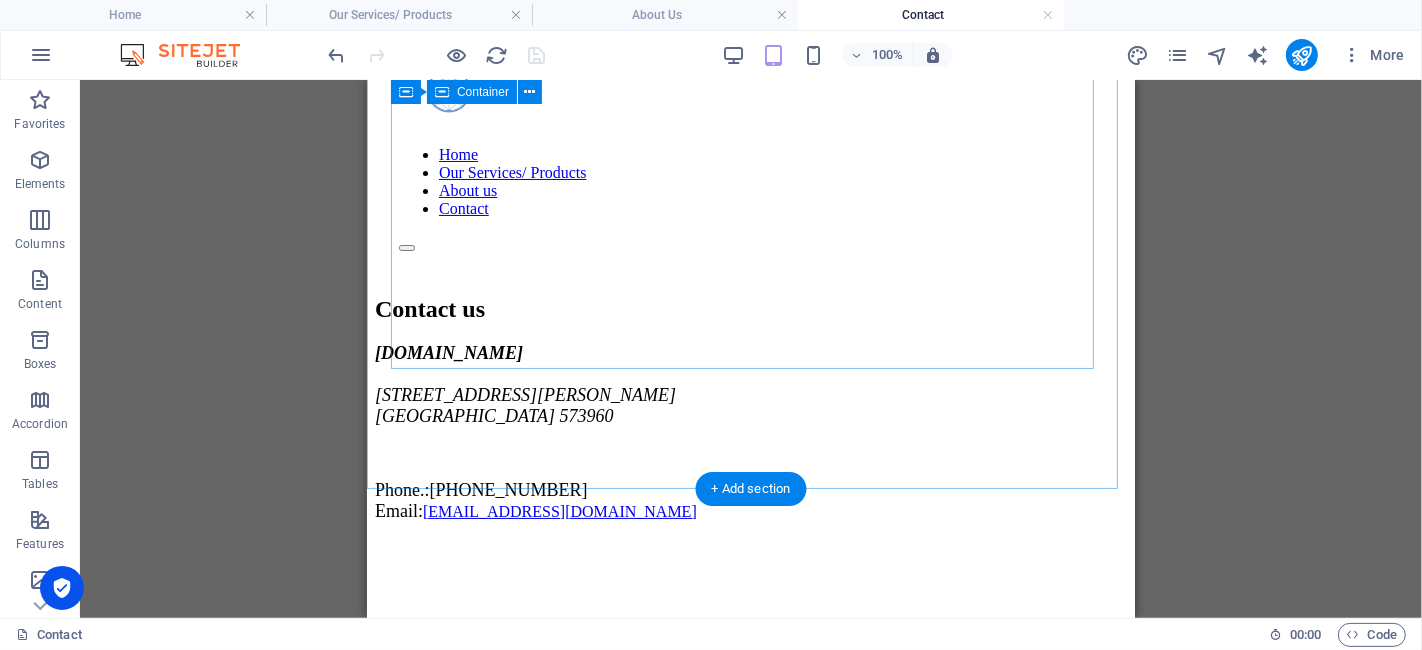 scroll, scrollTop: 0, scrollLeft: 0, axis: both 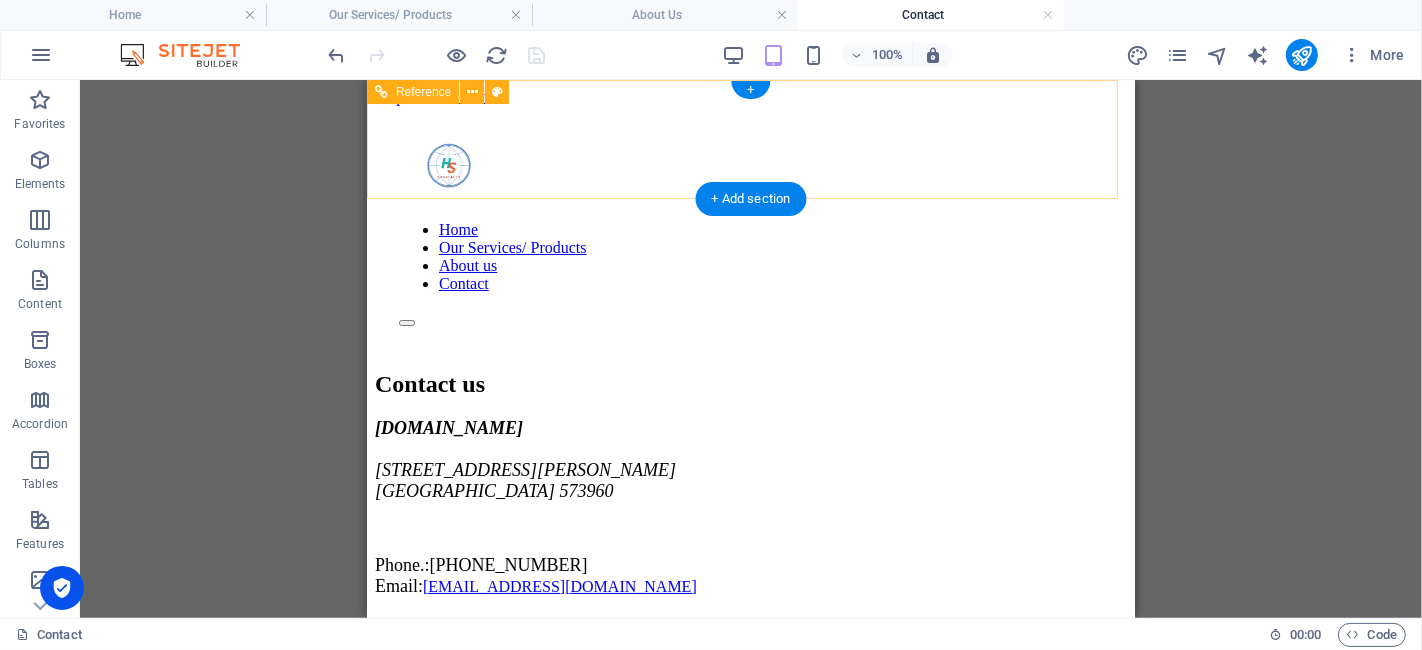 click at bounding box center (750, 166) 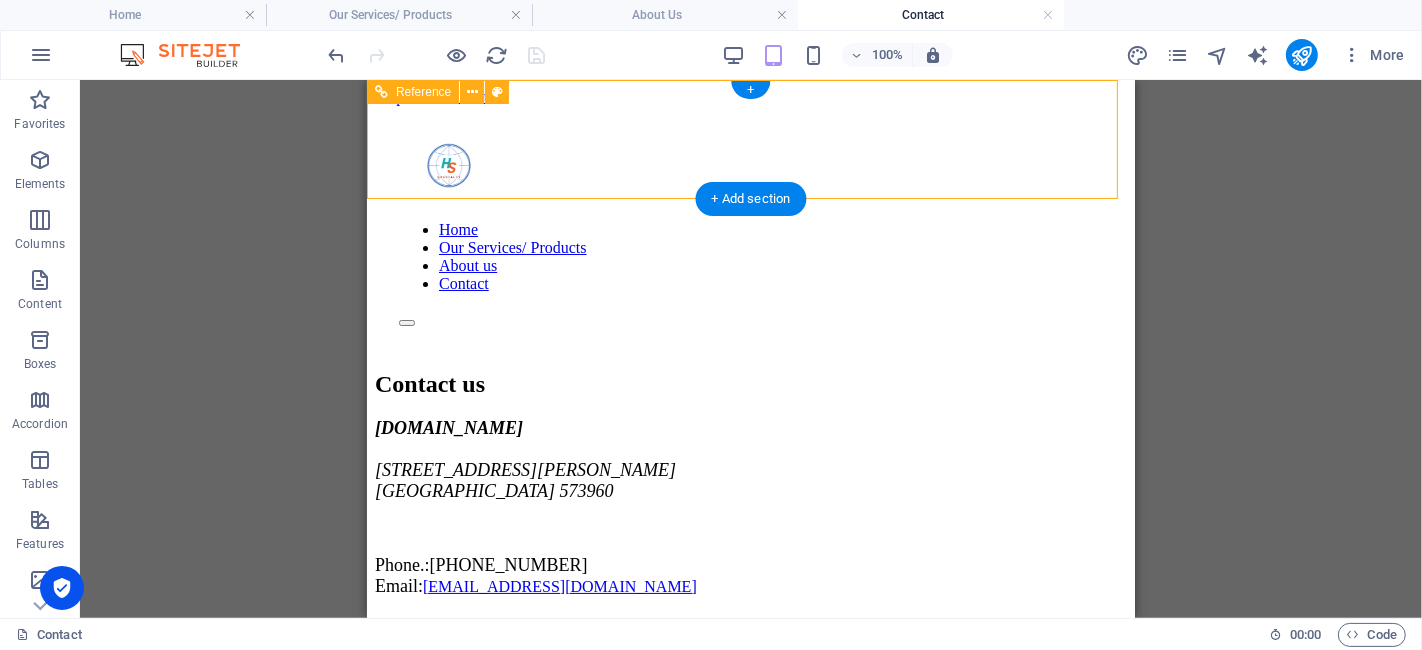 click at bounding box center (750, 166) 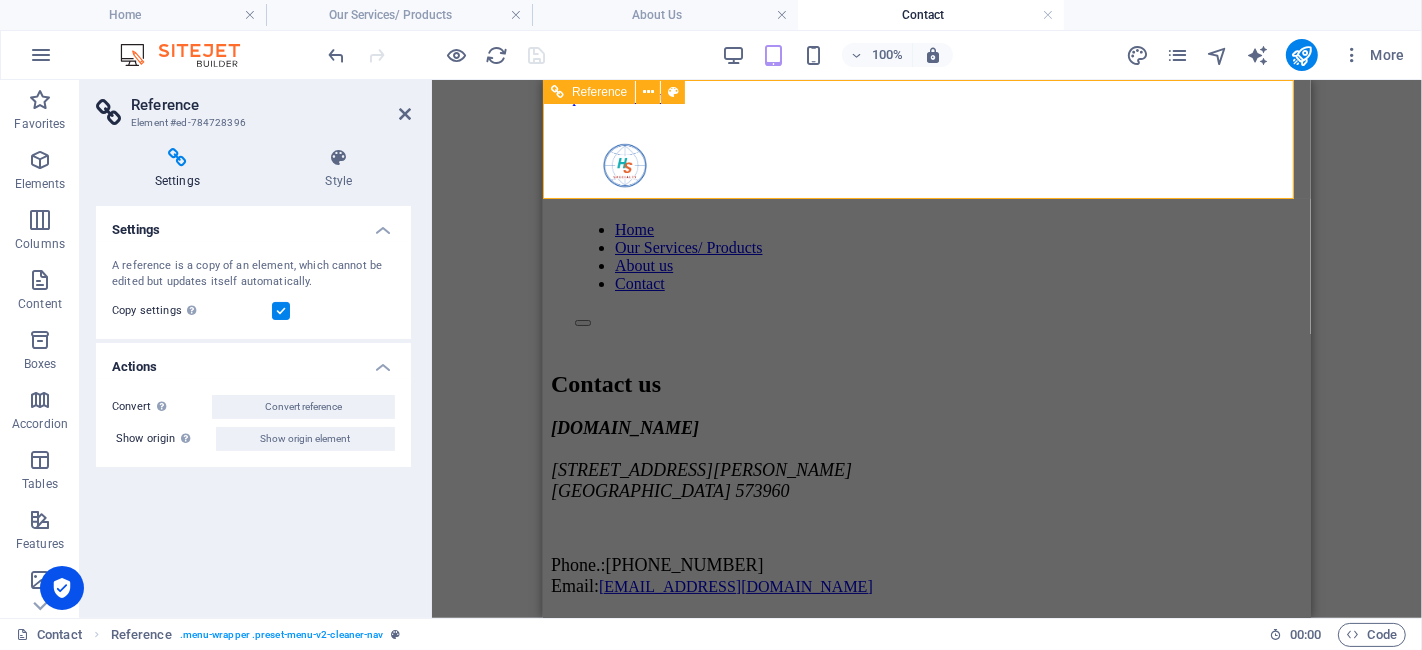 click at bounding box center [926, 166] 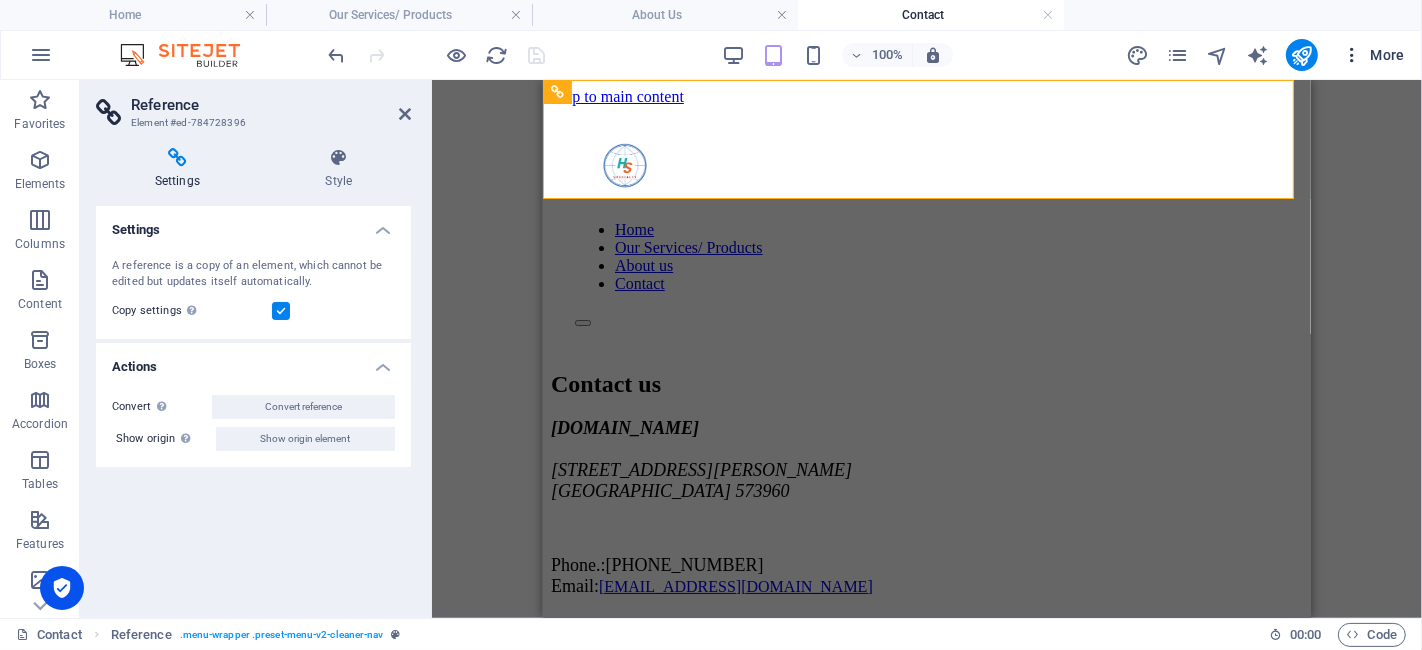 click on "More" at bounding box center (1373, 55) 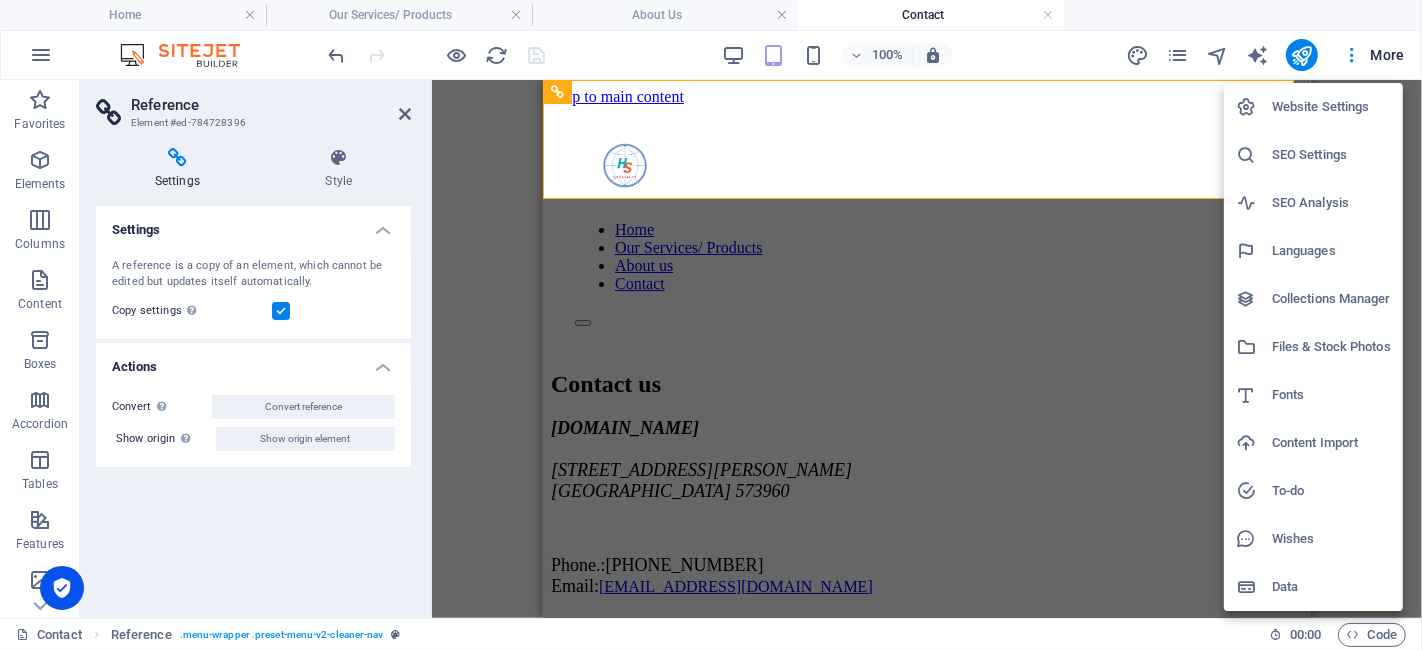 click at bounding box center [711, 325] 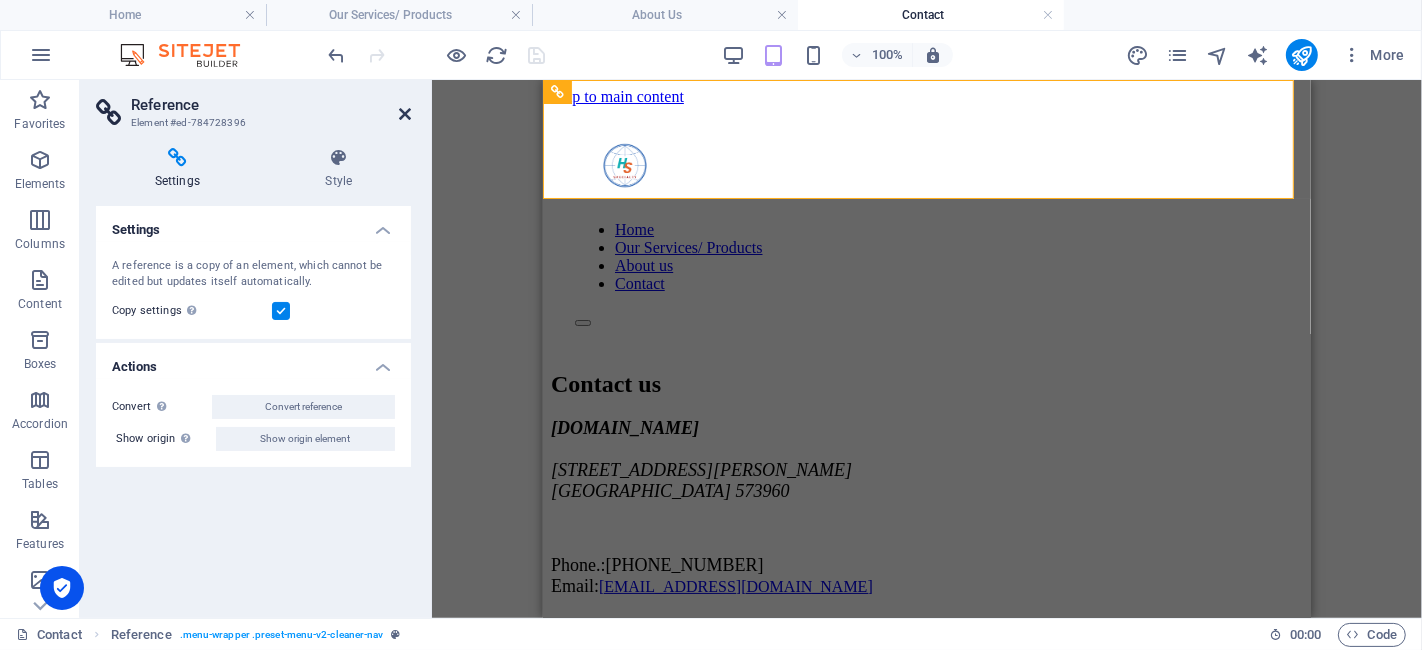 click at bounding box center (405, 114) 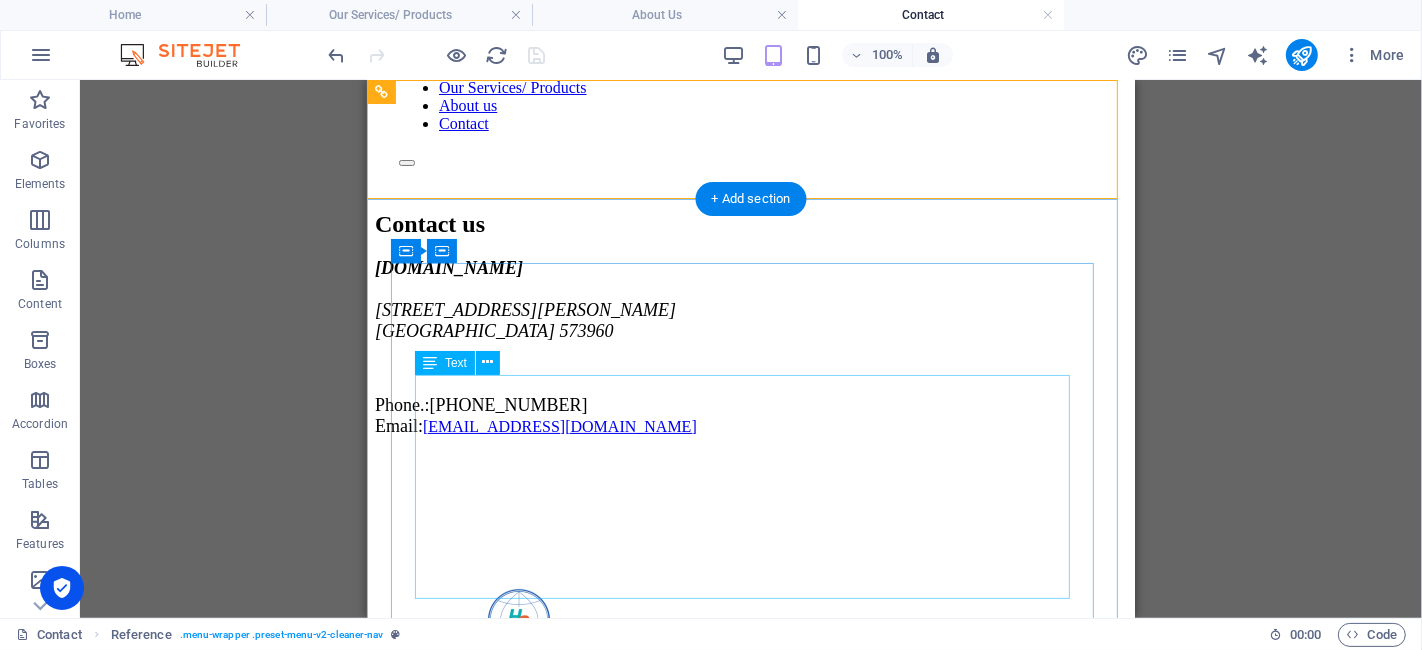 scroll, scrollTop: 0, scrollLeft: 0, axis: both 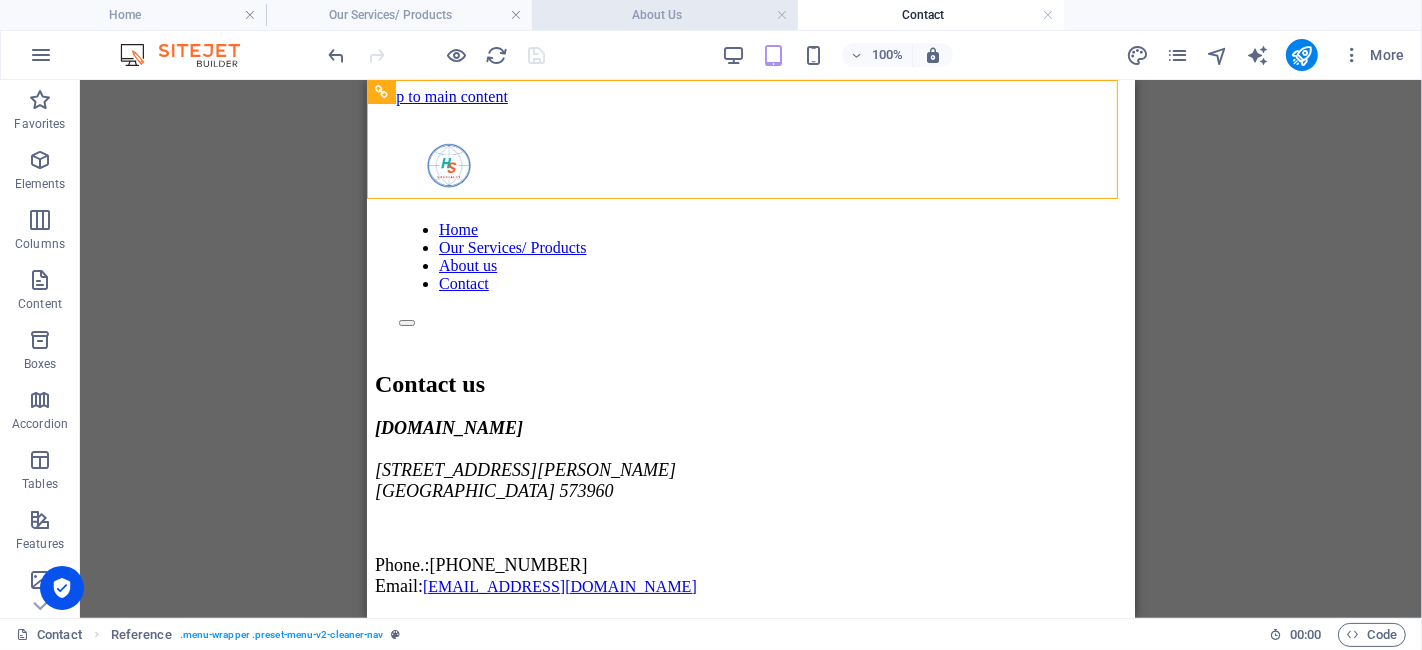 click on "About Us" at bounding box center (665, 15) 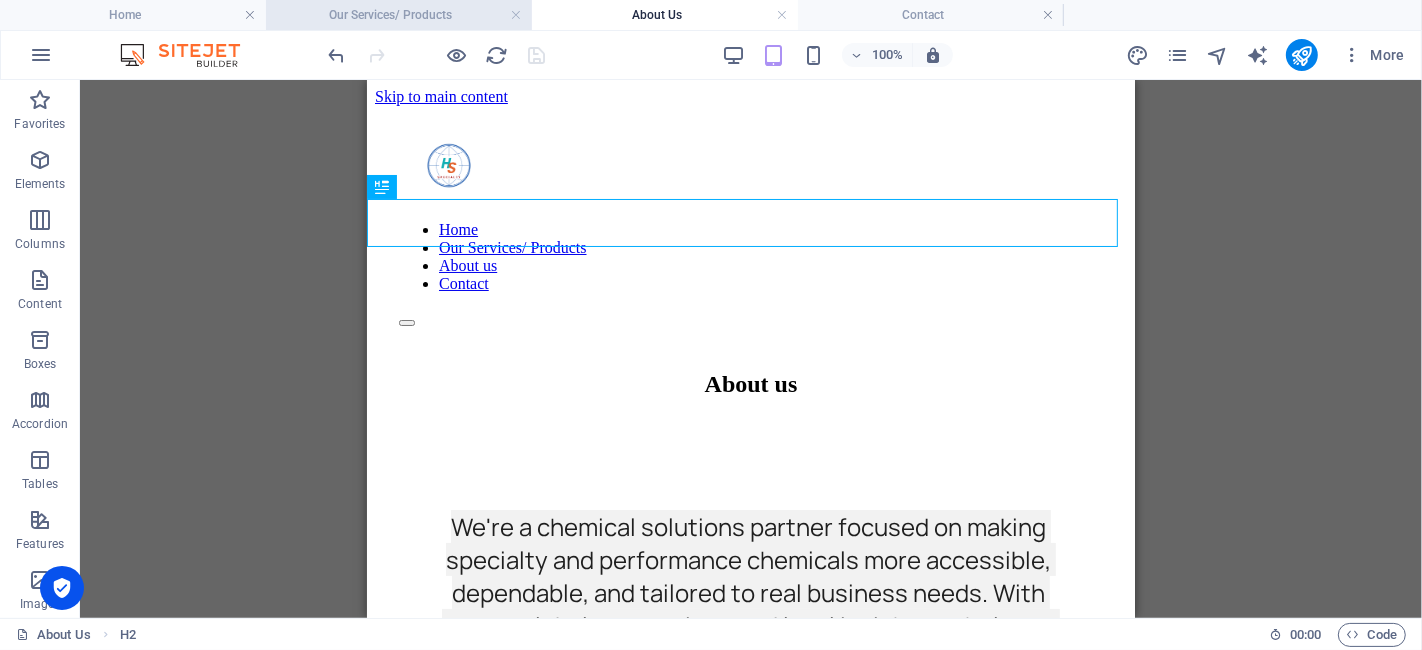 click on "Our Services/ Products" at bounding box center (399, 15) 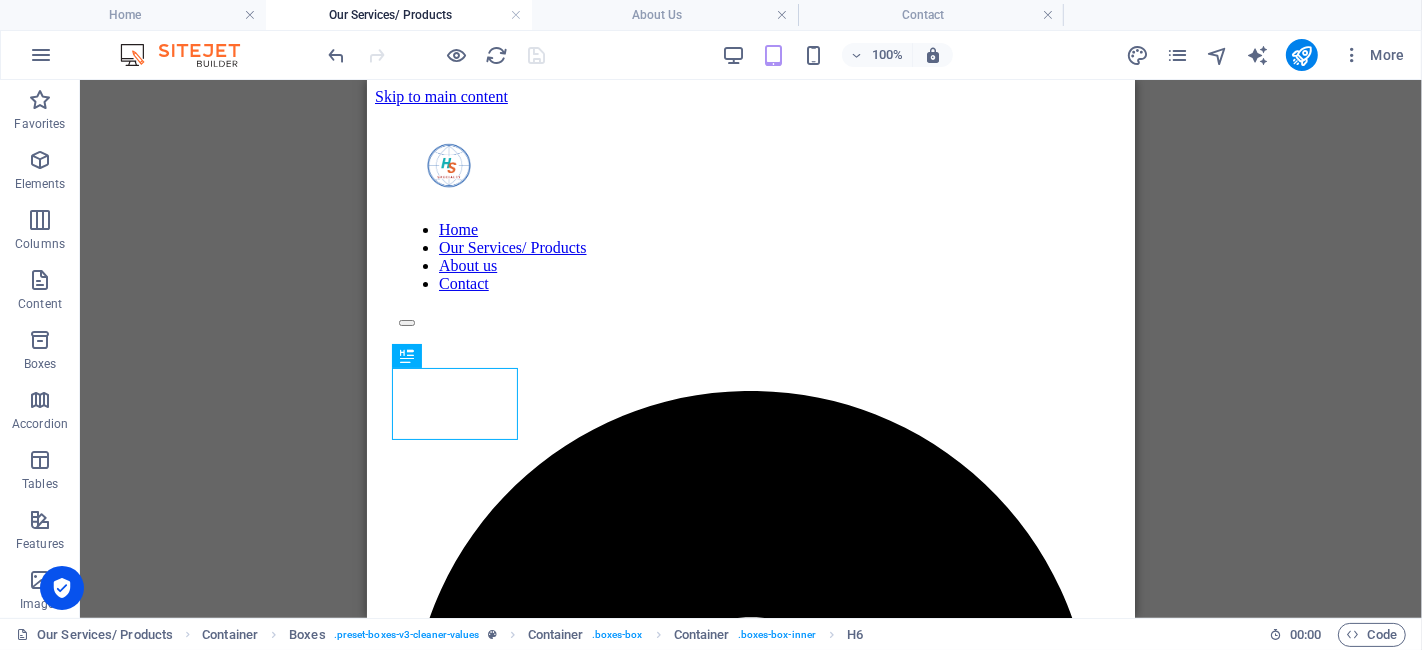 click on "Our Services/ Products" at bounding box center [399, 15] 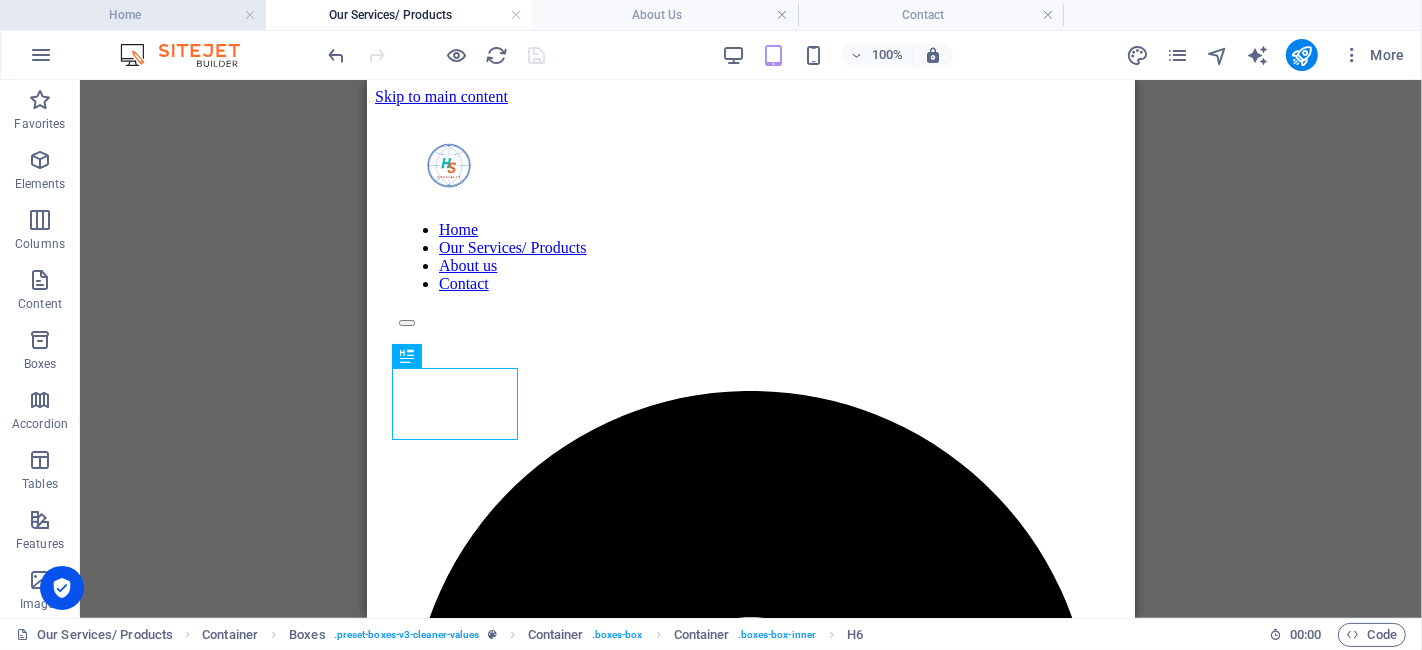 click on "Home" at bounding box center [133, 15] 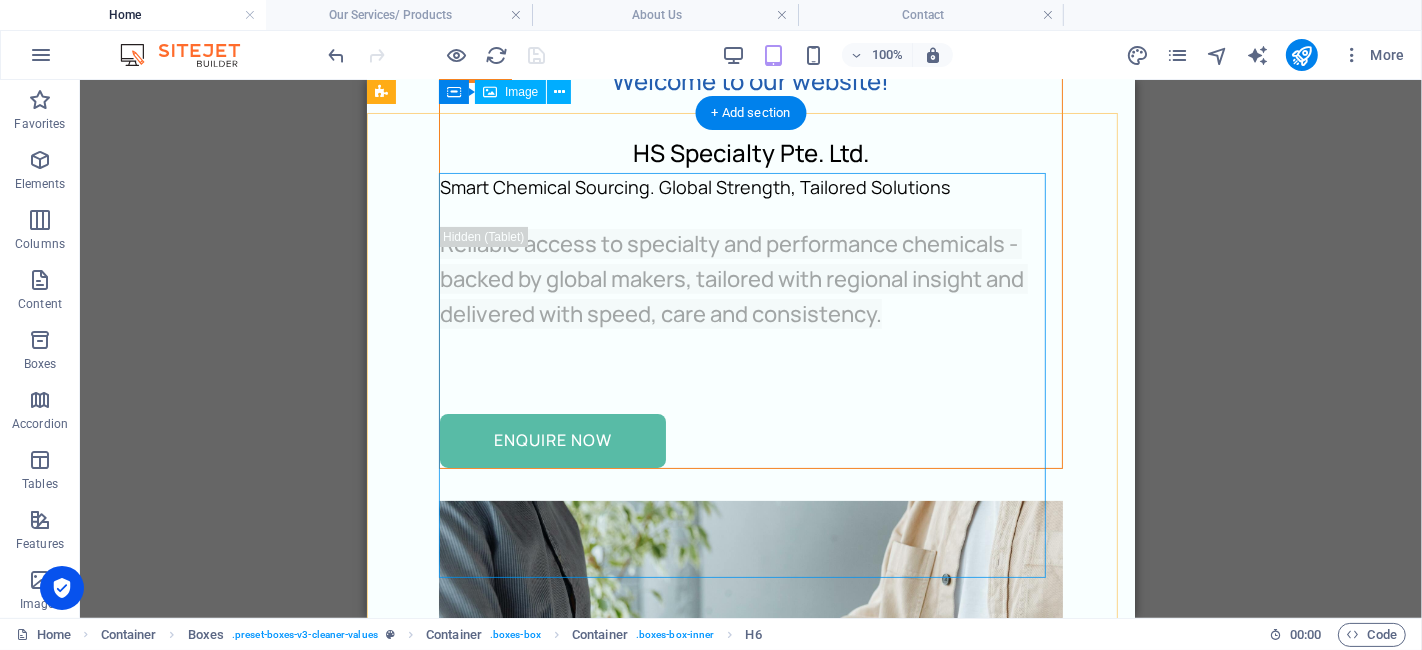 scroll, scrollTop: 0, scrollLeft: 0, axis: both 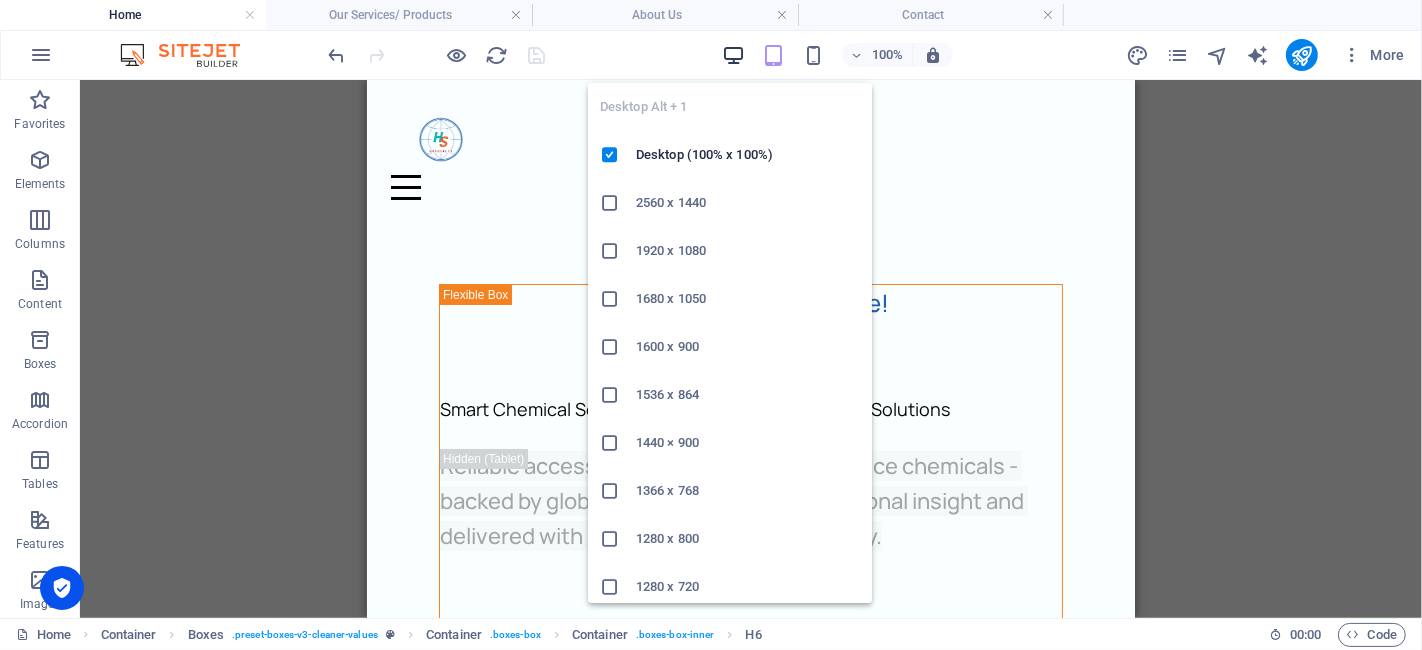 click at bounding box center (733, 55) 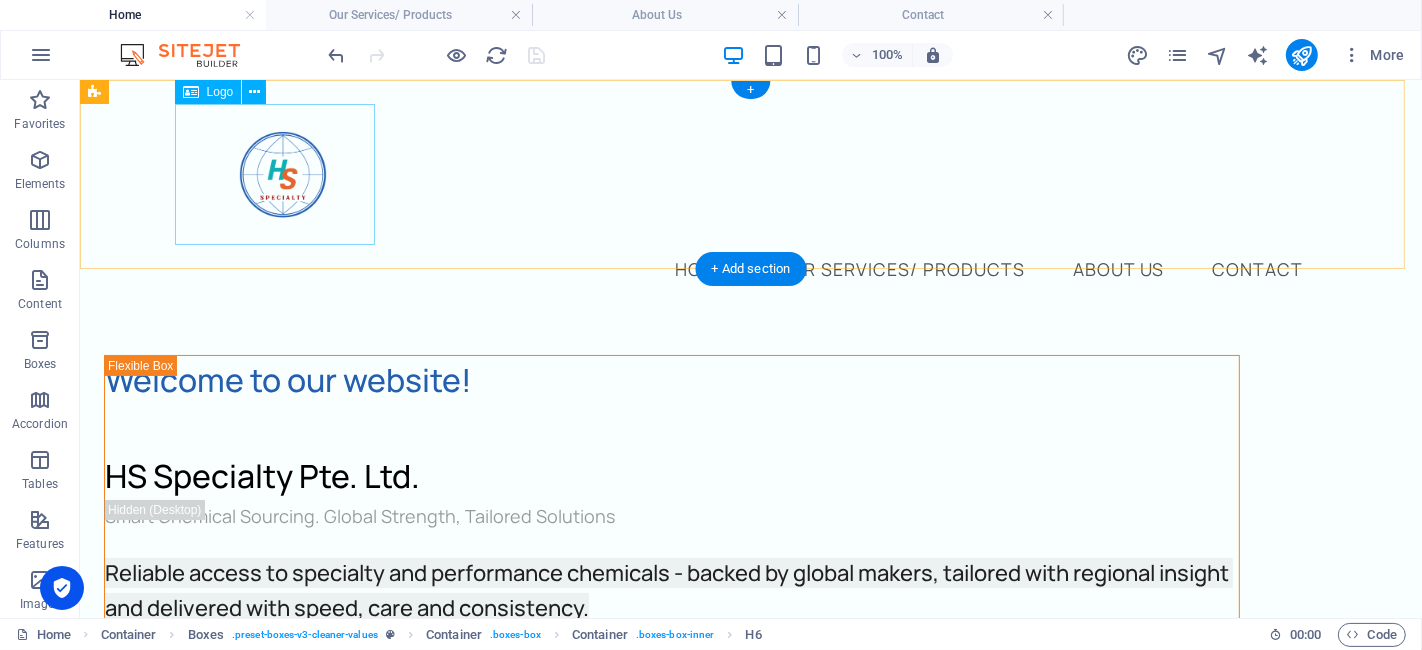 click at bounding box center (750, 173) 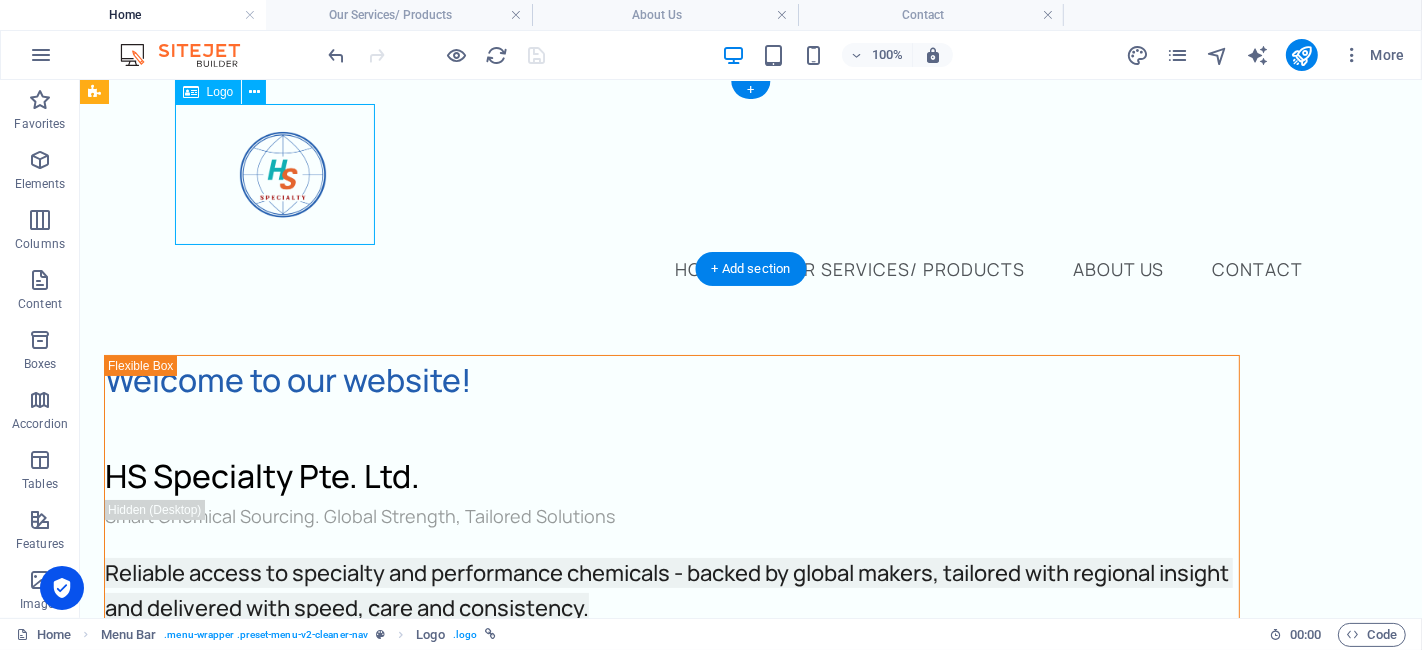 click at bounding box center (750, 173) 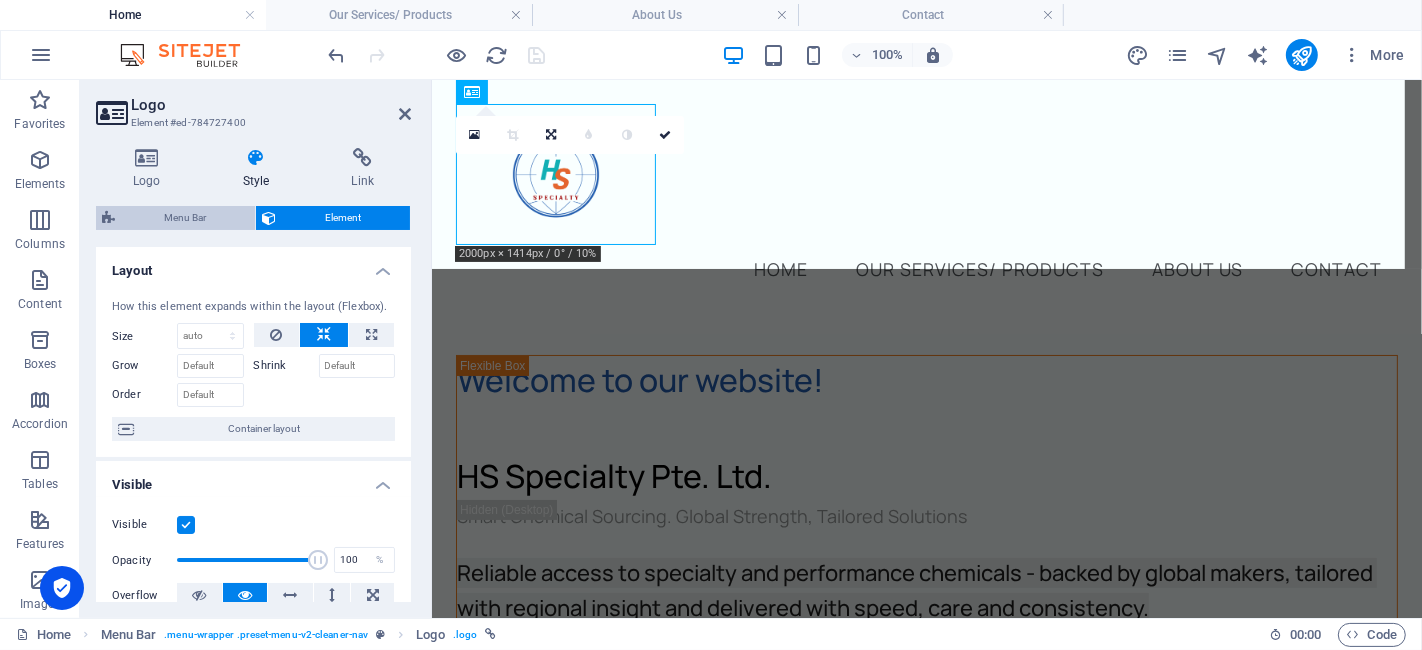 click on "Menu Bar" at bounding box center [185, 218] 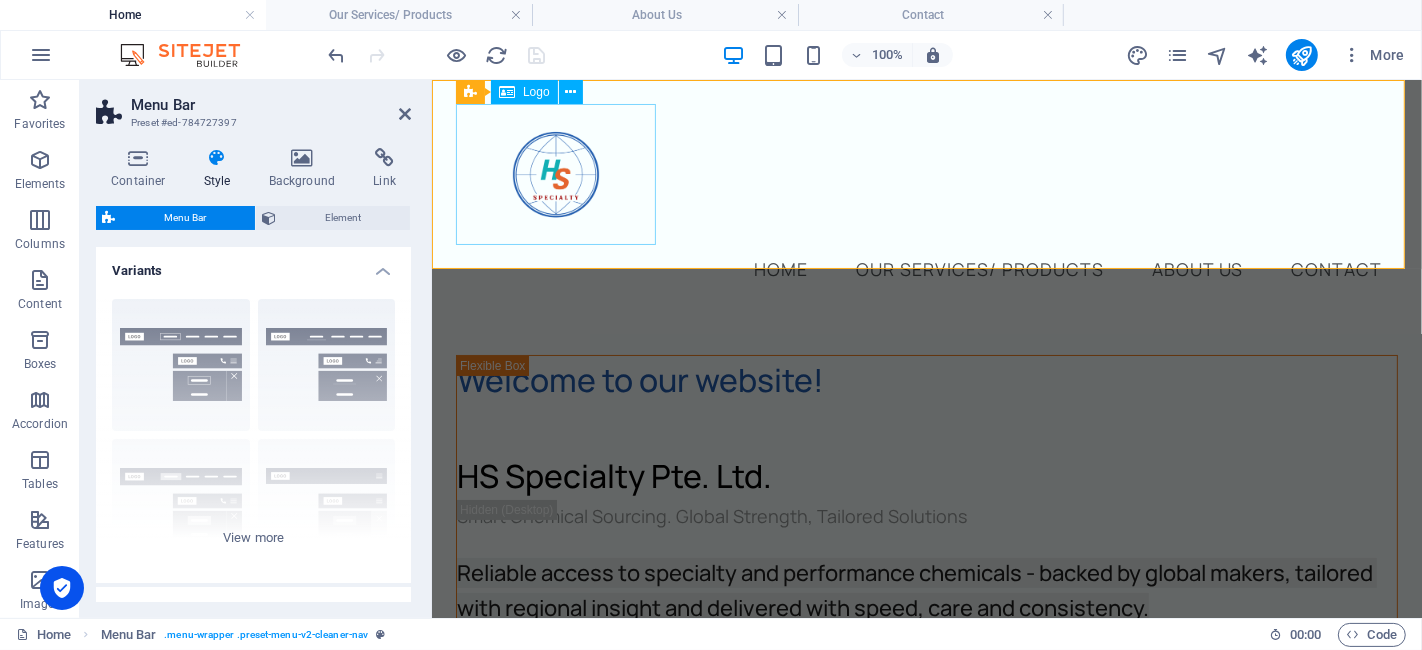 click at bounding box center (926, 173) 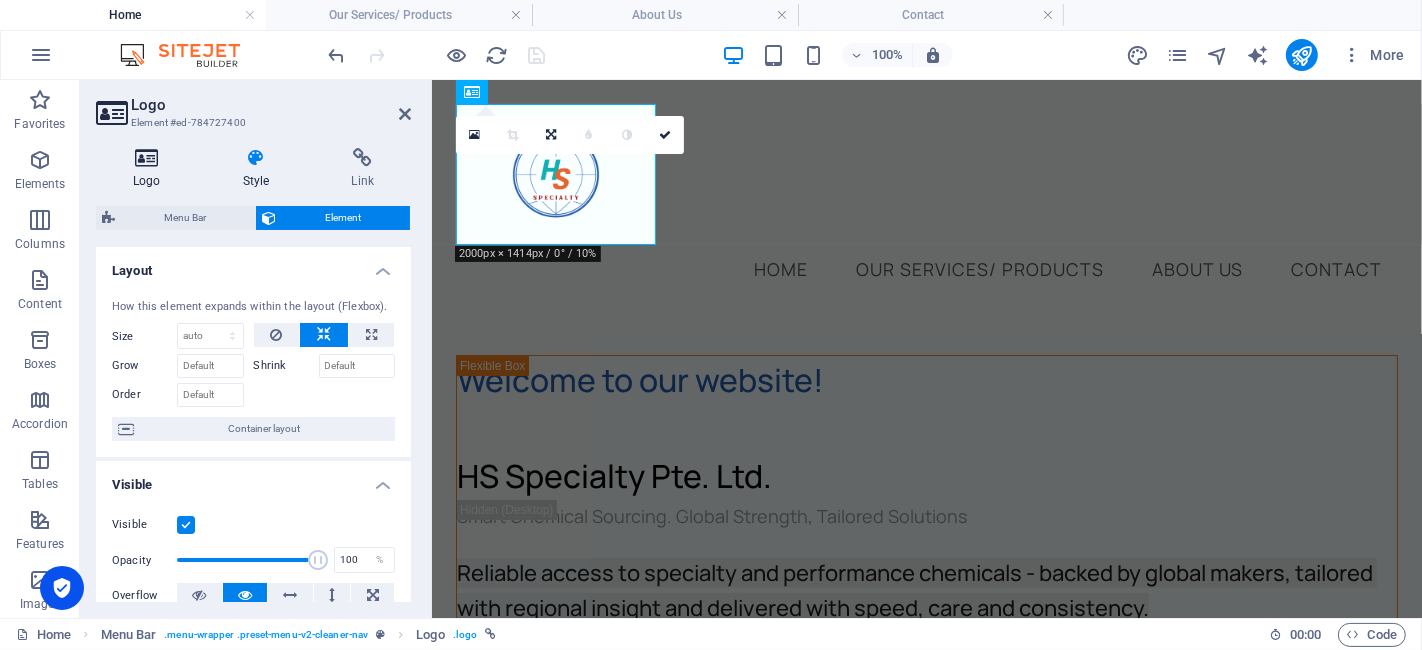 click on "Logo" at bounding box center [151, 169] 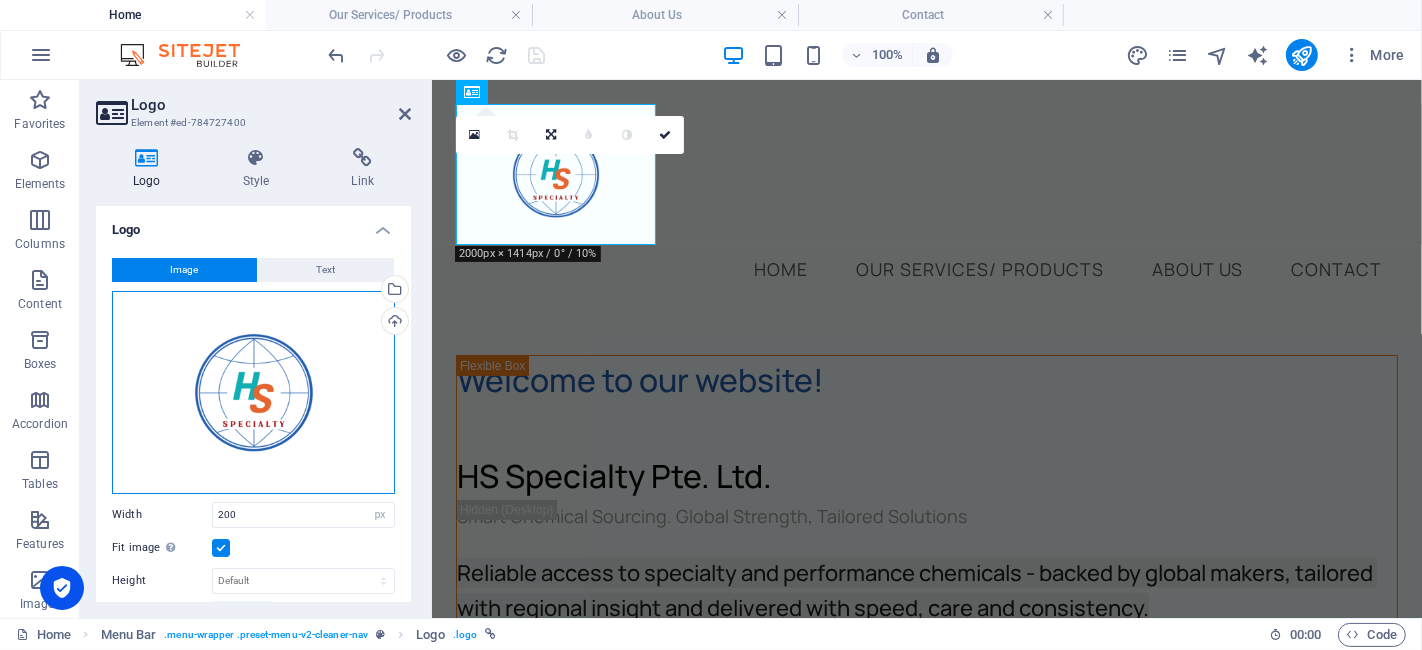 click on "Drag files here, click to choose files or select files from Files or our free stock photos & videos" at bounding box center [253, 392] 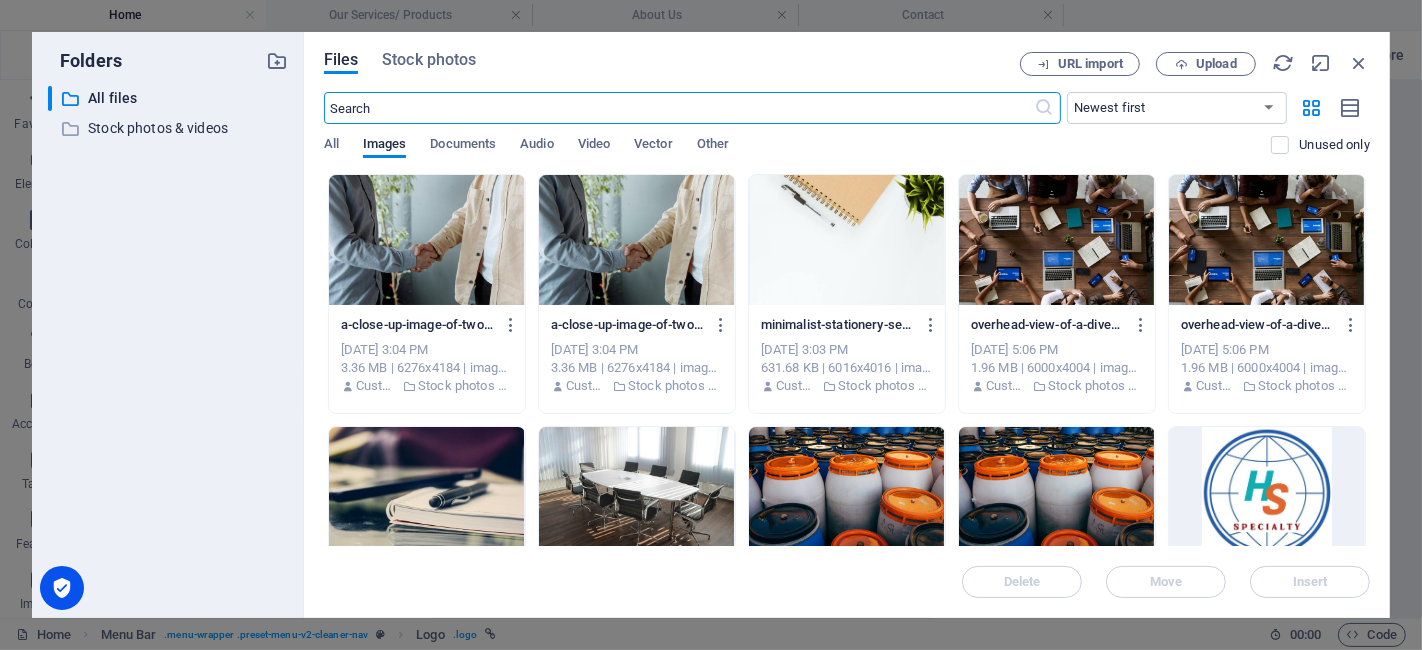 scroll, scrollTop: 371, scrollLeft: 0, axis: vertical 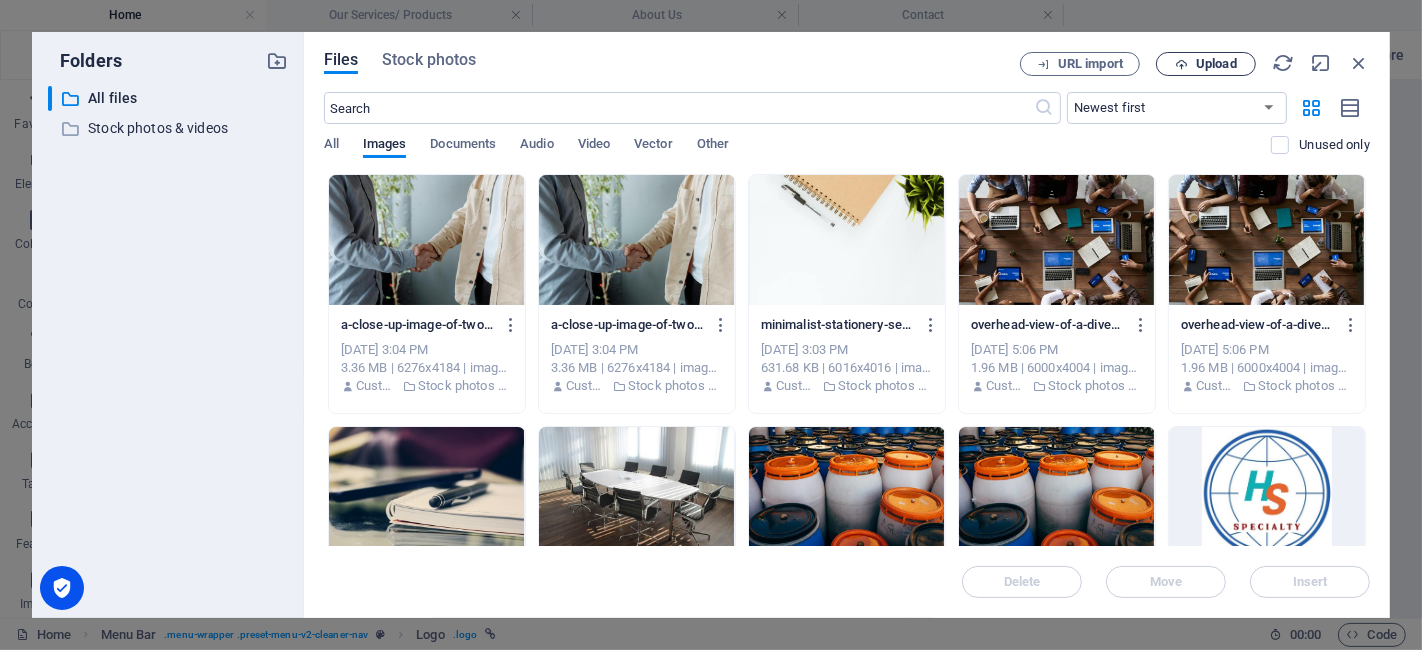 click on "Upload" at bounding box center [1216, 64] 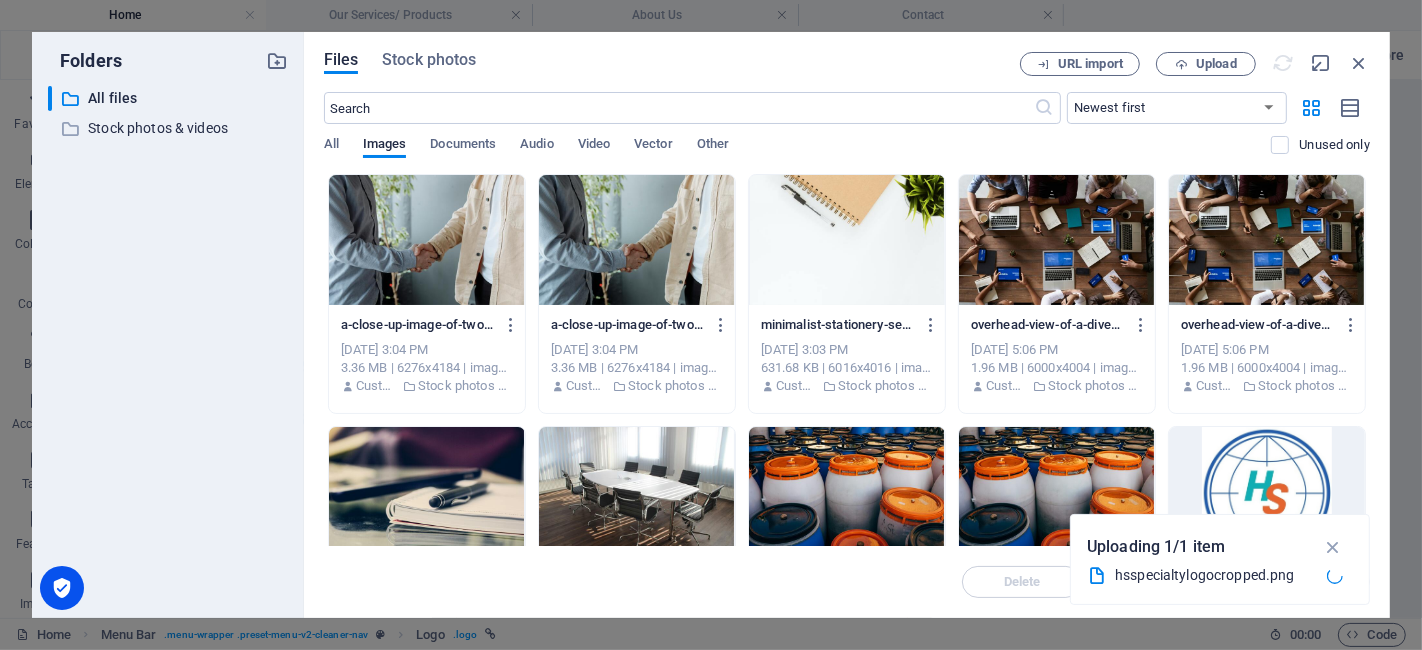scroll, scrollTop: 371, scrollLeft: 0, axis: vertical 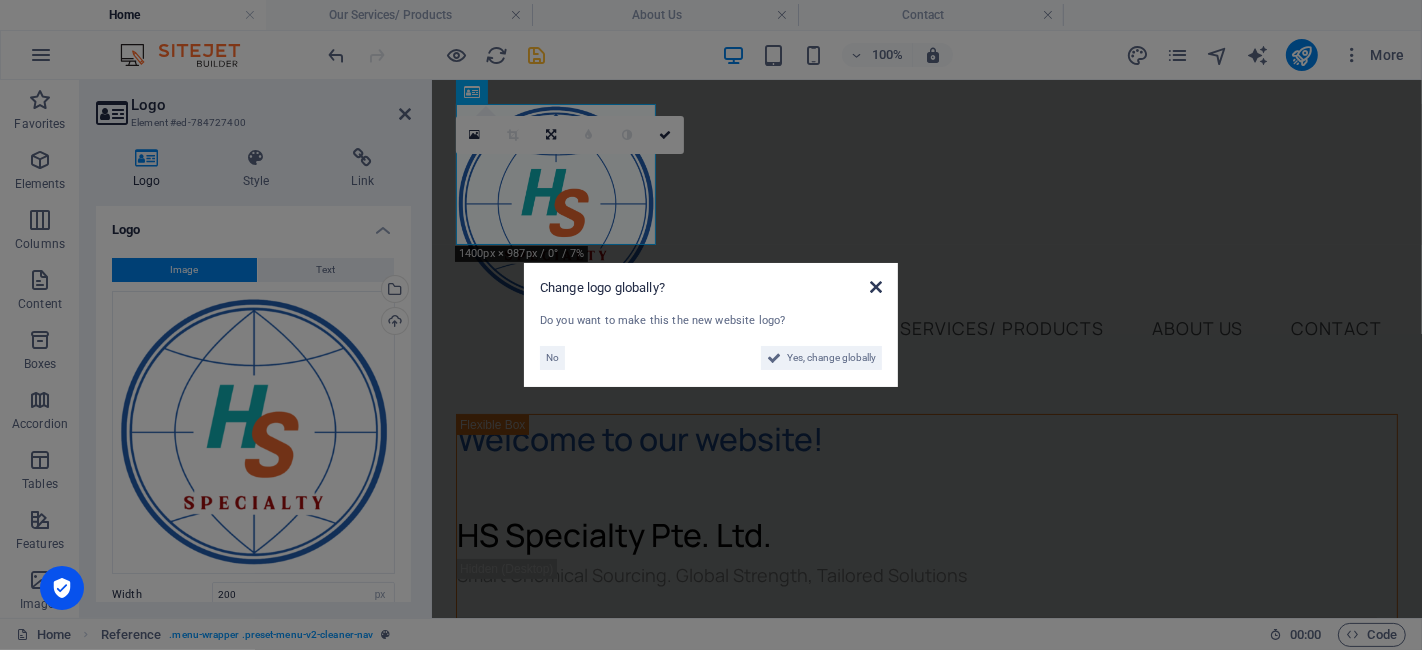 click at bounding box center [876, 287] 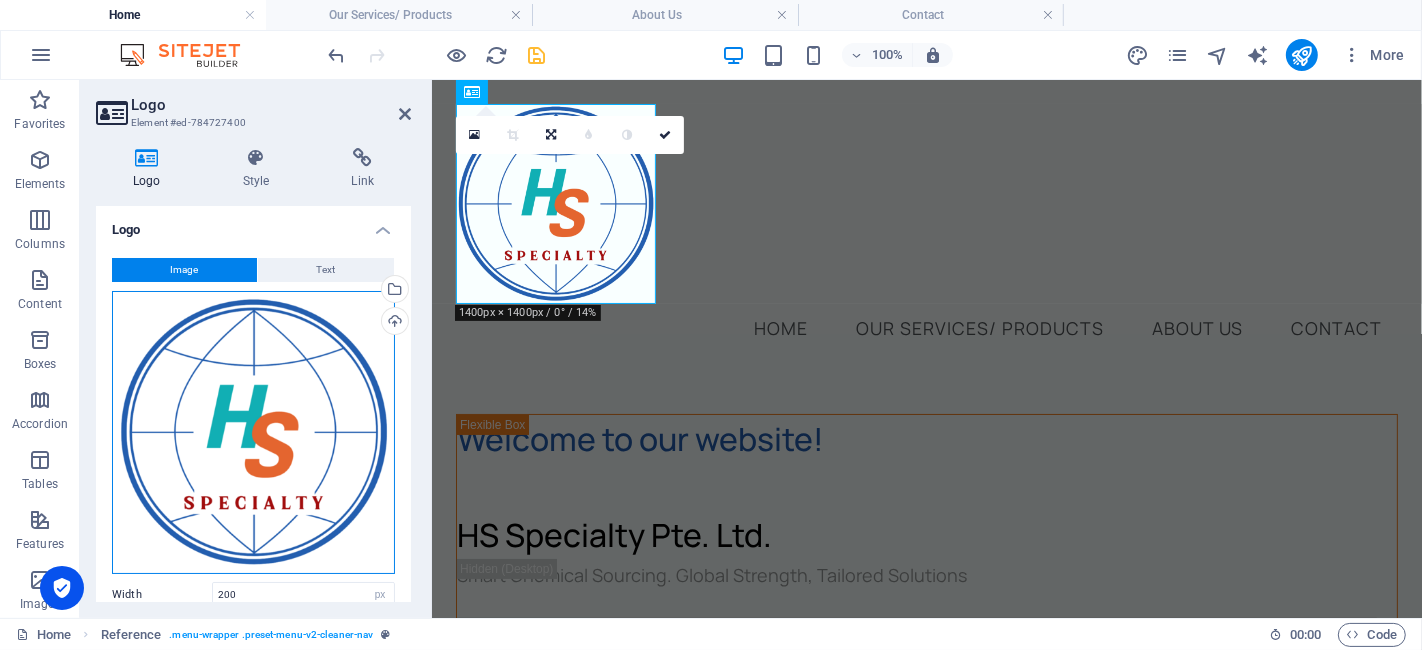 click on "Drag files here, click to choose files or select files from Files or our free stock photos & videos" at bounding box center (253, 432) 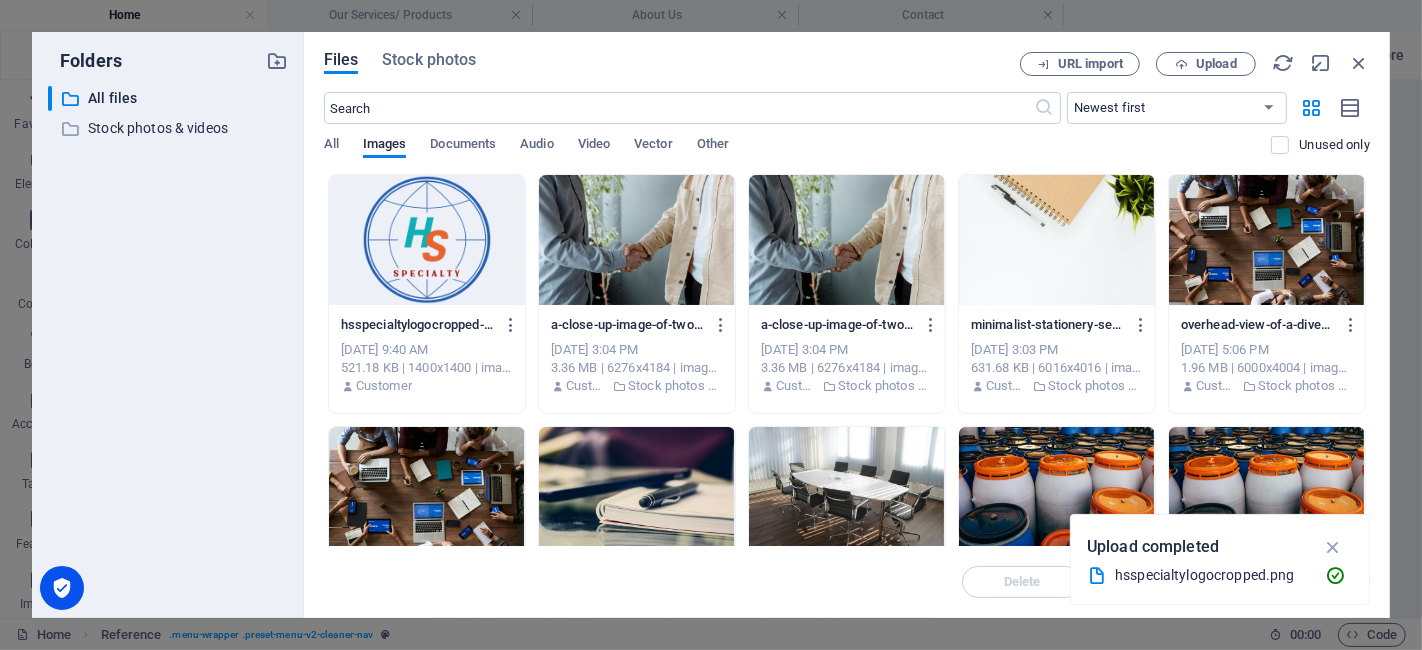 click on "​ All files All files ​ Stock photos & videos Stock photos & videos" at bounding box center [168, 344] 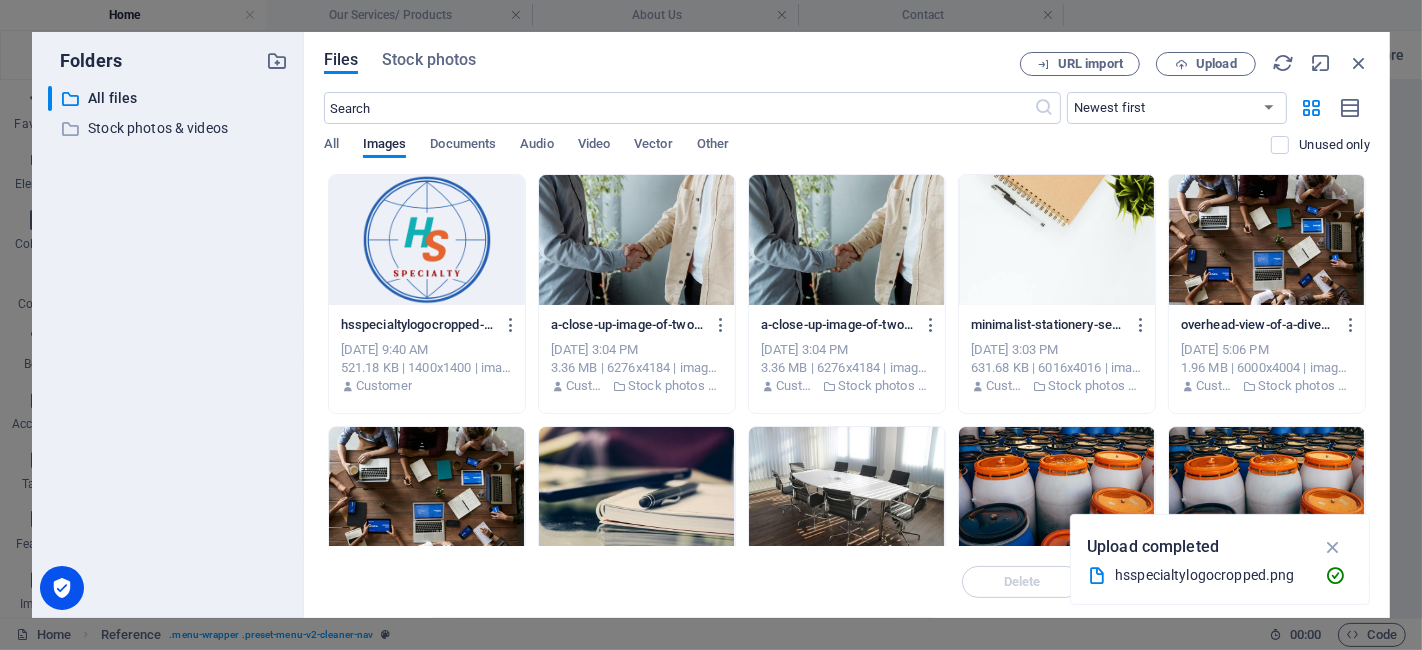 click at bounding box center (427, 240) 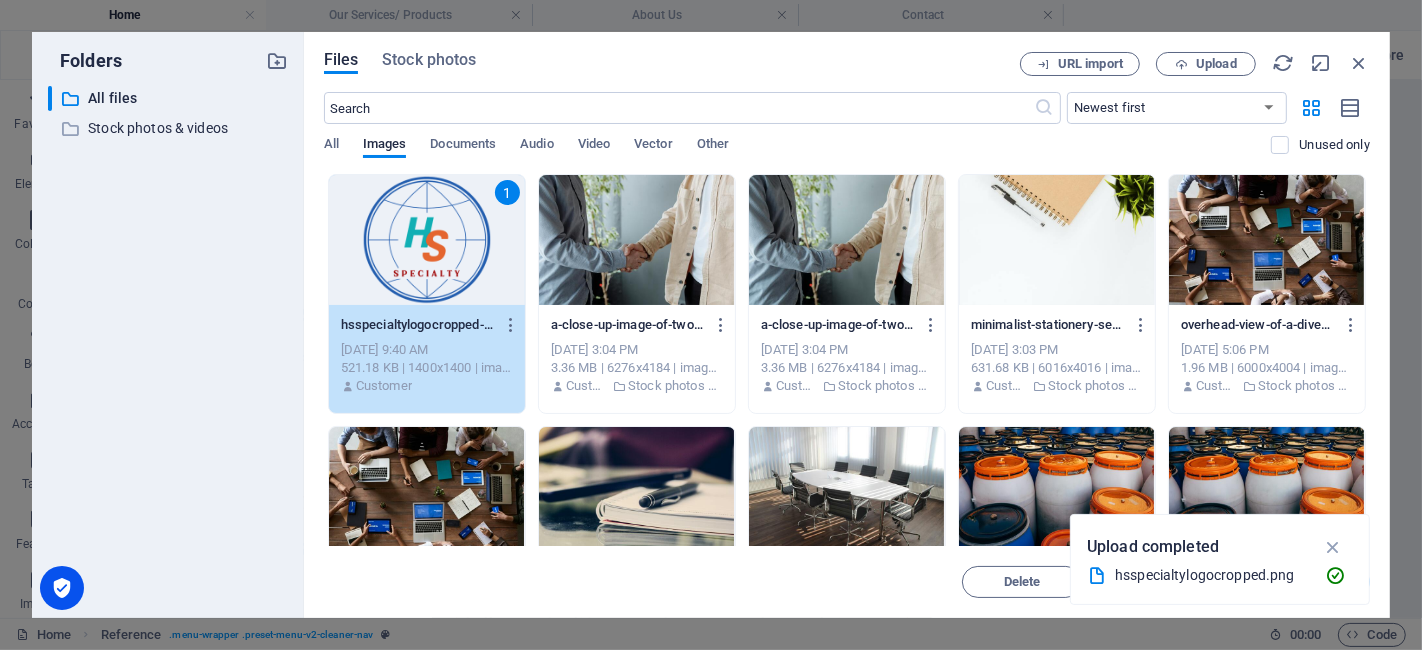 click on "1" at bounding box center [427, 240] 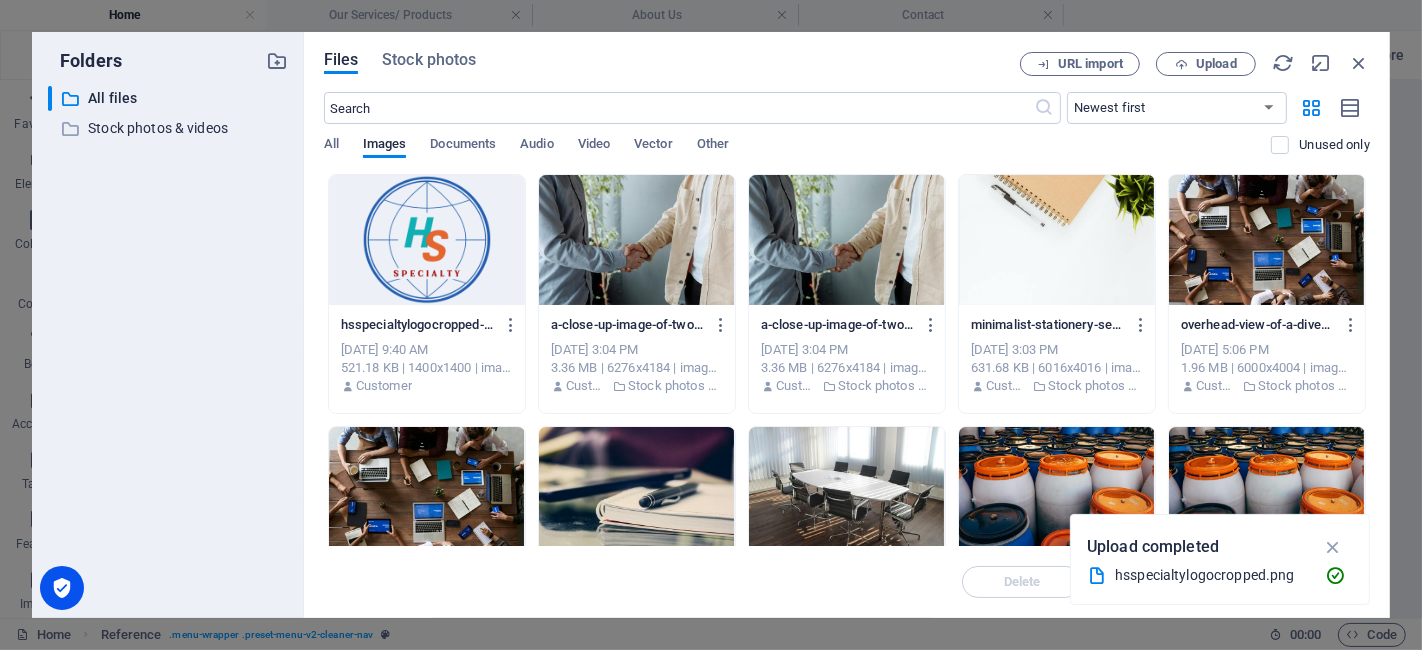 click at bounding box center (427, 240) 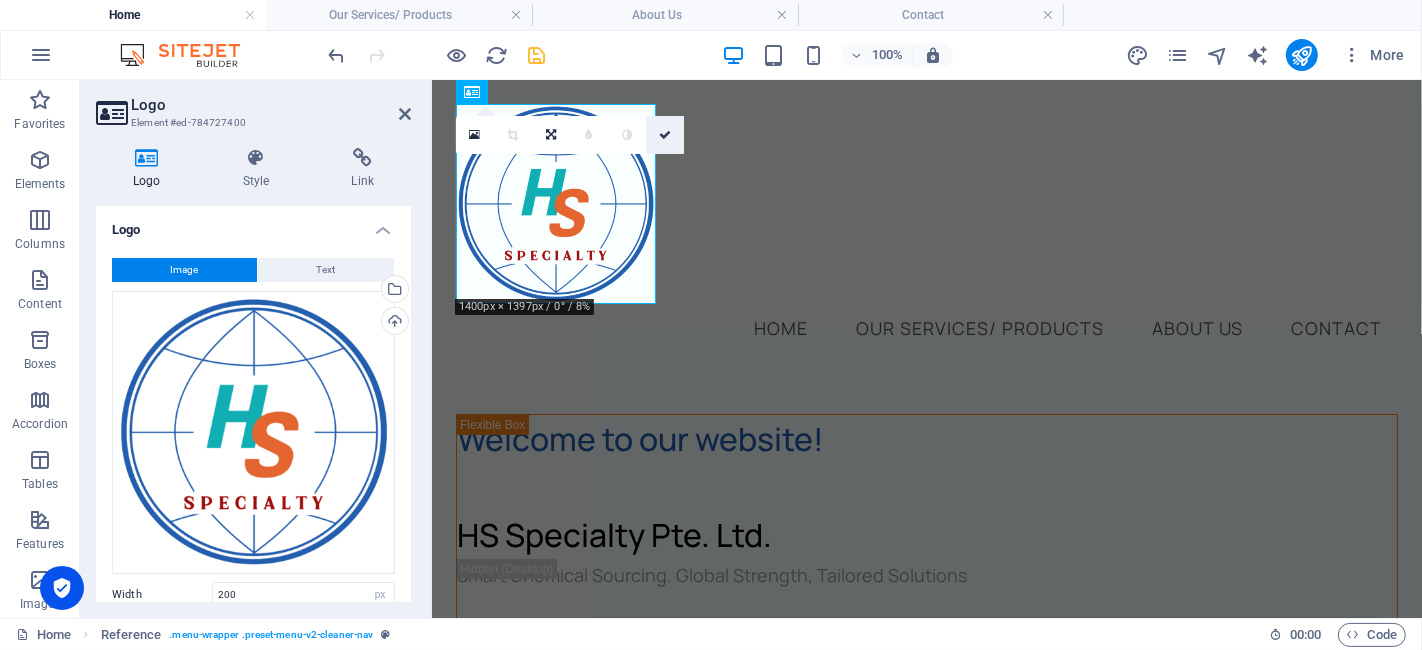 click at bounding box center (665, 135) 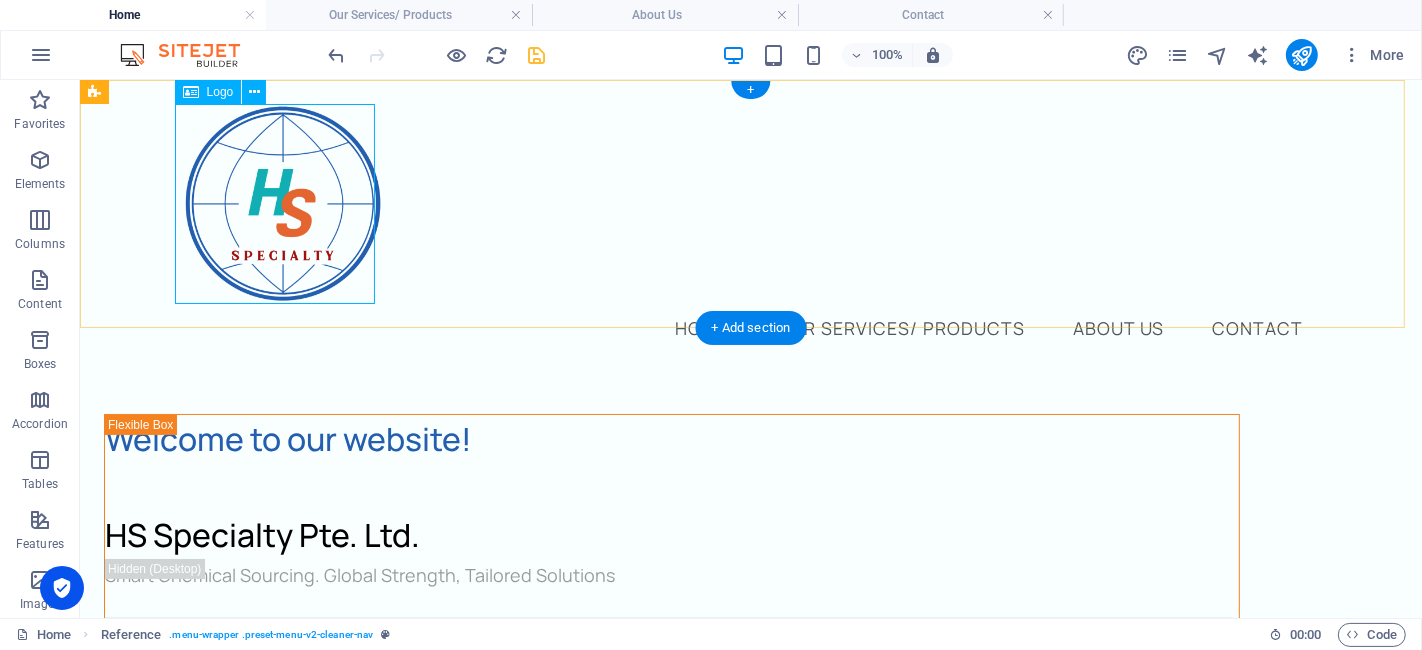 click at bounding box center [750, 203] 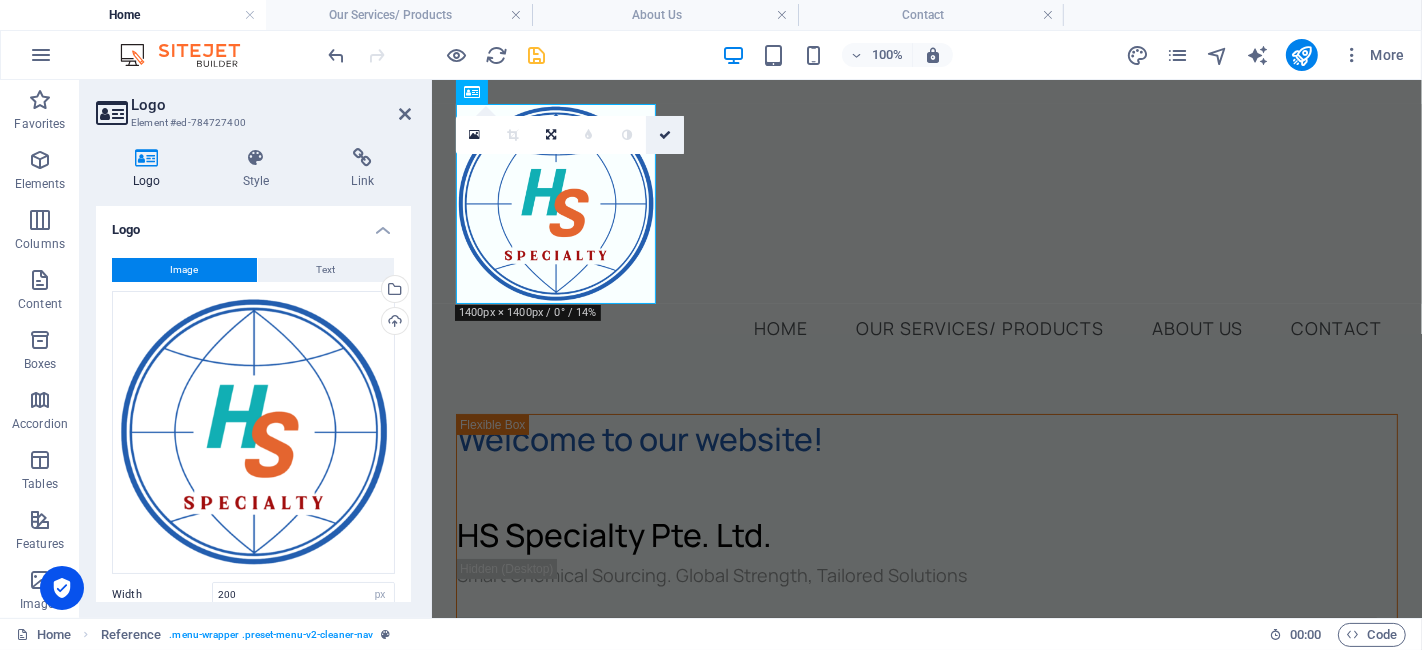 click at bounding box center (665, 135) 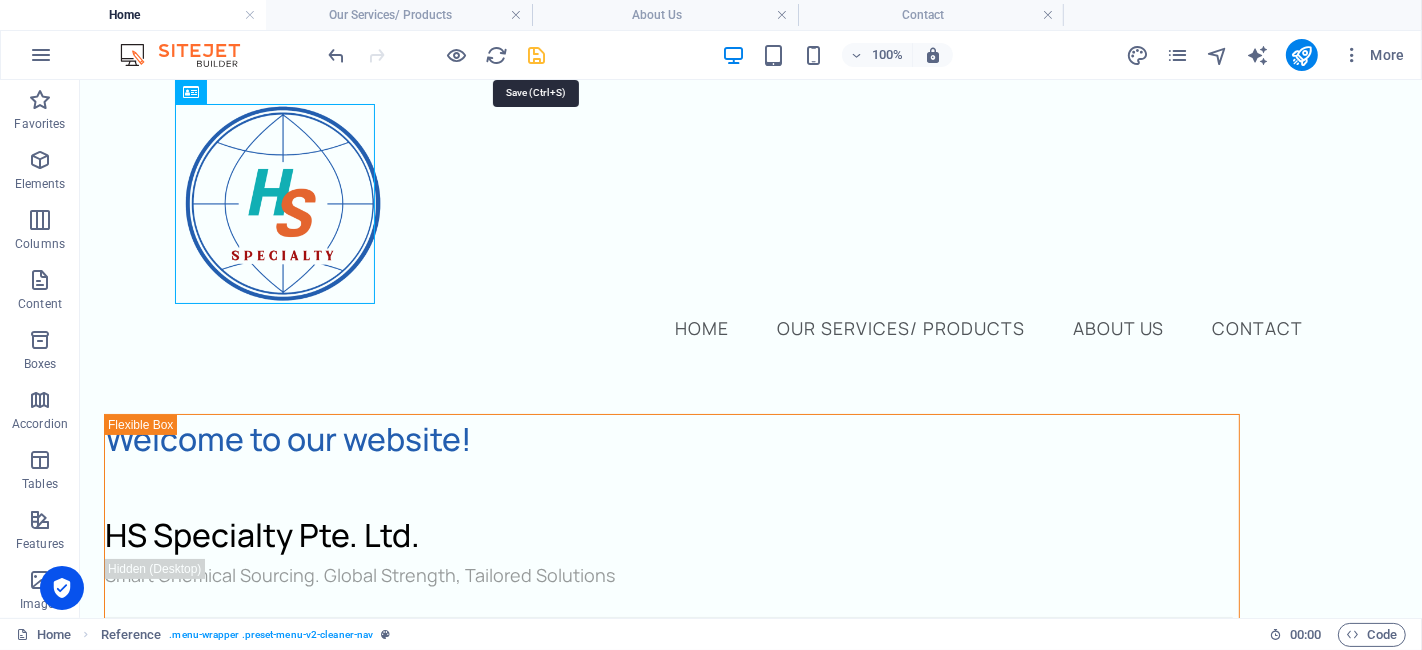 click at bounding box center [537, 55] 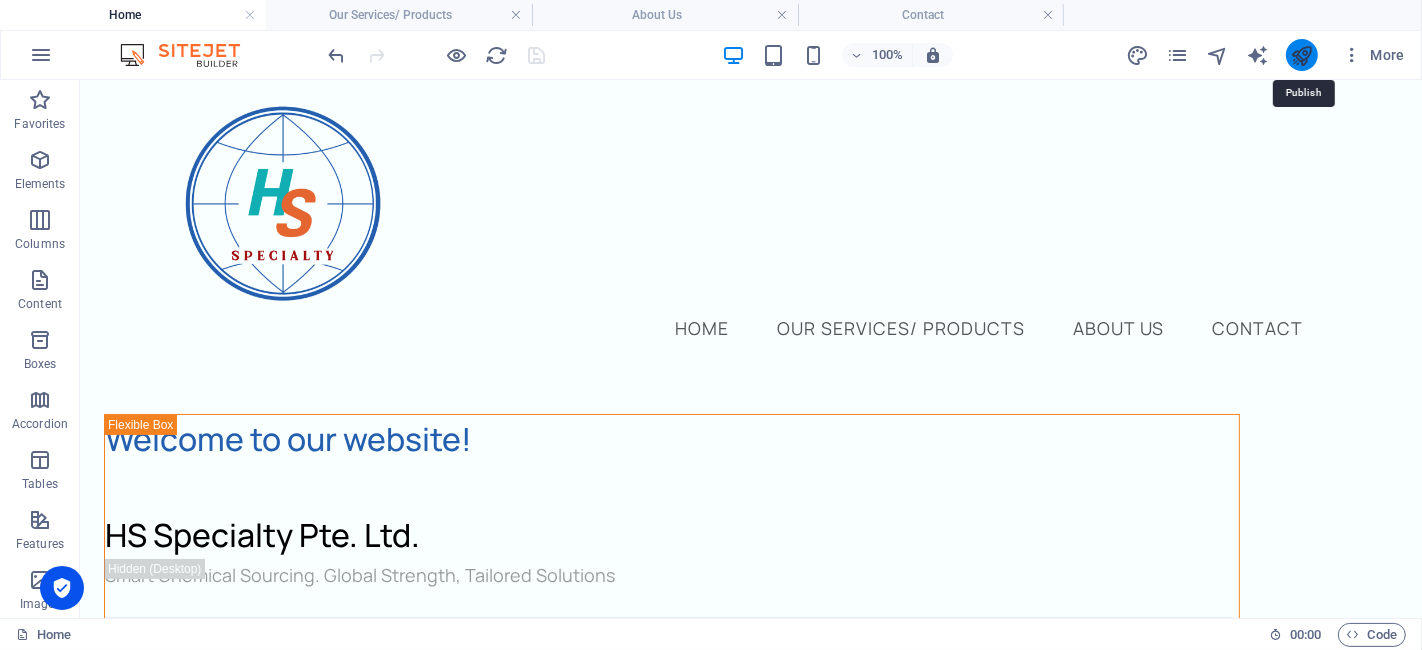click at bounding box center [1301, 55] 